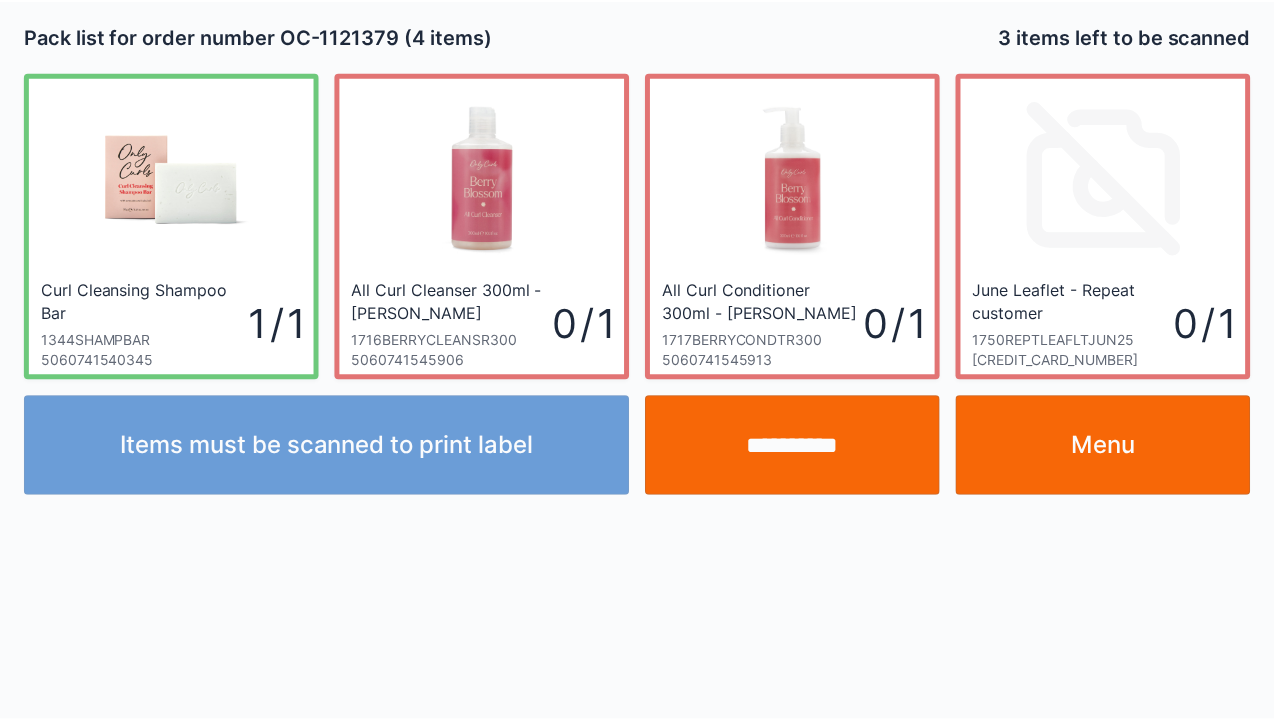 scroll, scrollTop: 0, scrollLeft: 0, axis: both 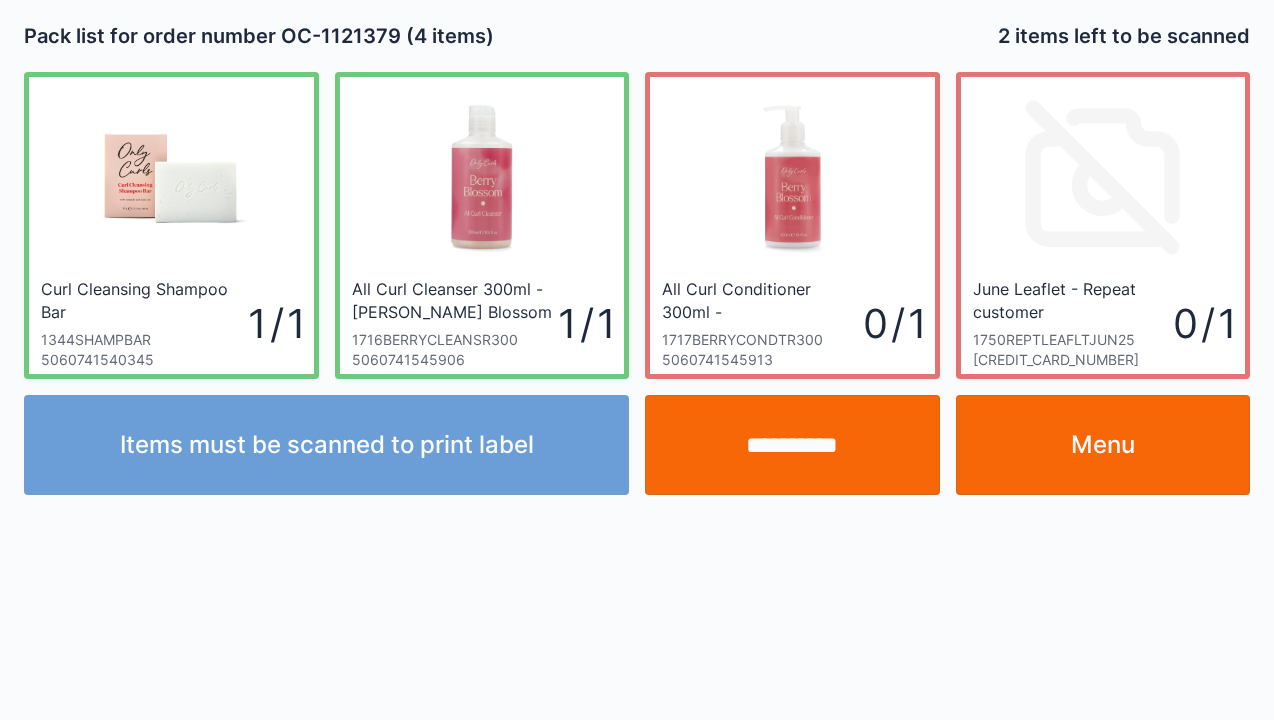 click on "Menu" at bounding box center (1103, 445) 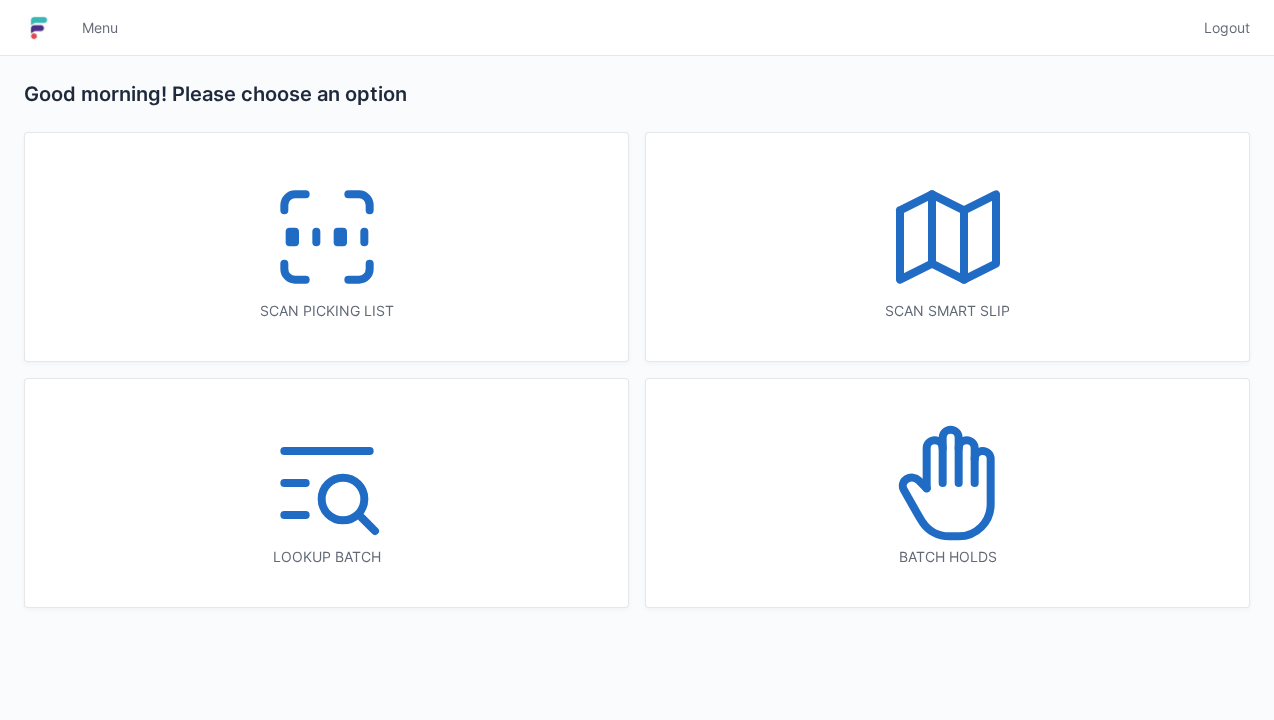 scroll, scrollTop: 0, scrollLeft: 0, axis: both 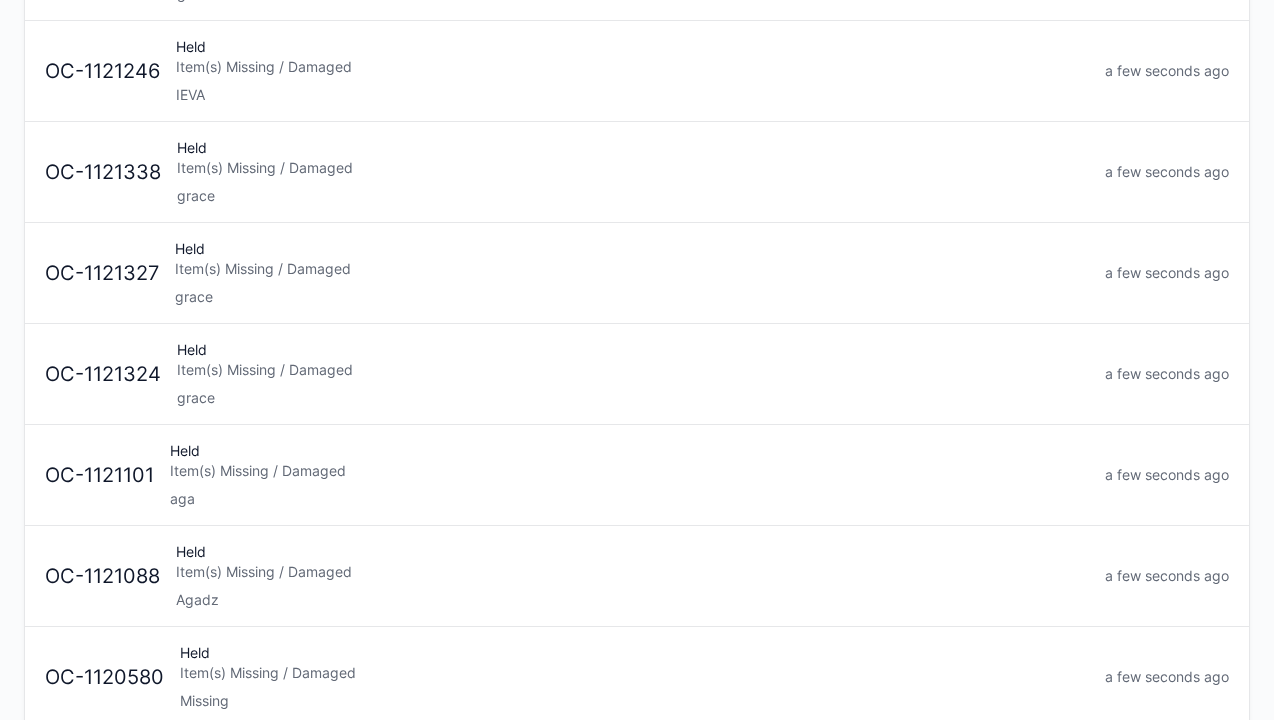 click on "Item(s) Missing / Damaged" at bounding box center [629, 471] 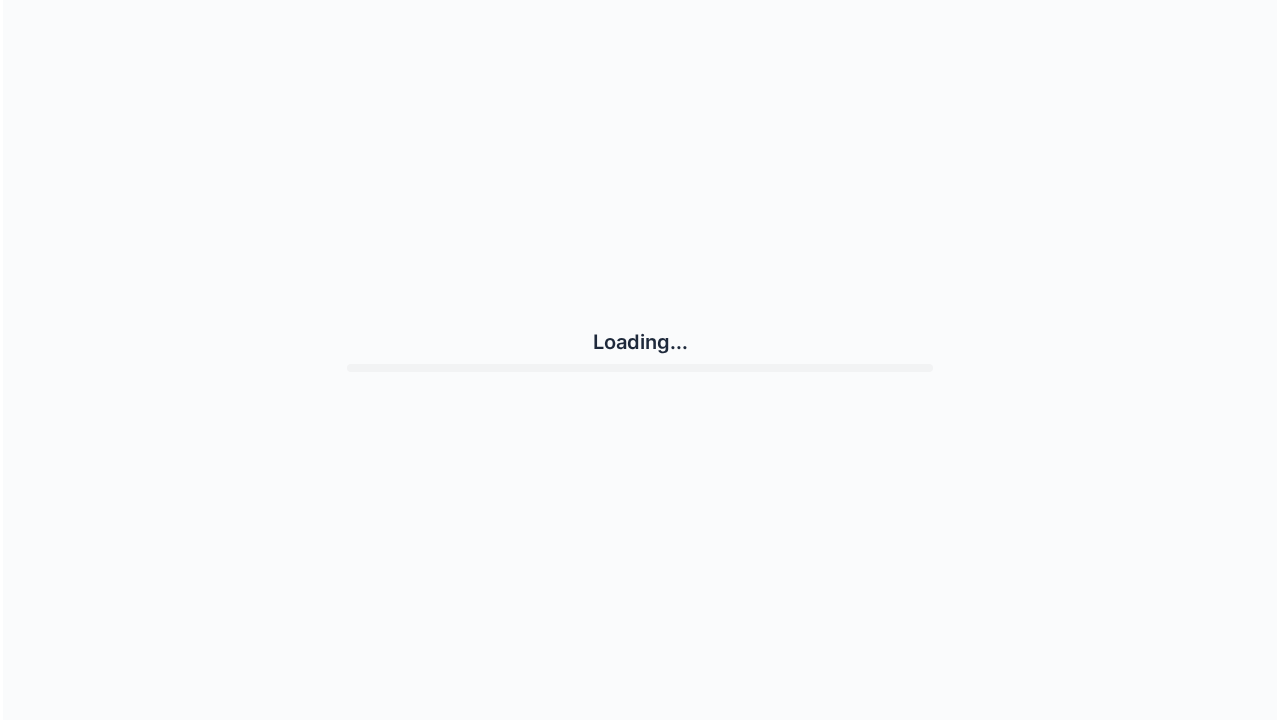 scroll, scrollTop: 0, scrollLeft: 0, axis: both 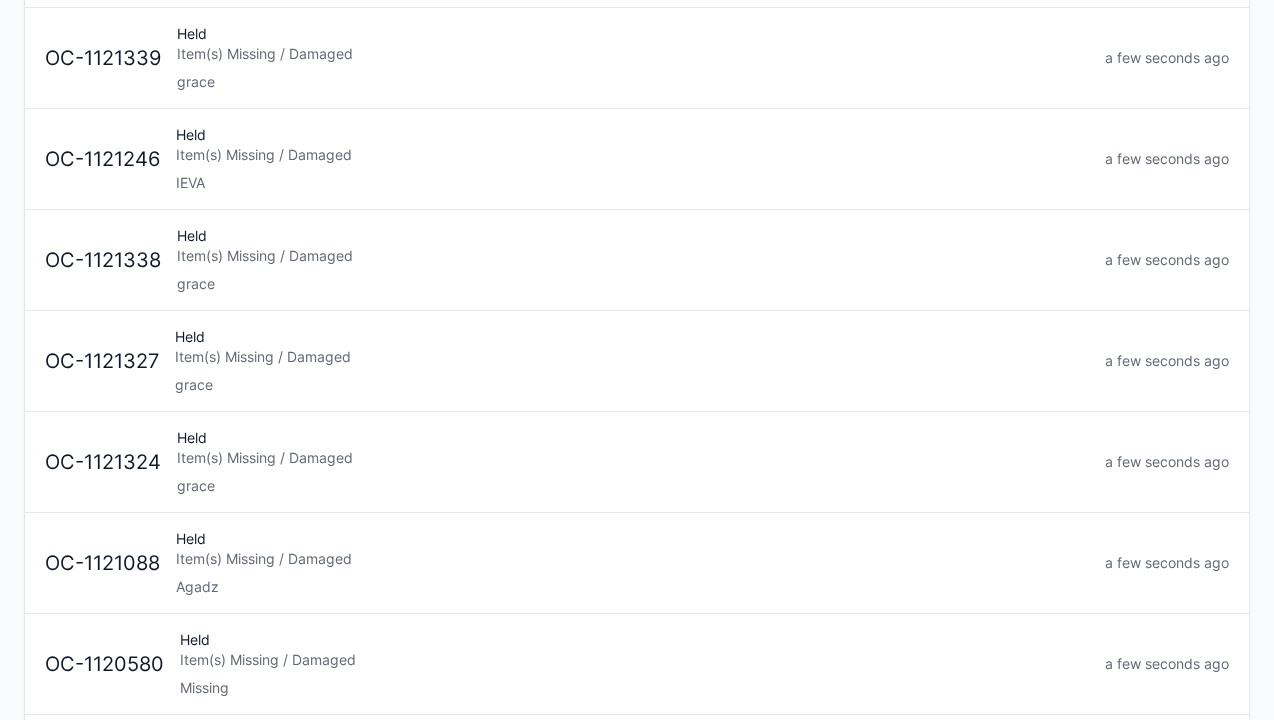 click on "Item(s) Missing / Damaged" at bounding box center [632, 559] 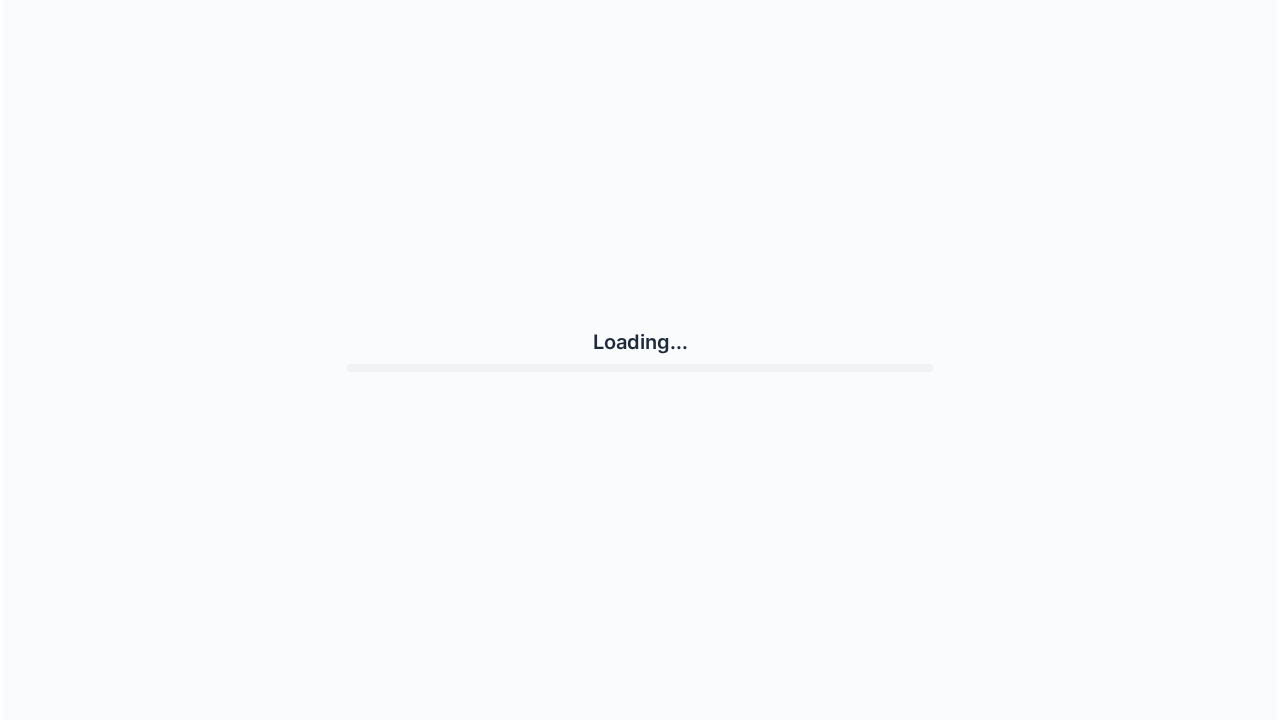 scroll, scrollTop: 0, scrollLeft: 0, axis: both 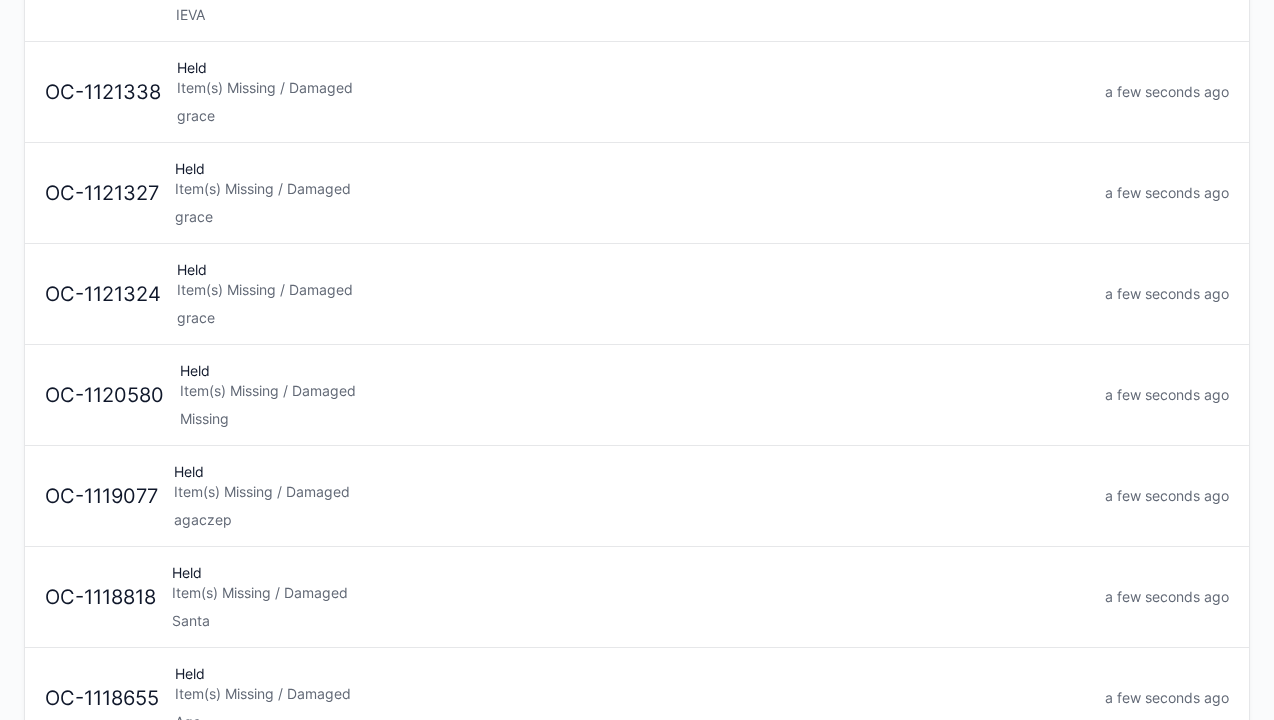 click on "Item(s) Missing / Damaged" at bounding box center [631, 492] 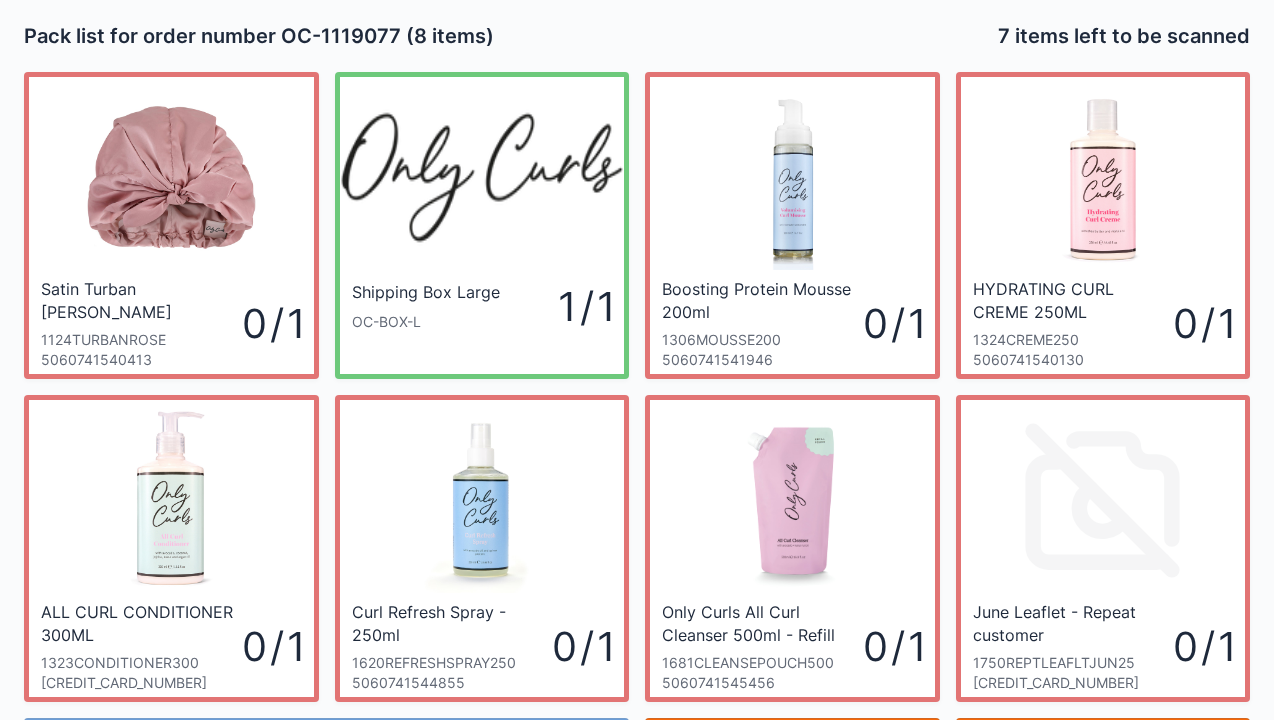 scroll, scrollTop: 116, scrollLeft: 0, axis: vertical 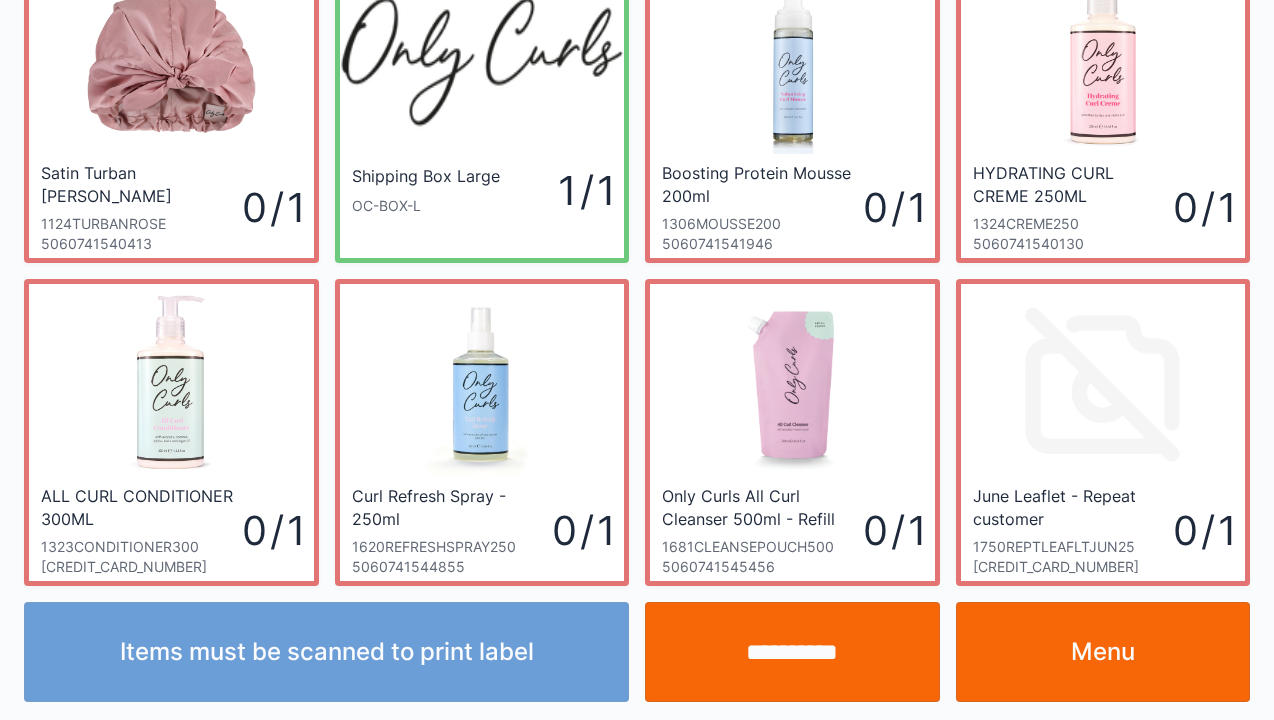 click on "Menu" at bounding box center (1103, 652) 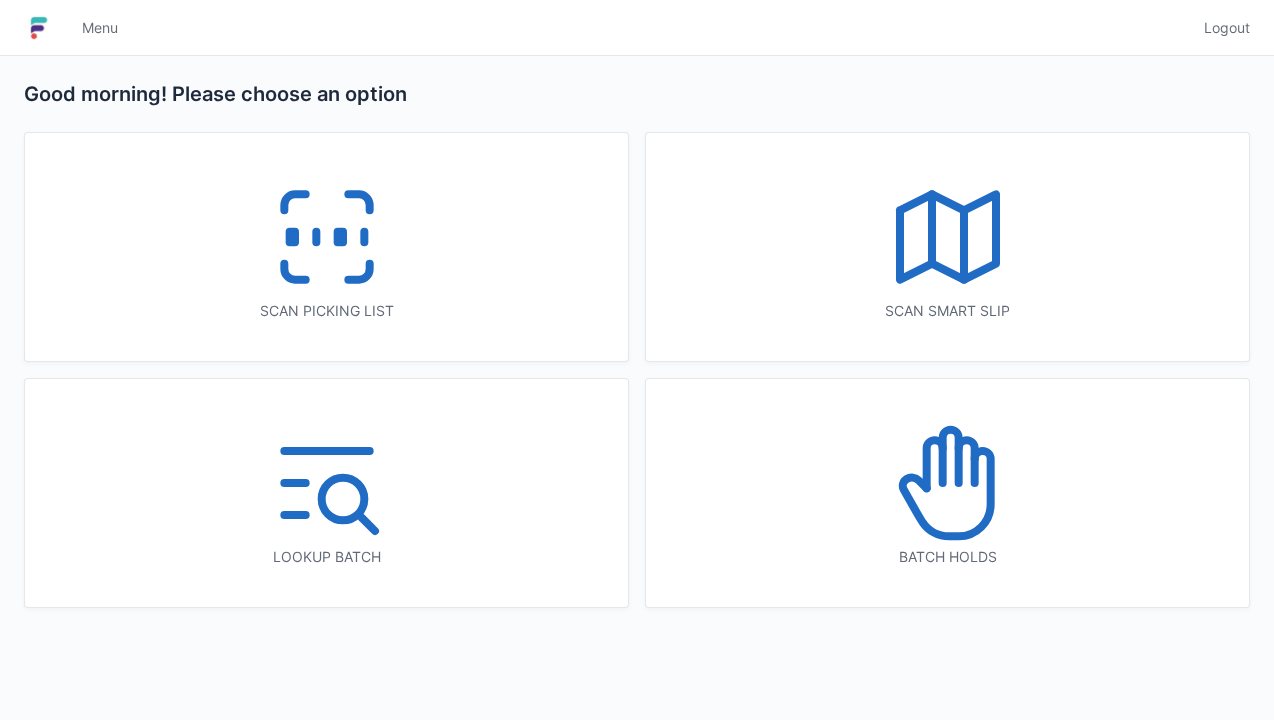 scroll, scrollTop: 0, scrollLeft: 0, axis: both 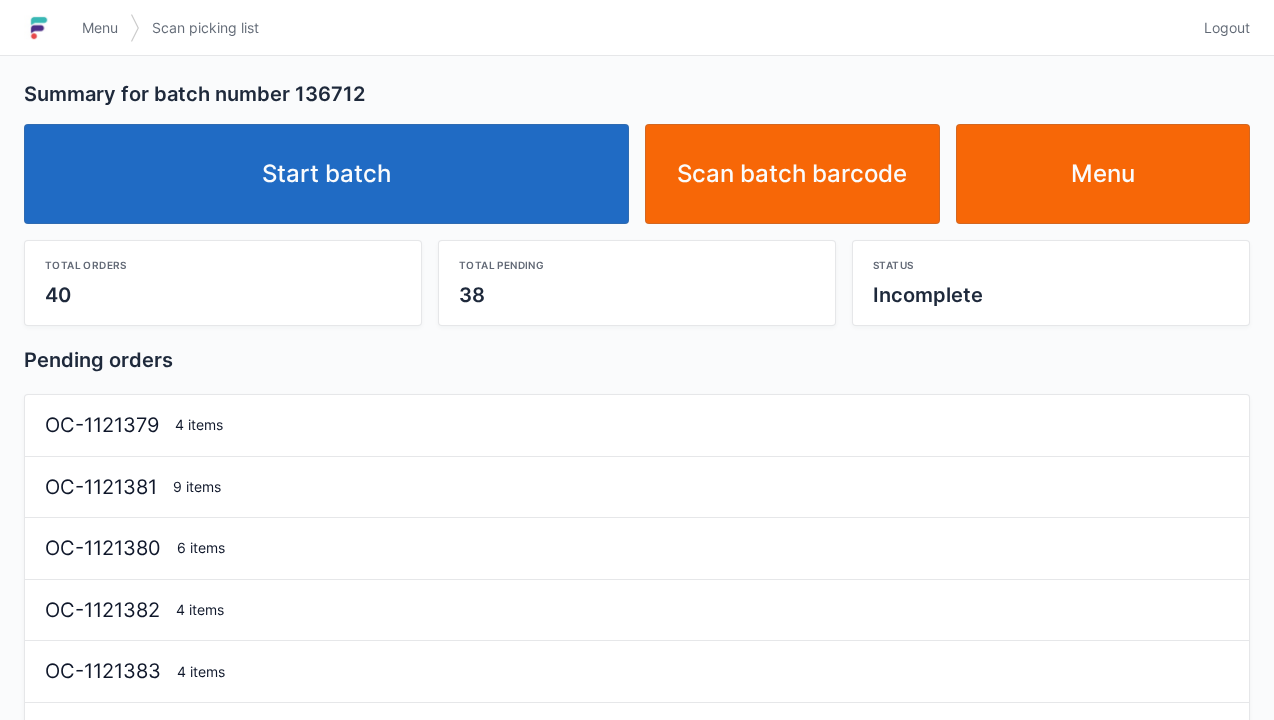 click on "Start batch" at bounding box center (326, 174) 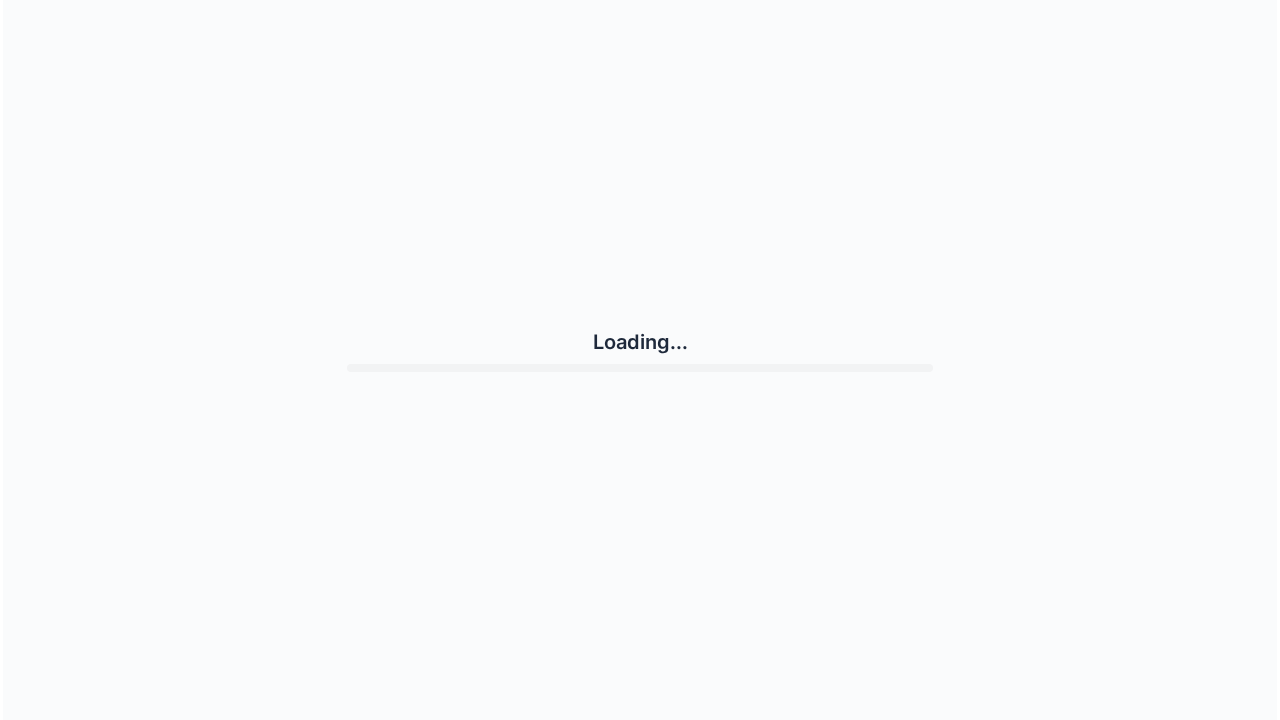 scroll, scrollTop: 0, scrollLeft: 0, axis: both 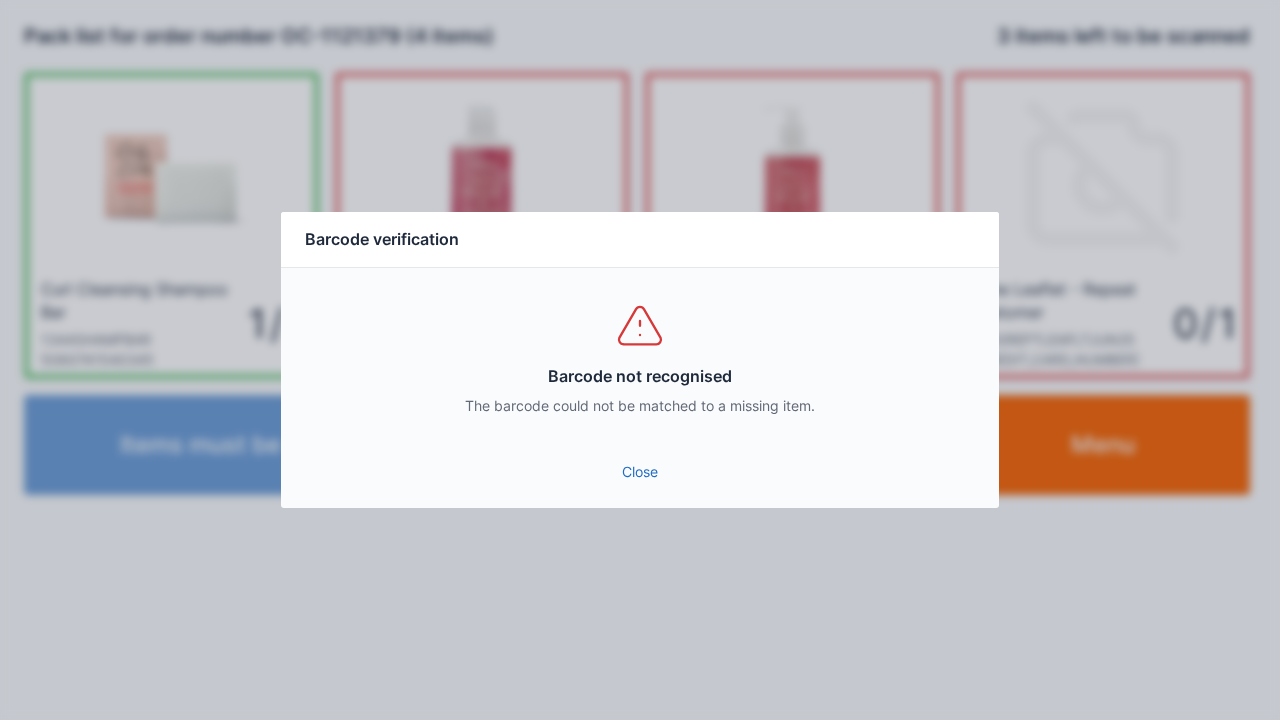 click on "Close" at bounding box center [640, 472] 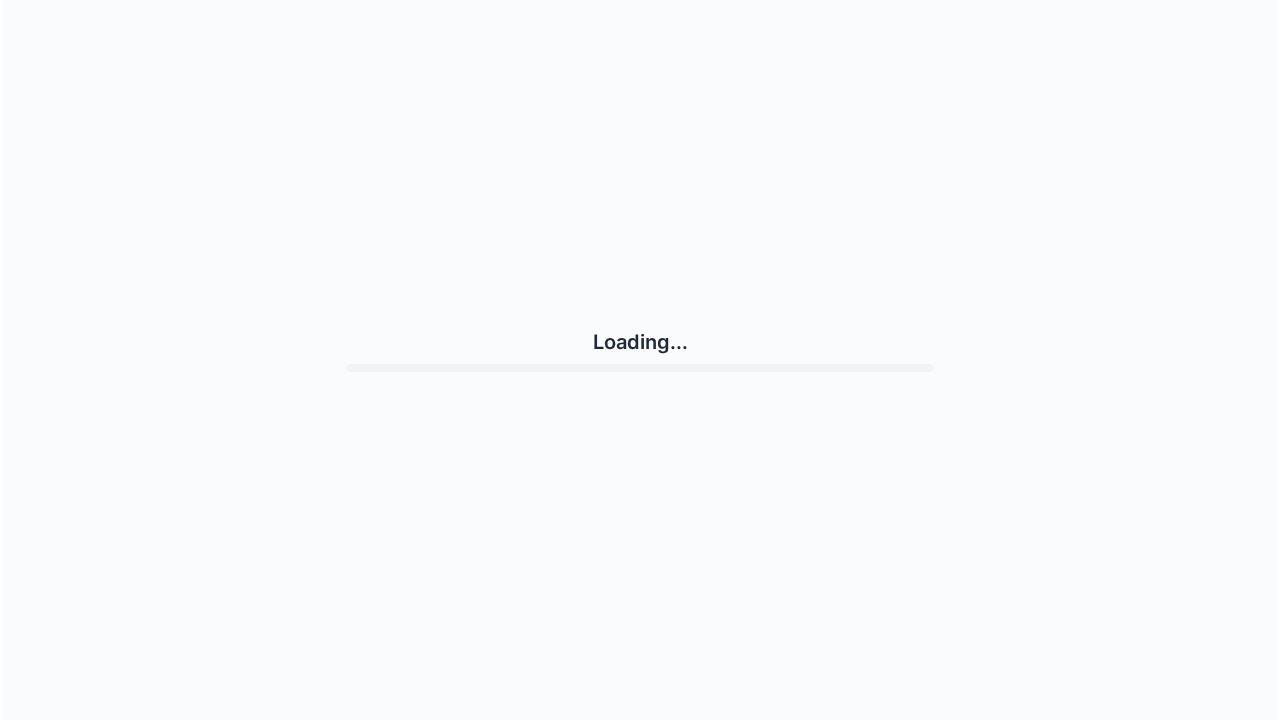 scroll, scrollTop: 0, scrollLeft: 0, axis: both 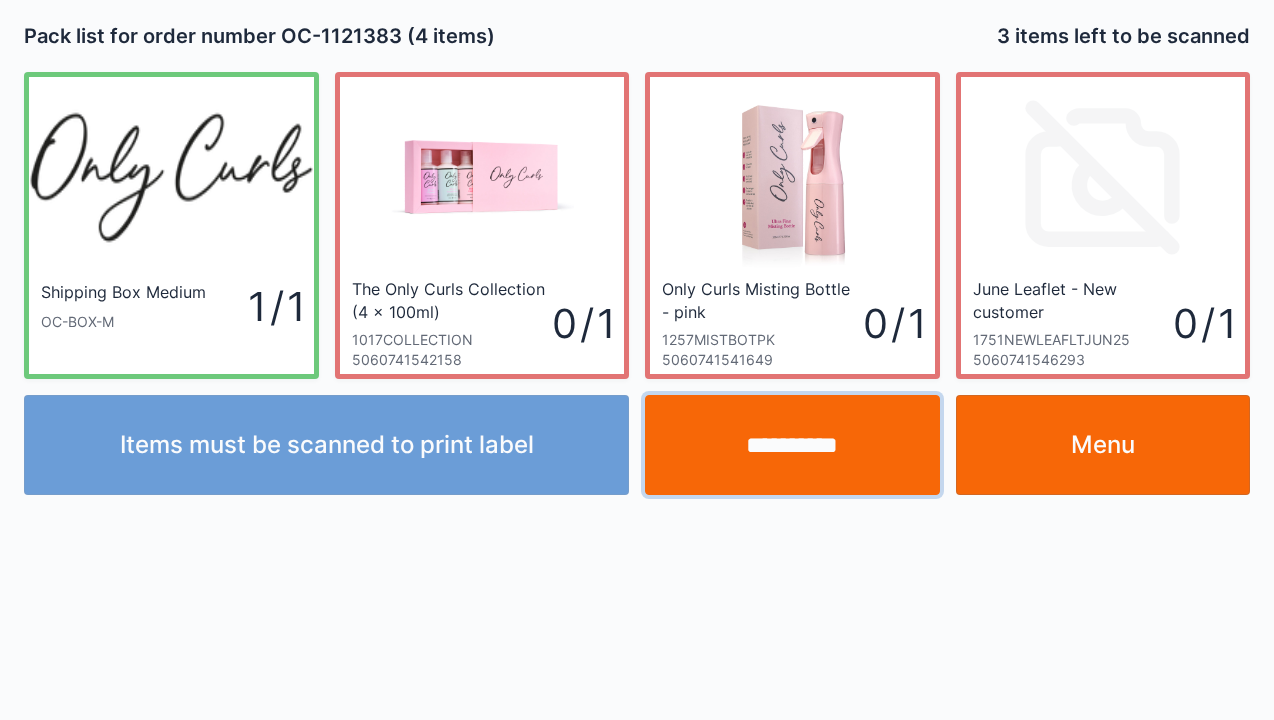 click on "**********" at bounding box center [792, 445] 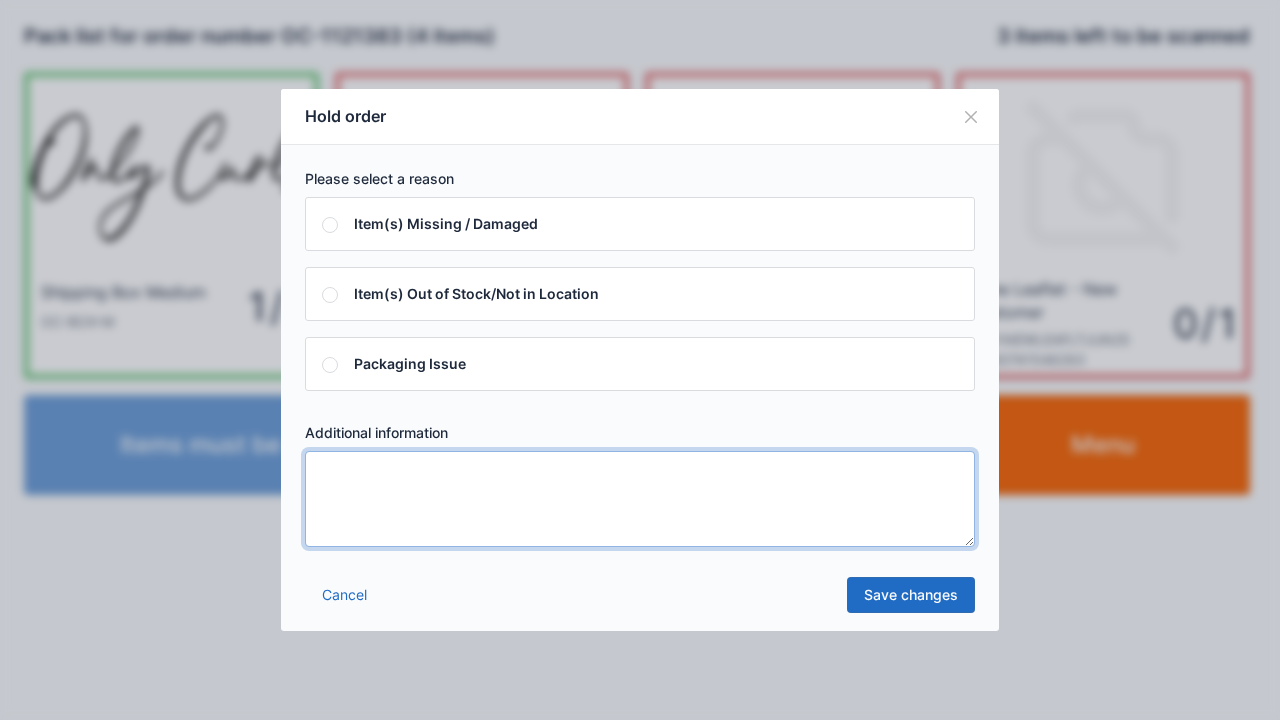 click at bounding box center (640, 499) 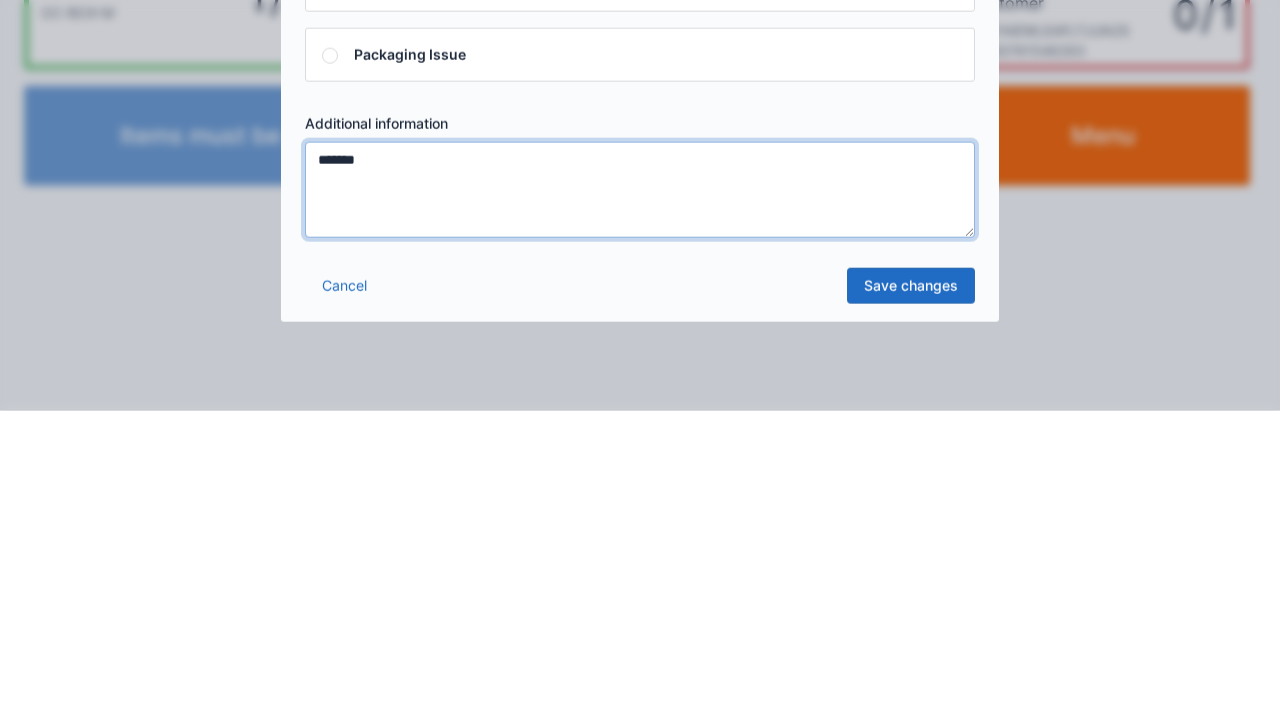 type on "*******" 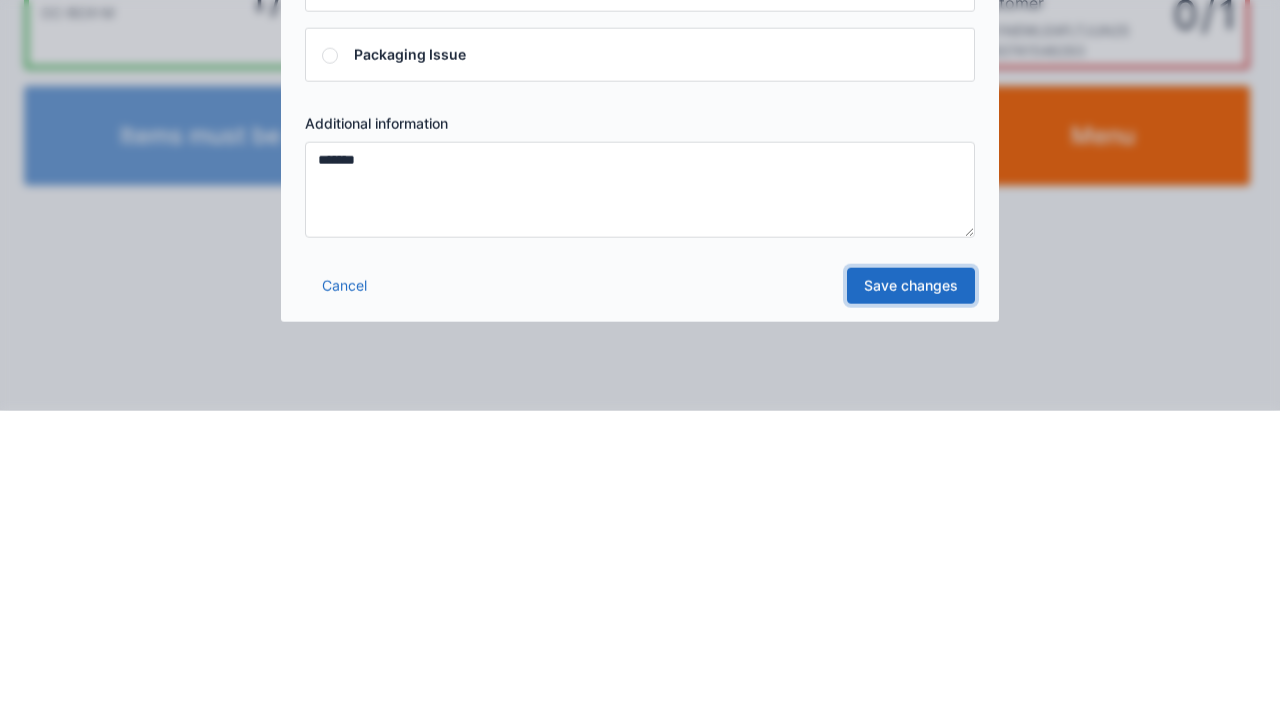 click on "Save changes" at bounding box center [911, 595] 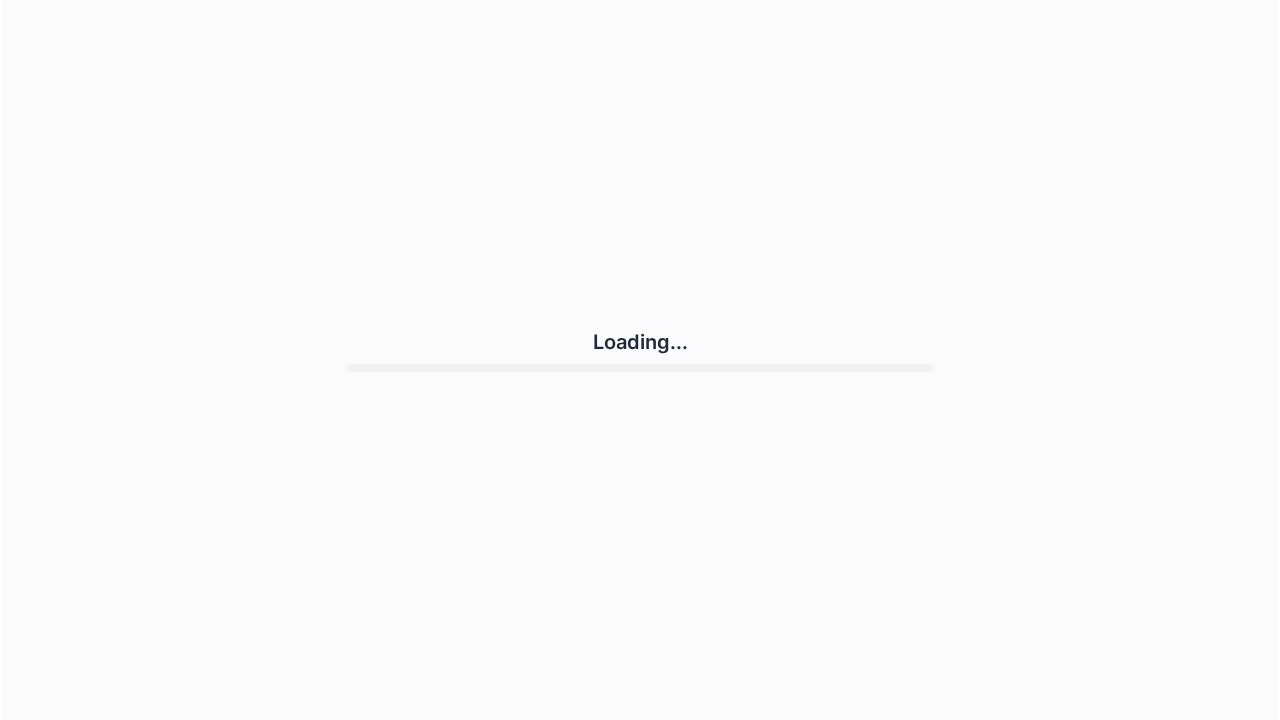 scroll, scrollTop: 0, scrollLeft: 0, axis: both 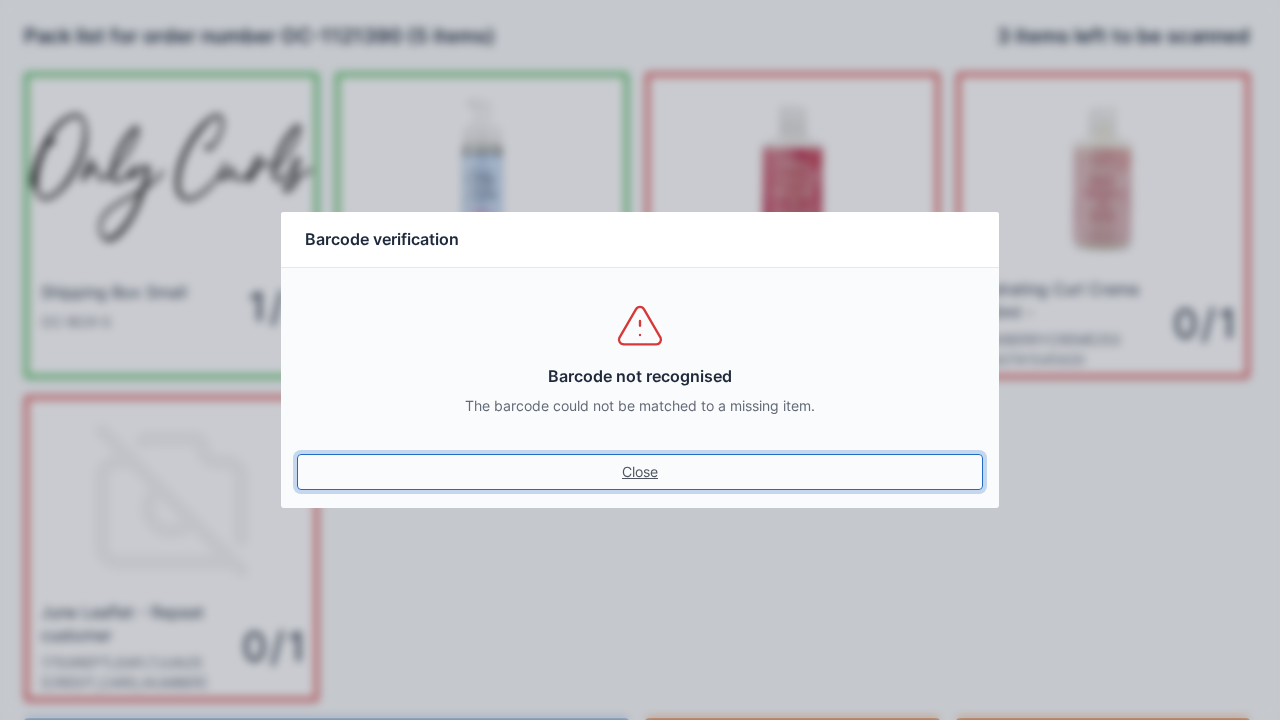 click on "Close" at bounding box center (640, 472) 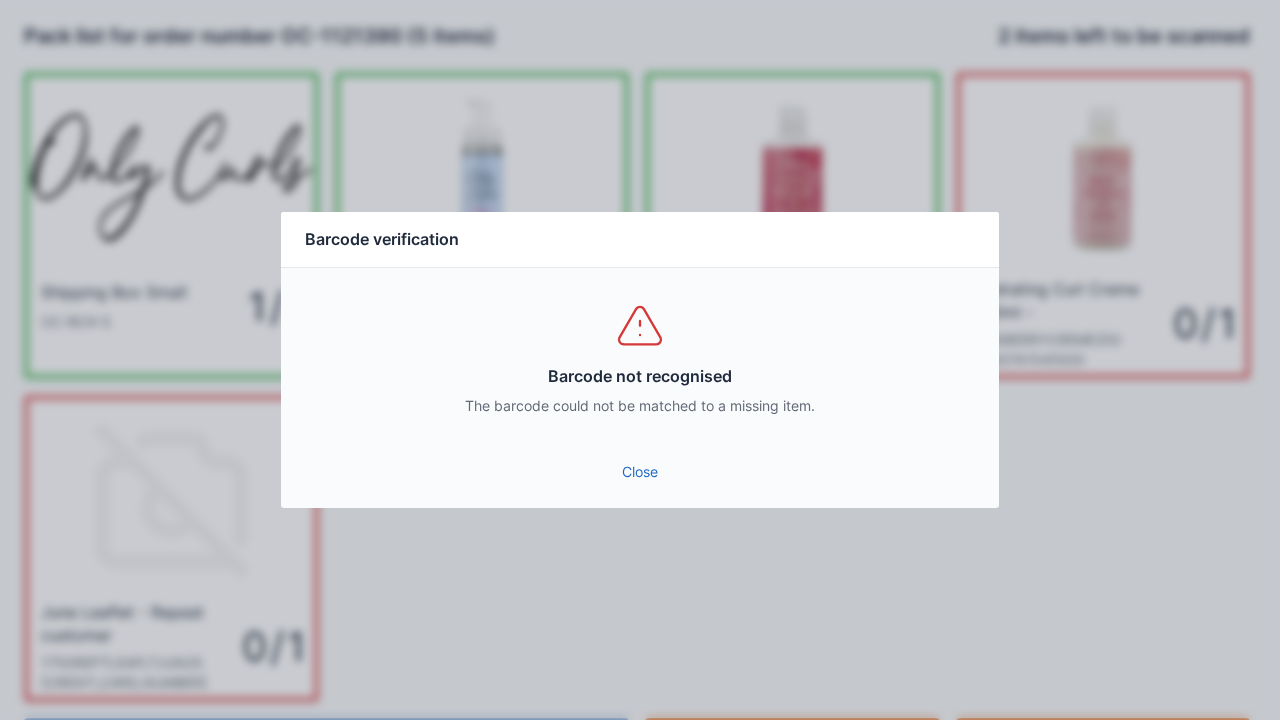 click on "Close" at bounding box center [640, 472] 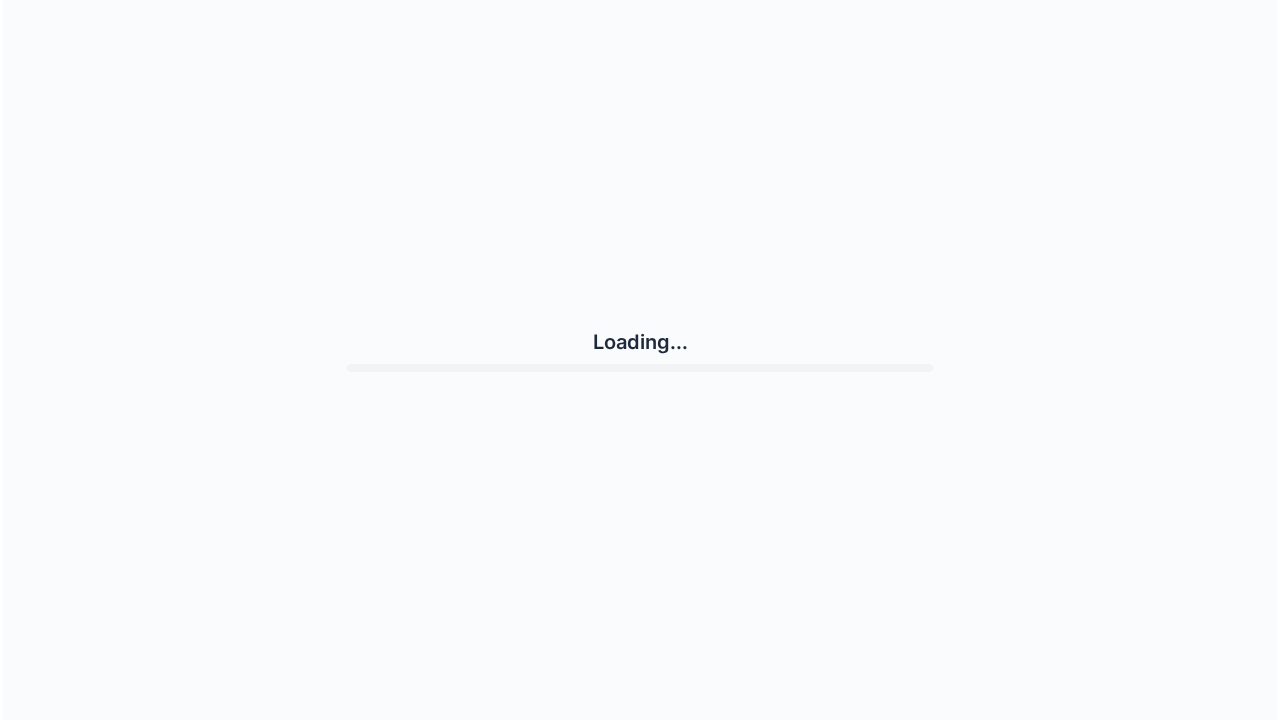 scroll, scrollTop: 0, scrollLeft: 0, axis: both 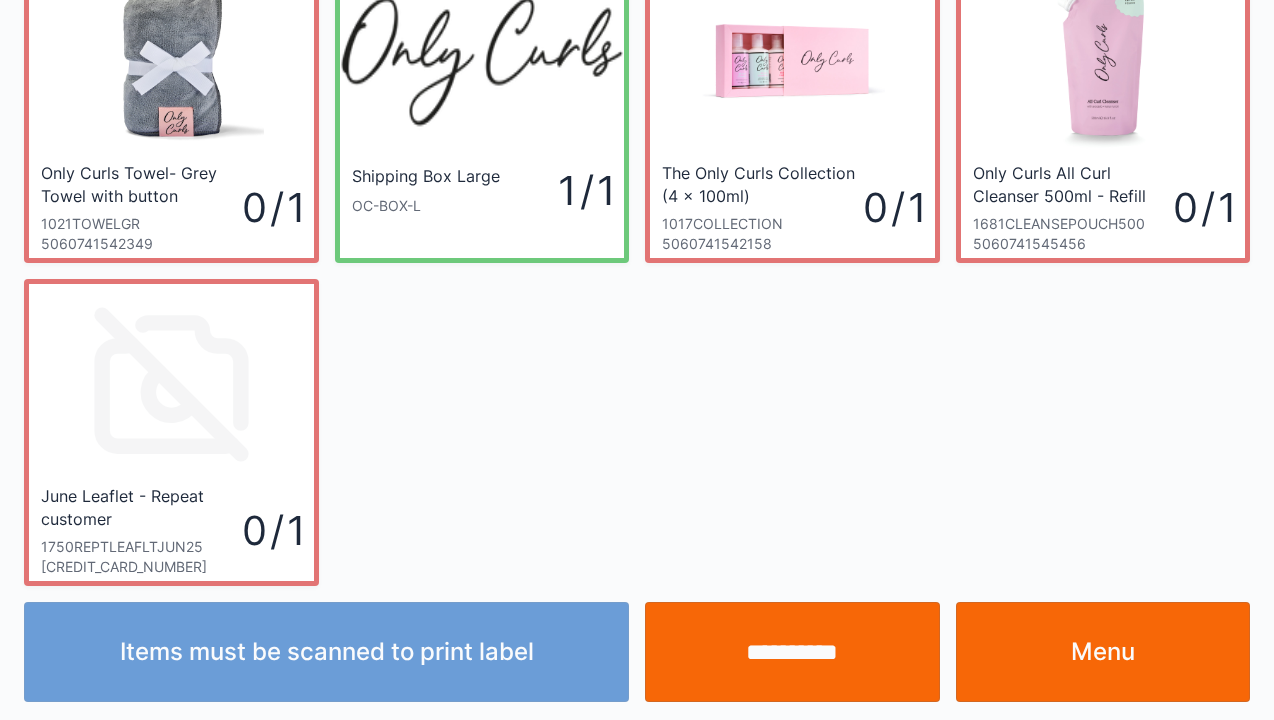 click on "**********" at bounding box center [792, 652] 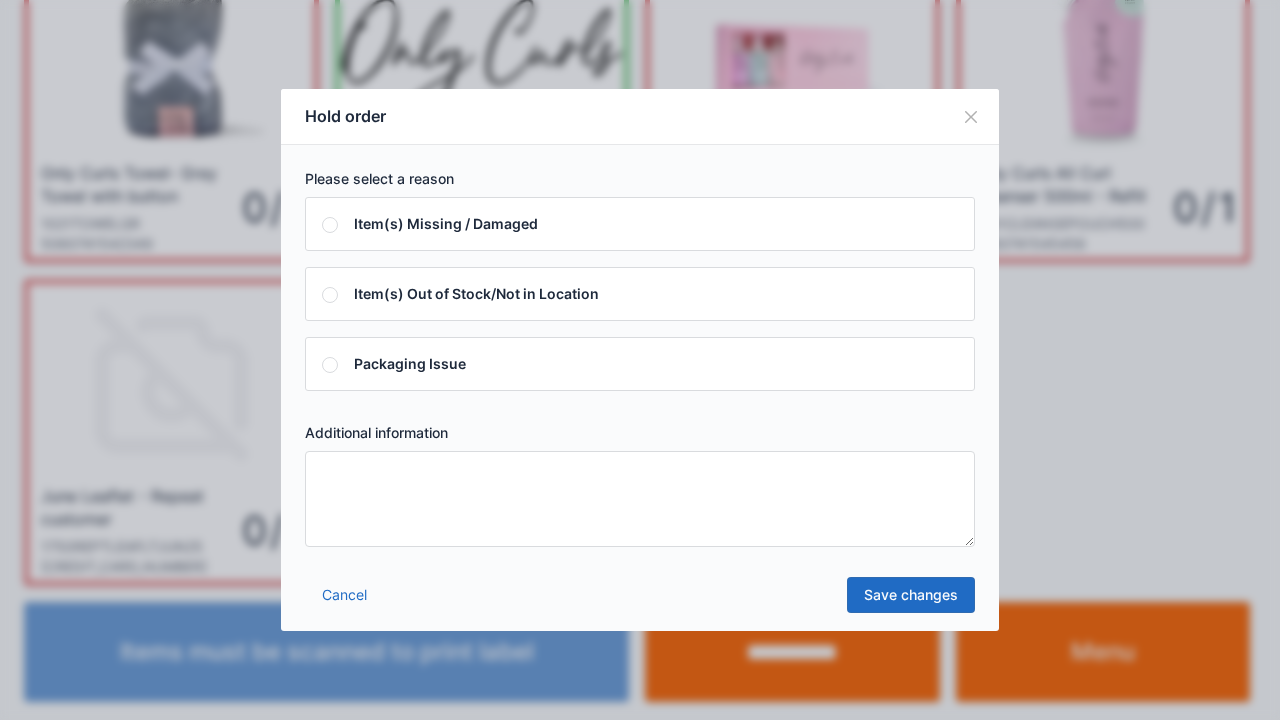 click at bounding box center (640, 499) 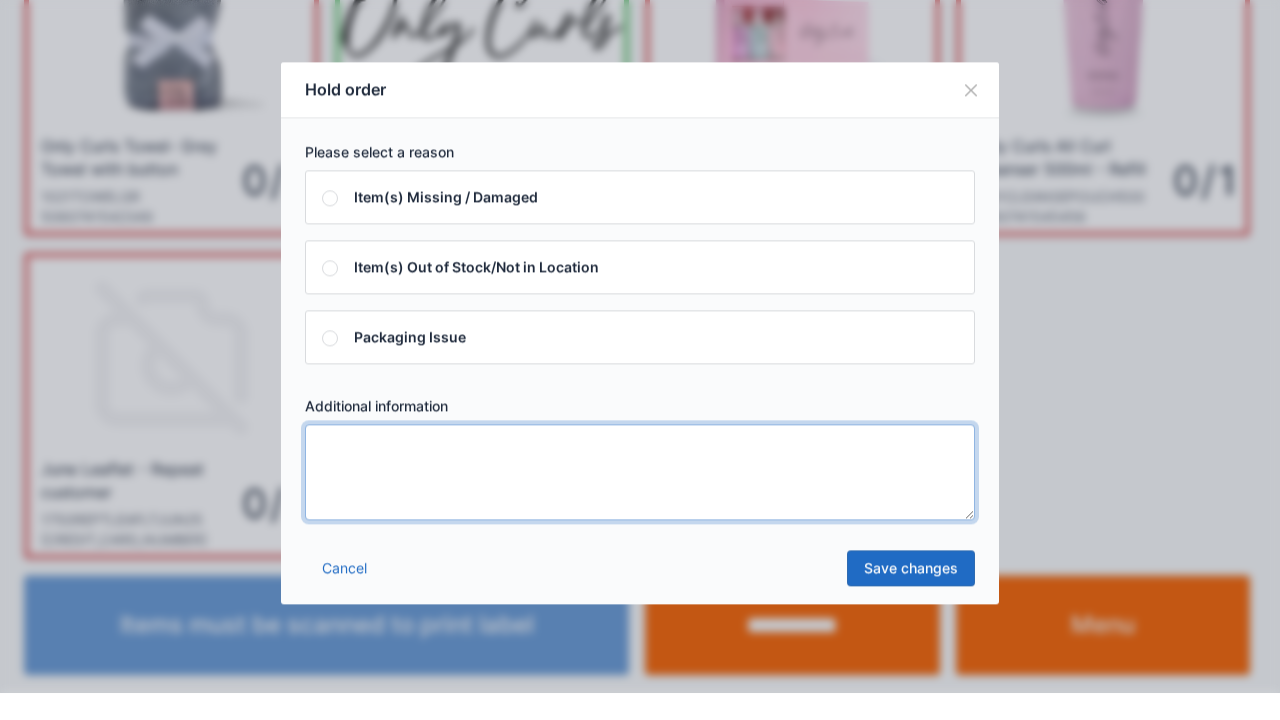 scroll, scrollTop: 116, scrollLeft: 0, axis: vertical 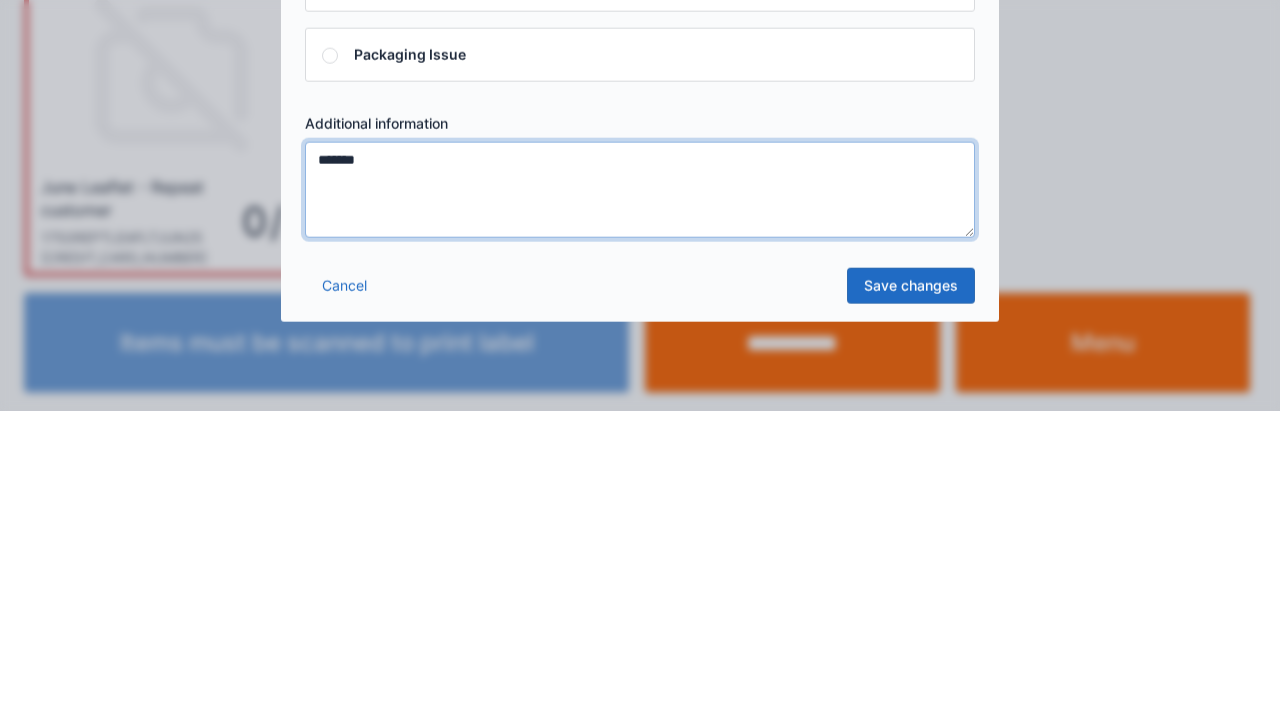 type on "*******" 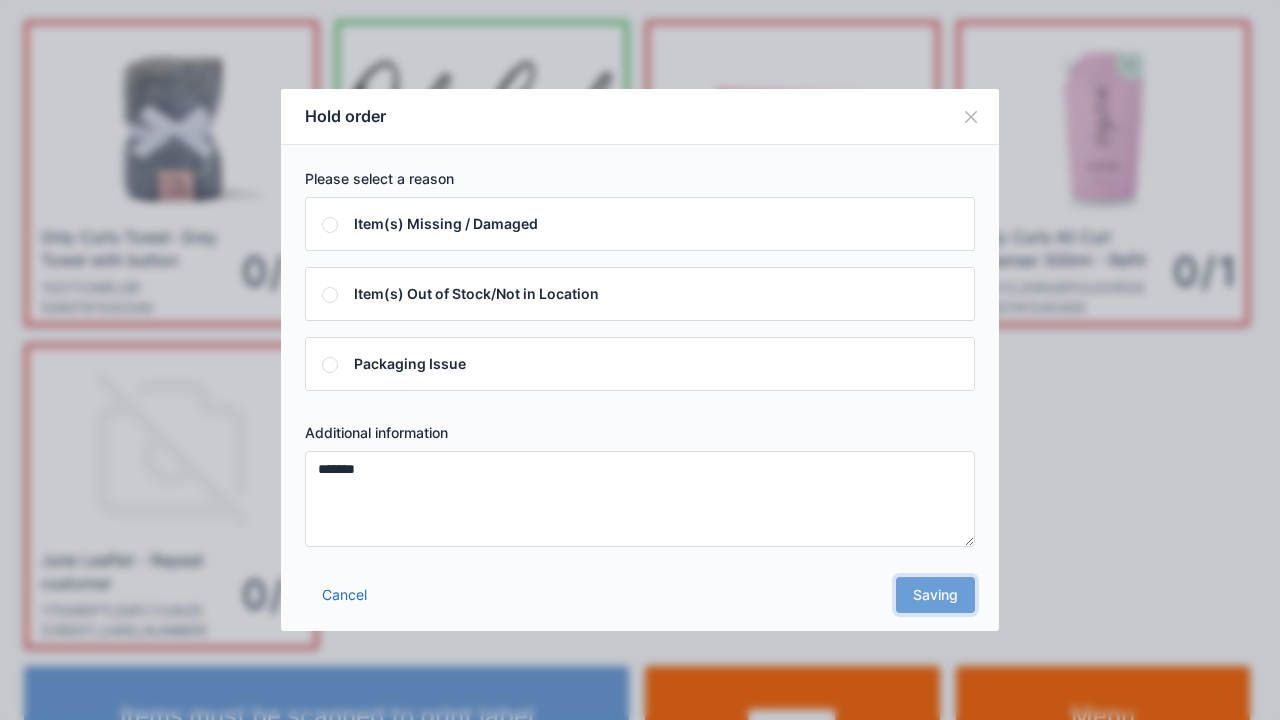 scroll, scrollTop: 0, scrollLeft: 0, axis: both 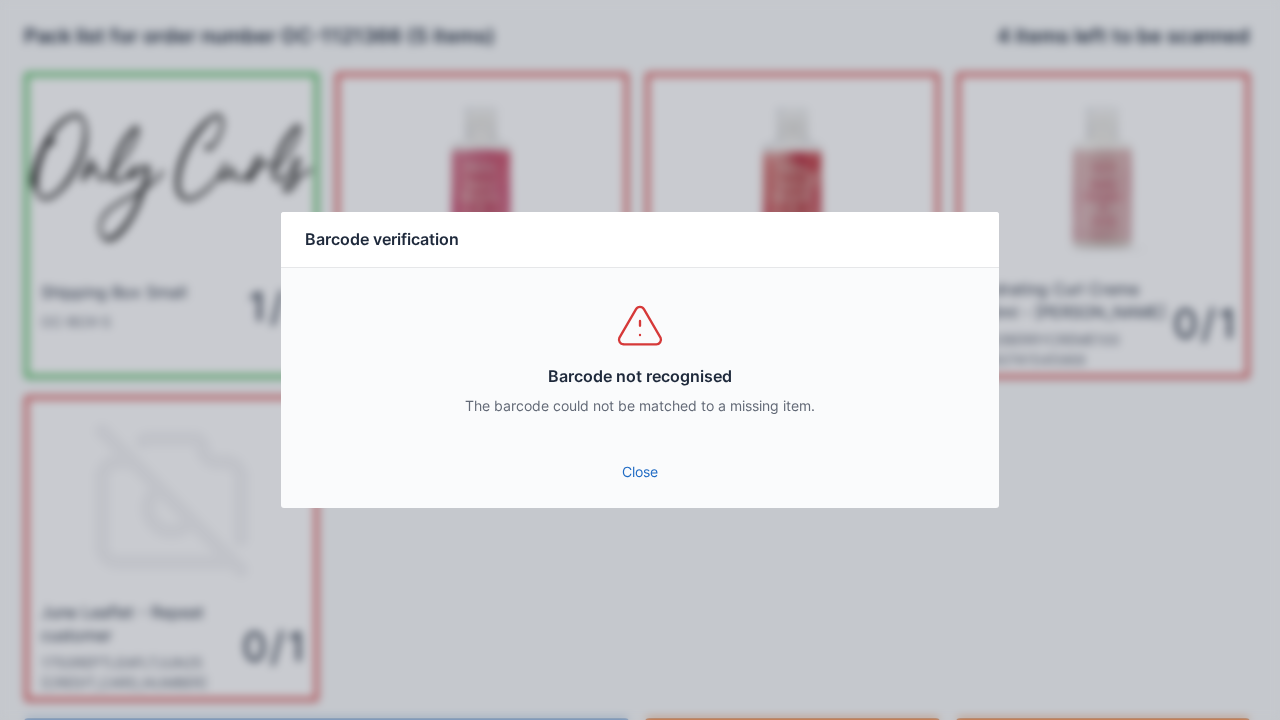 click on "Barcode not recognised The barcode could not be matched to a missing item." at bounding box center (640, 358) 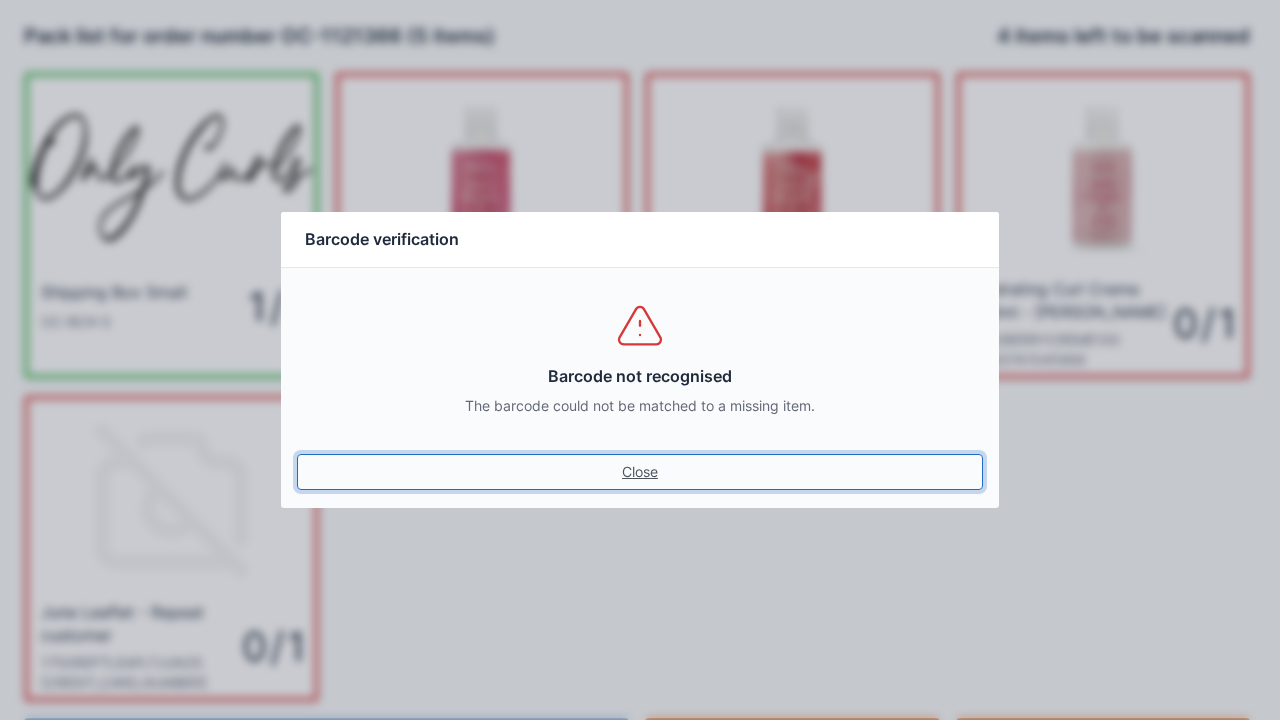 click on "Close" at bounding box center (640, 472) 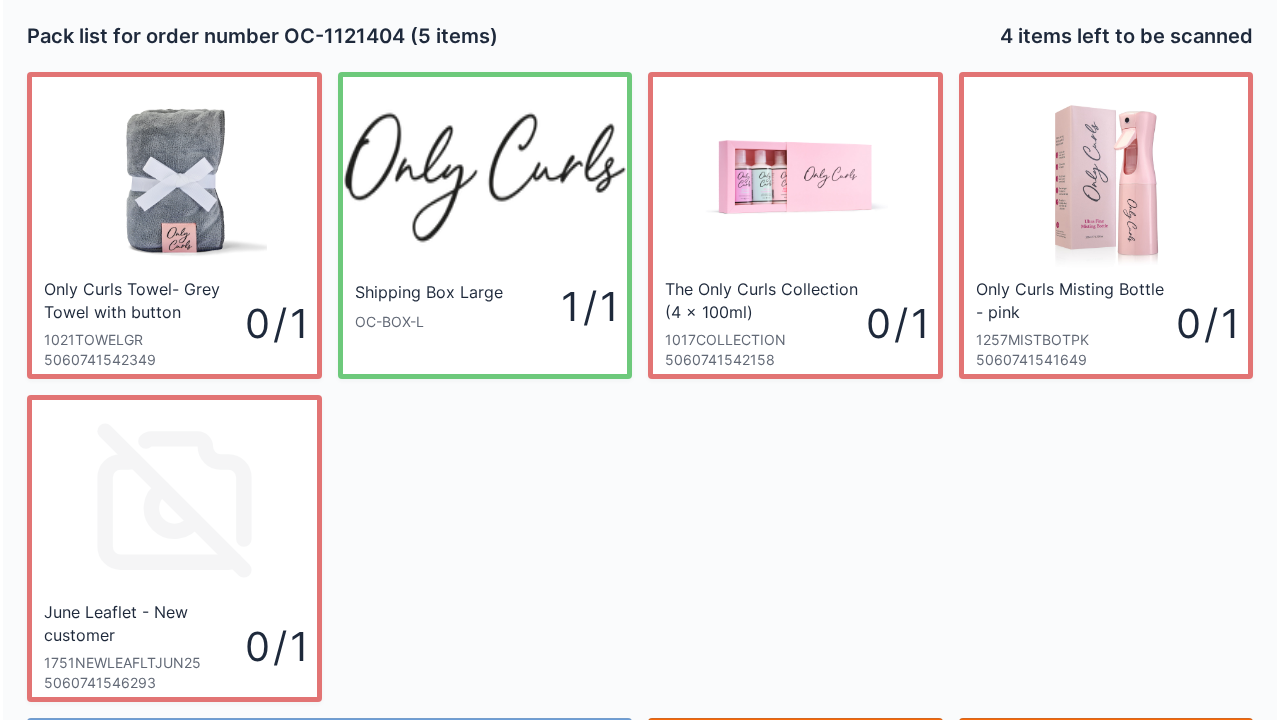 scroll, scrollTop: 116, scrollLeft: 0, axis: vertical 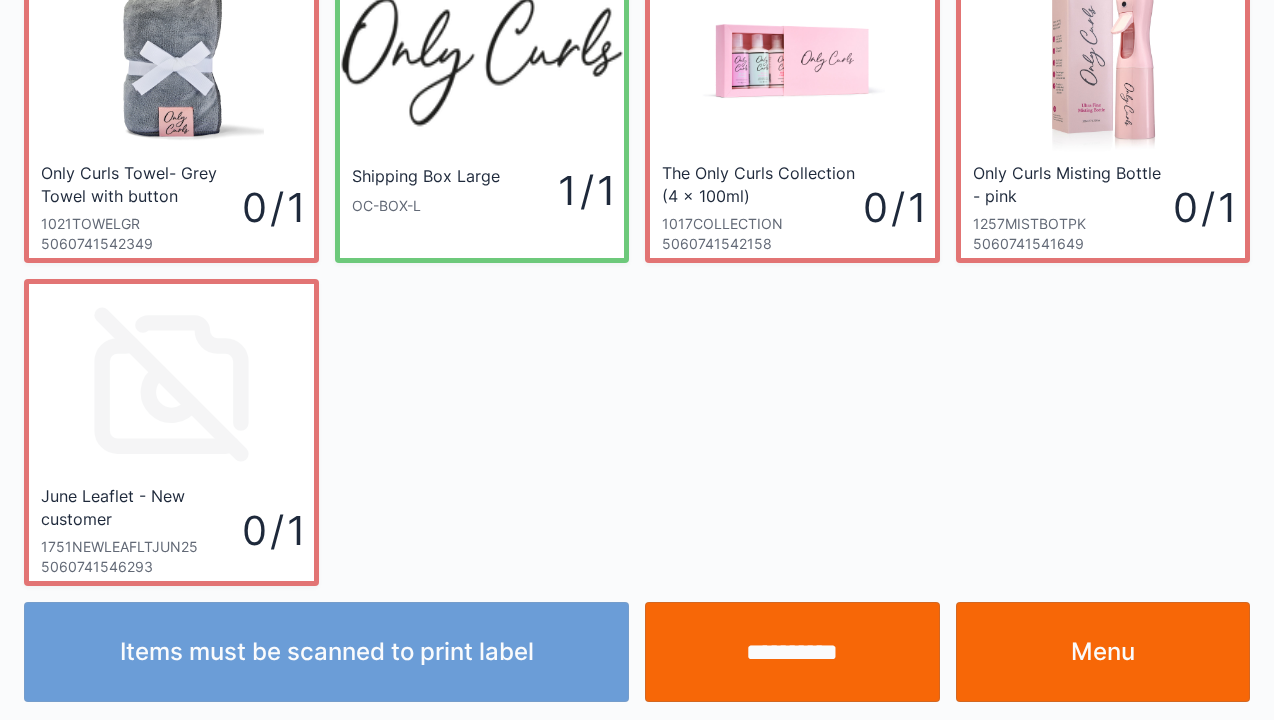 click on "**********" at bounding box center [792, 652] 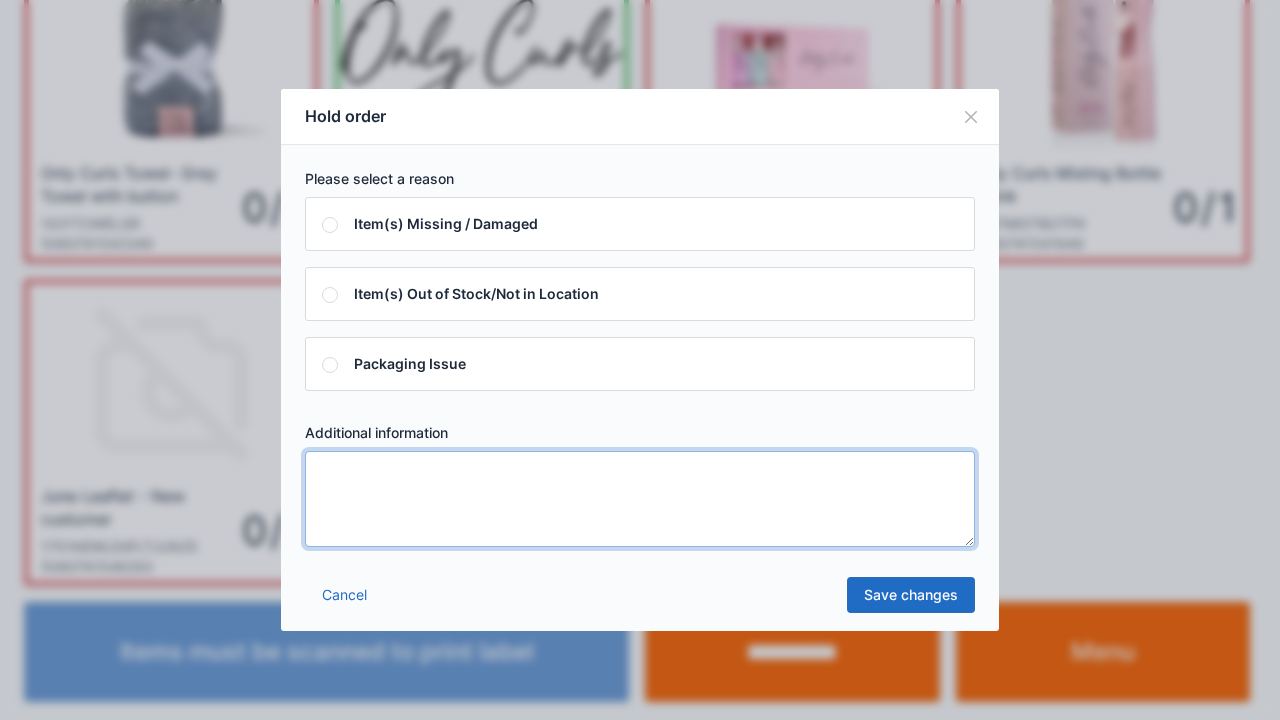 click at bounding box center [640, 499] 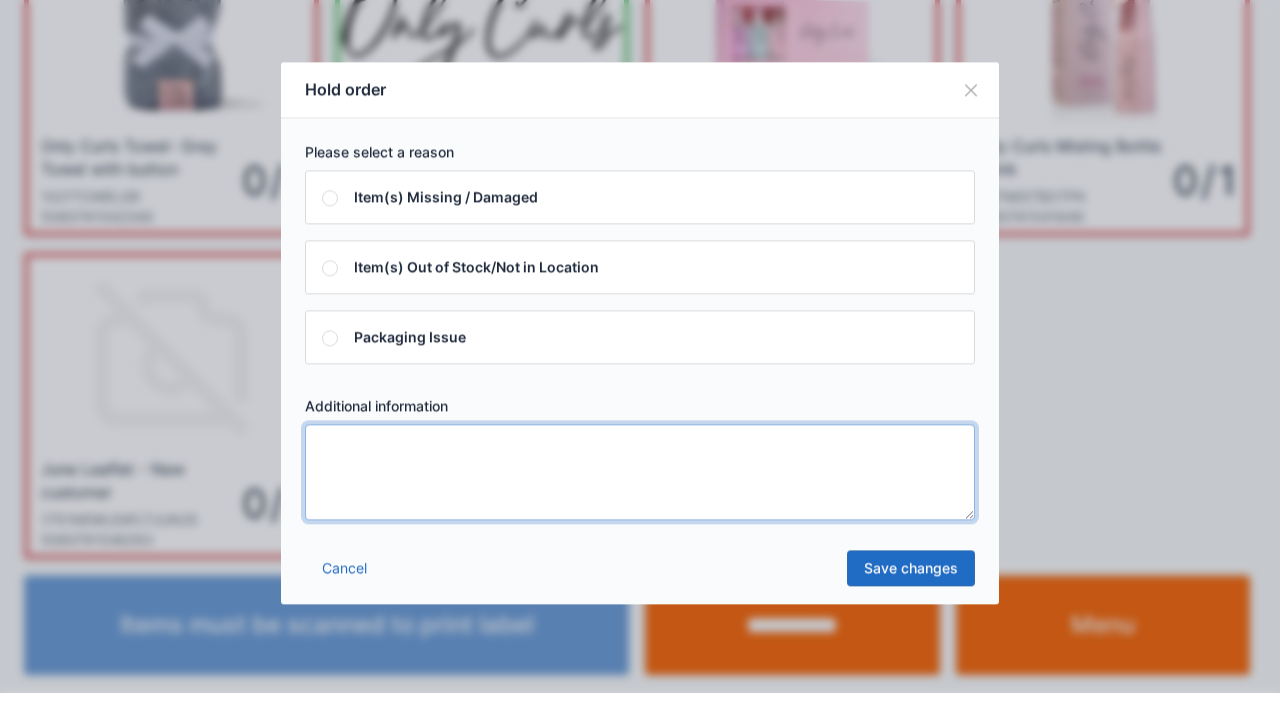 scroll, scrollTop: 116, scrollLeft: 0, axis: vertical 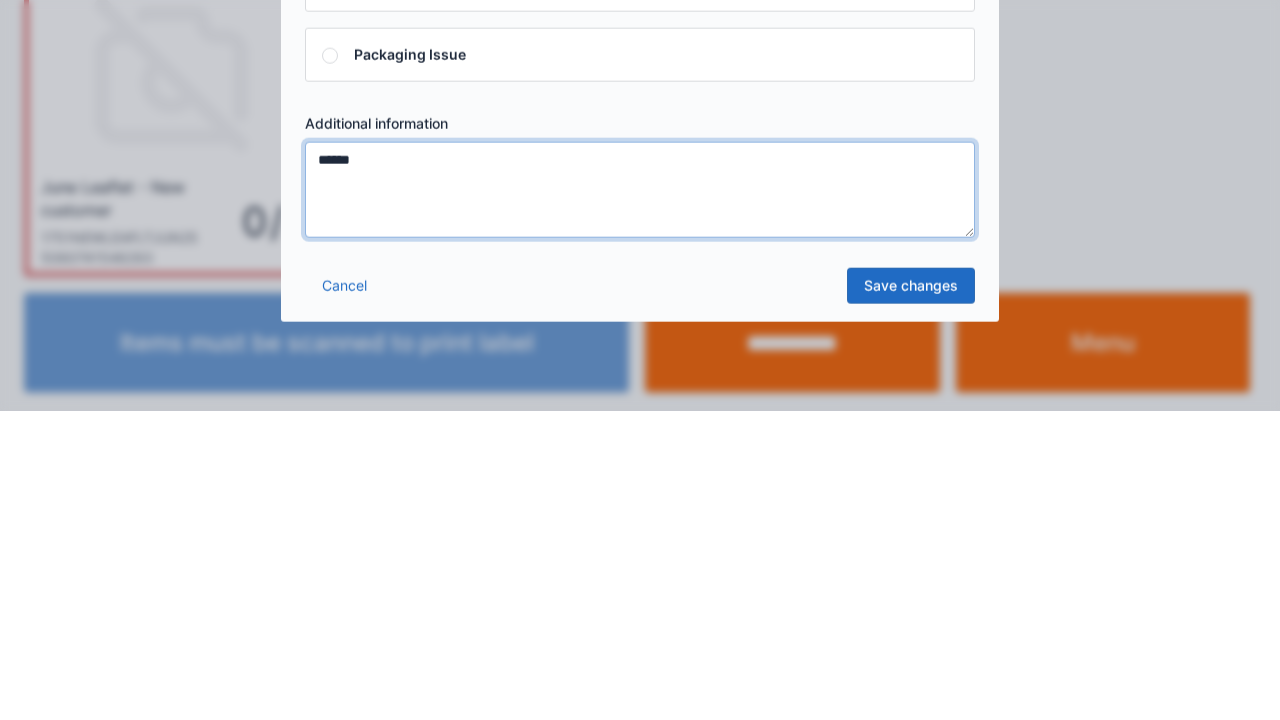 type on "******" 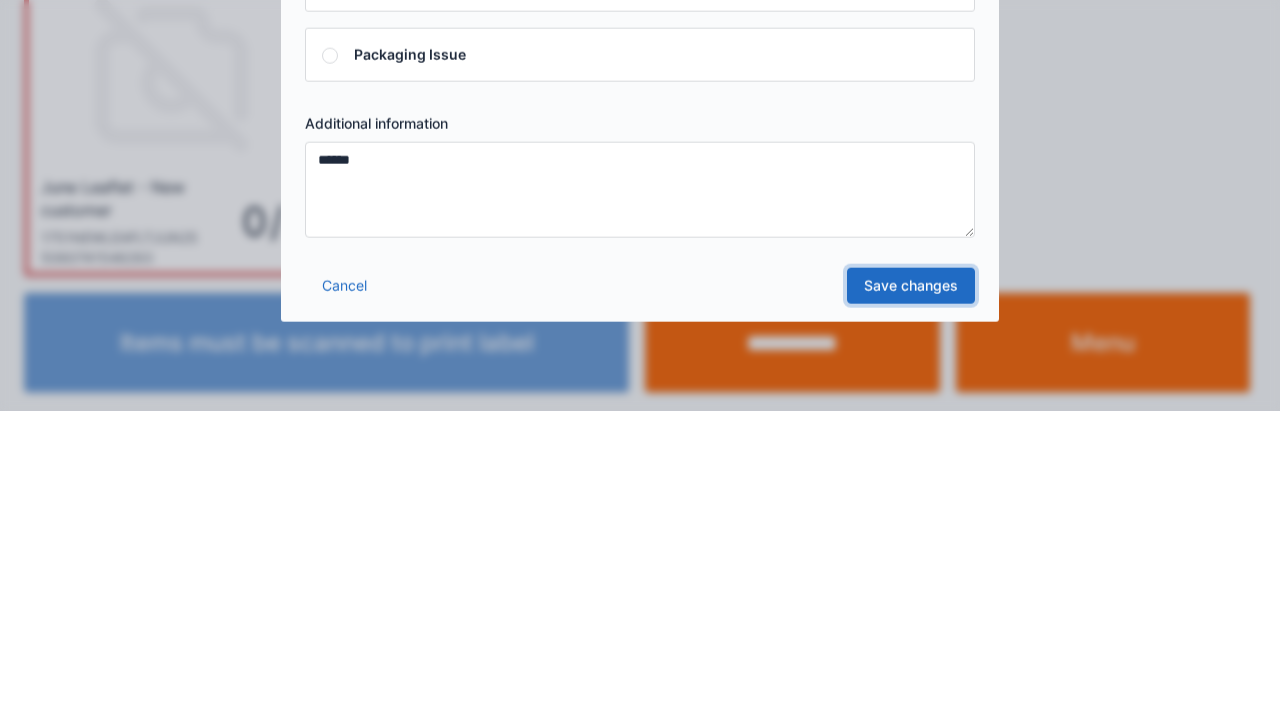 click on "Save changes" at bounding box center (911, 595) 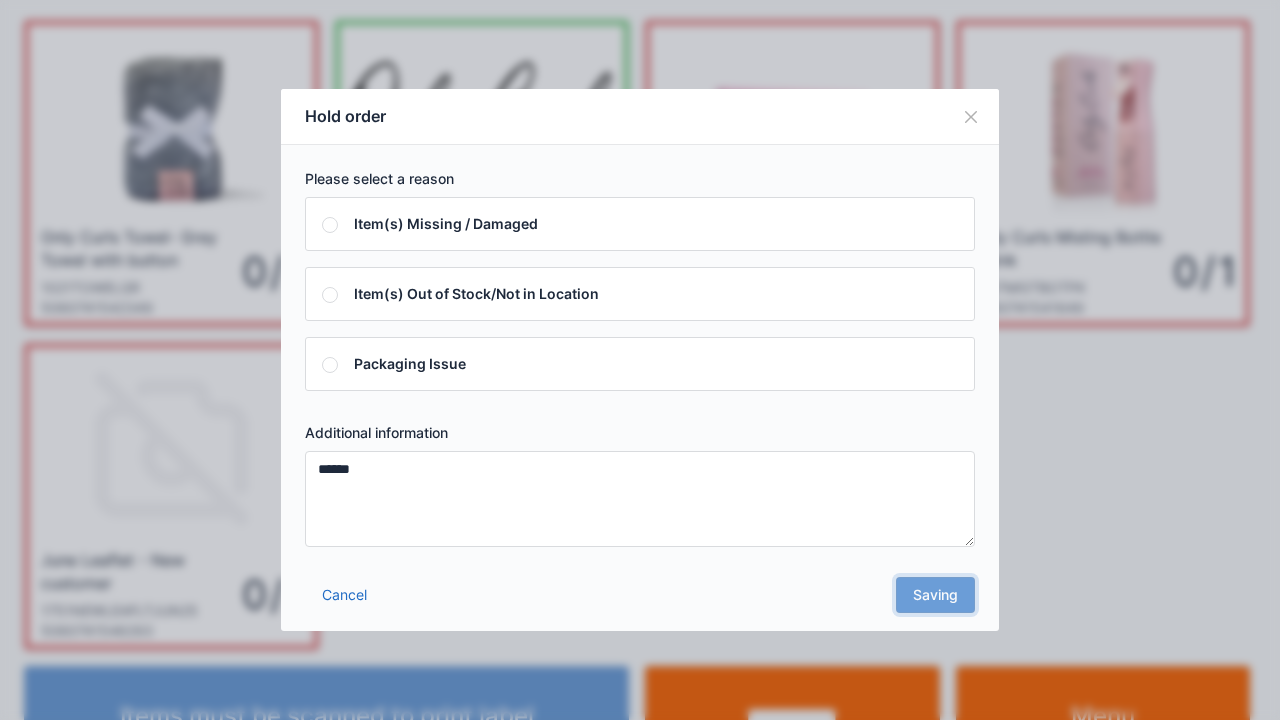 scroll, scrollTop: 0, scrollLeft: 0, axis: both 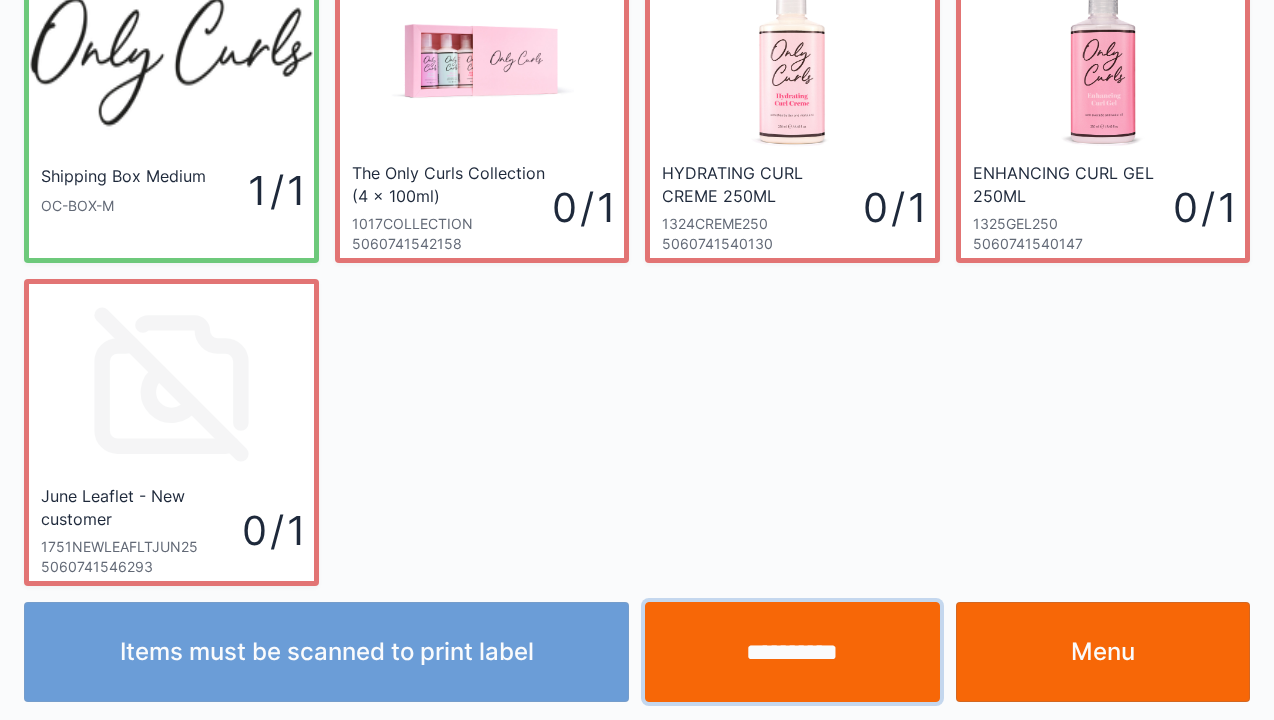 click on "**********" at bounding box center [792, 652] 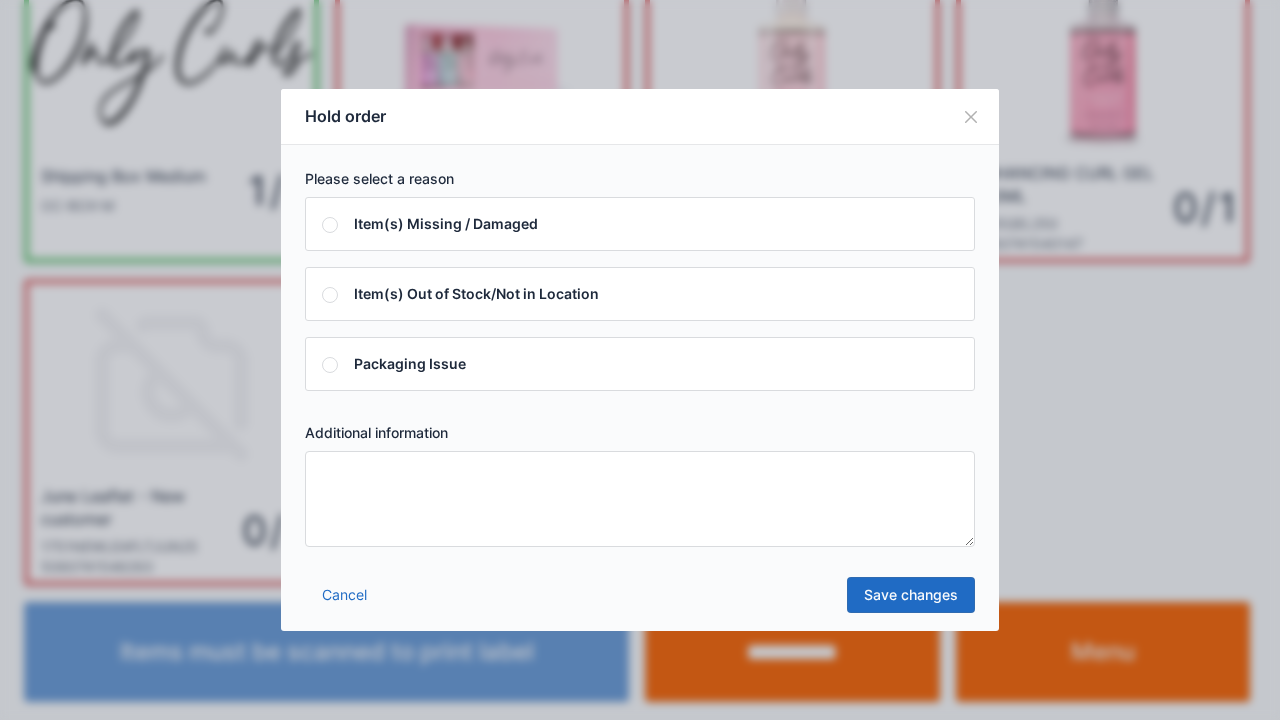 click at bounding box center [640, 499] 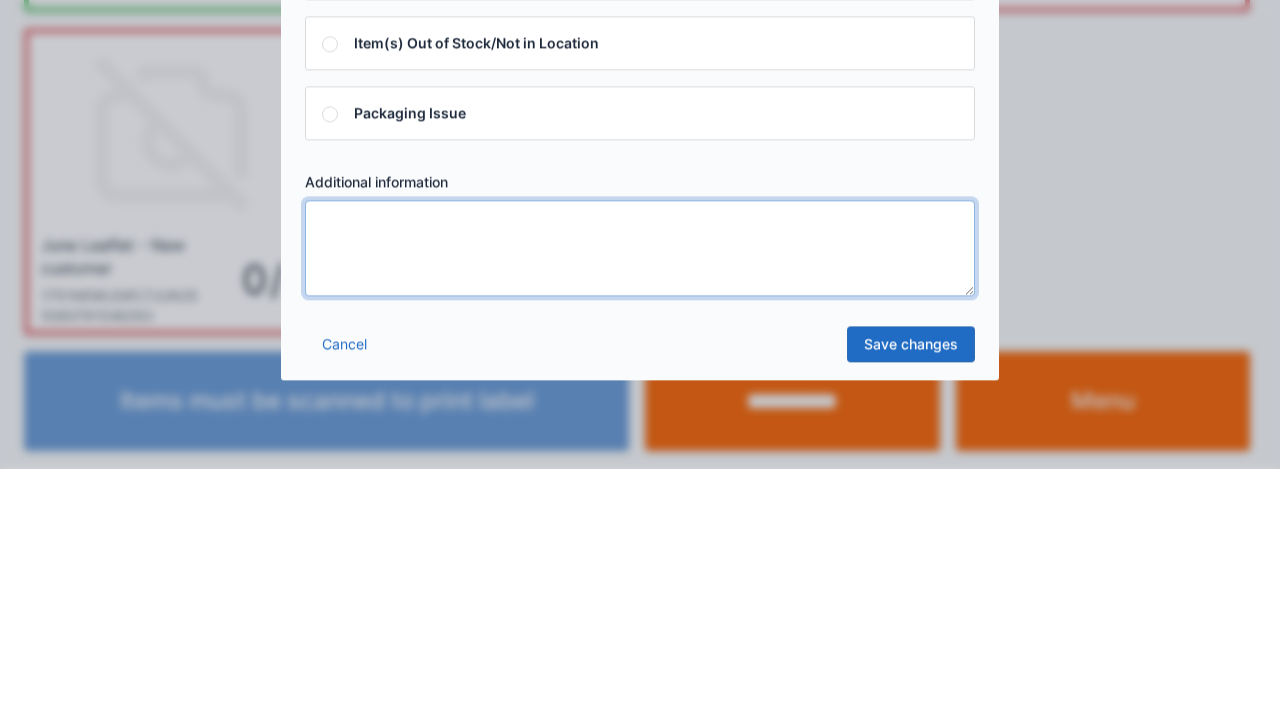 scroll, scrollTop: 116, scrollLeft: 0, axis: vertical 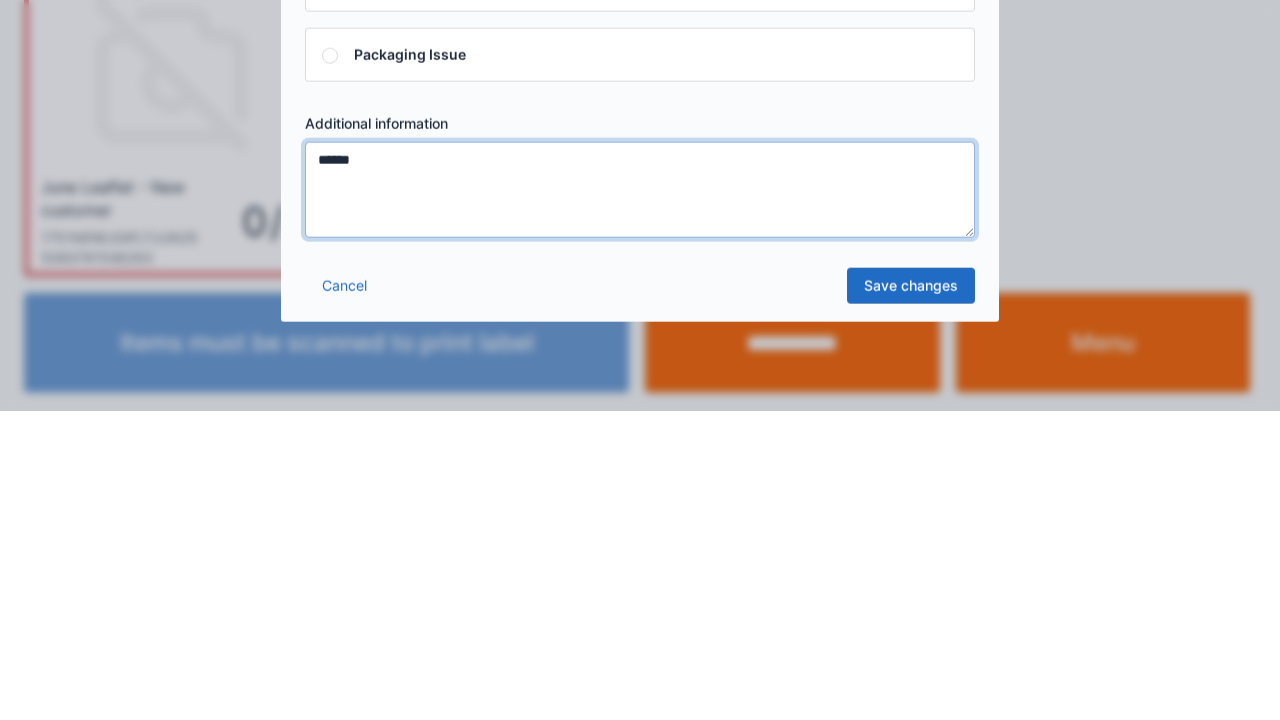 type on "******" 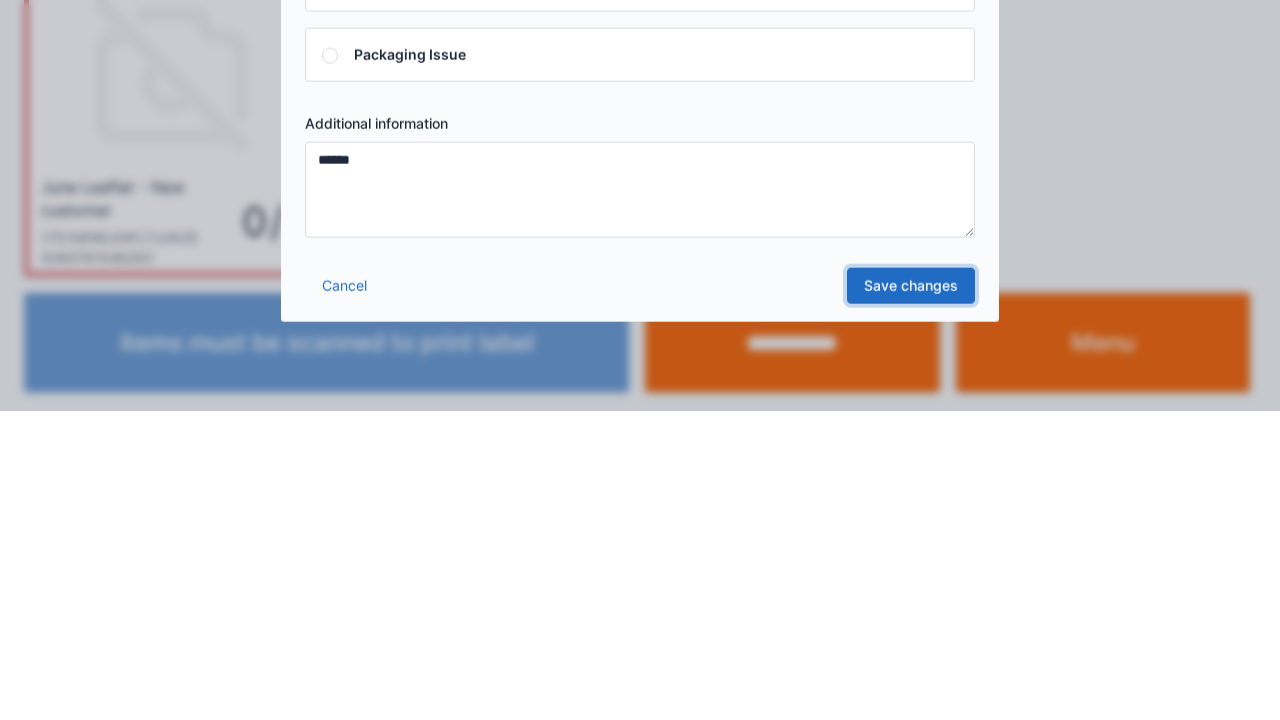 click on "Save changes" at bounding box center (911, 595) 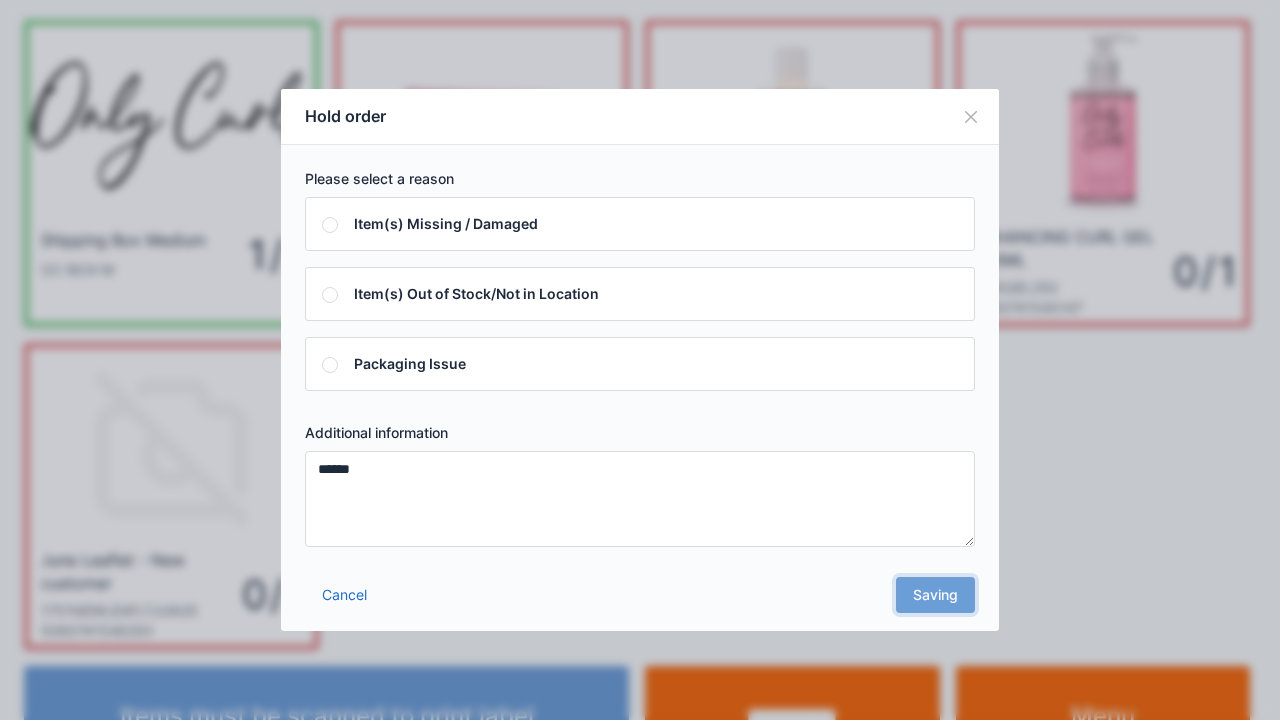 scroll, scrollTop: 0, scrollLeft: 0, axis: both 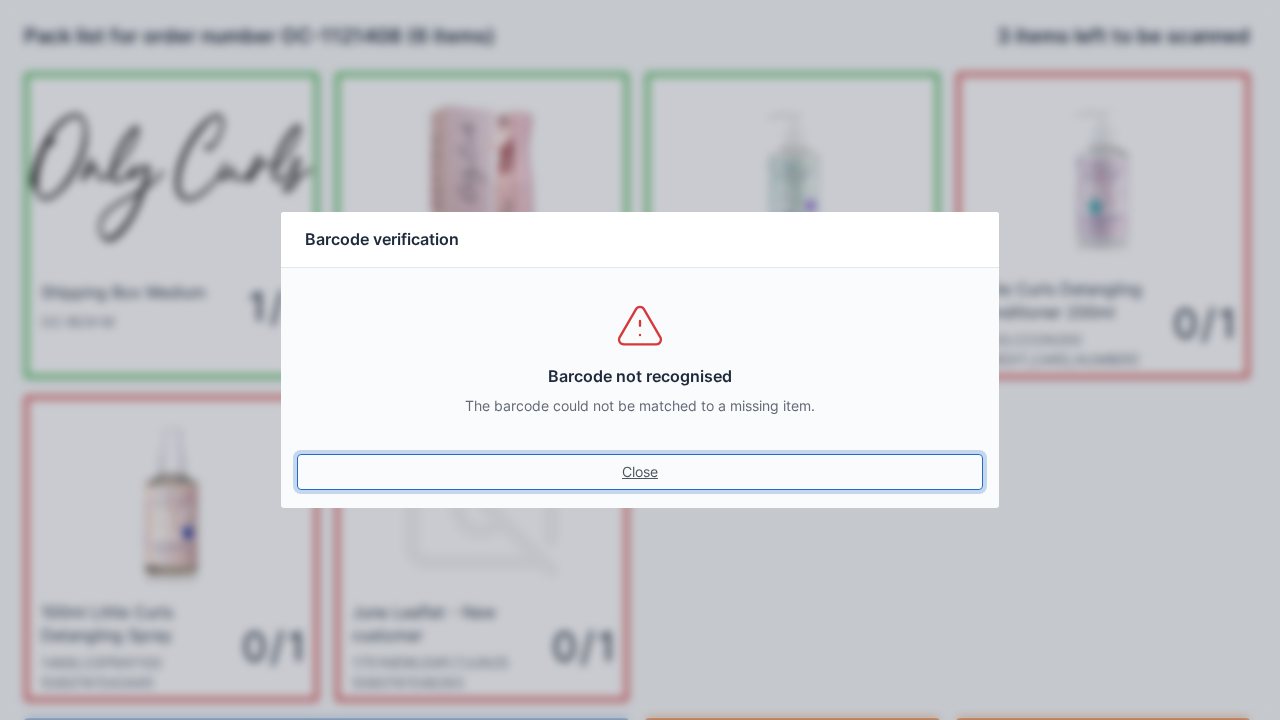 click on "Close" at bounding box center [640, 472] 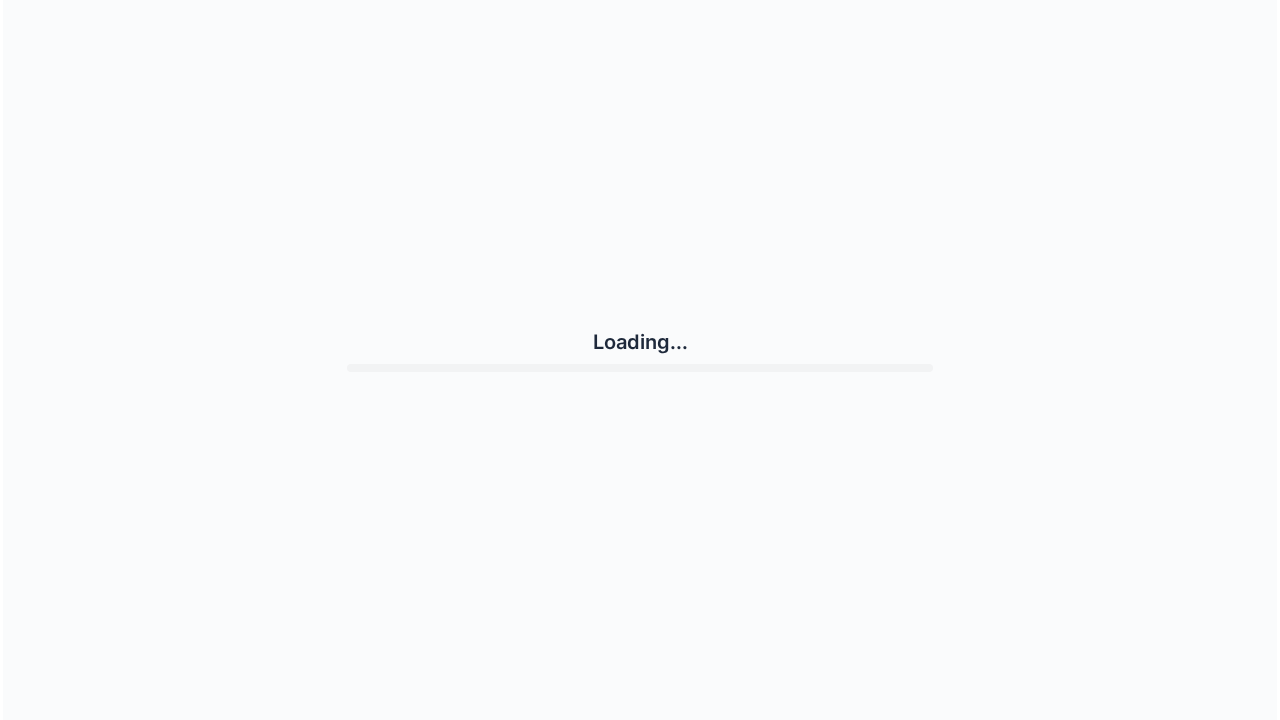 scroll, scrollTop: 0, scrollLeft: 0, axis: both 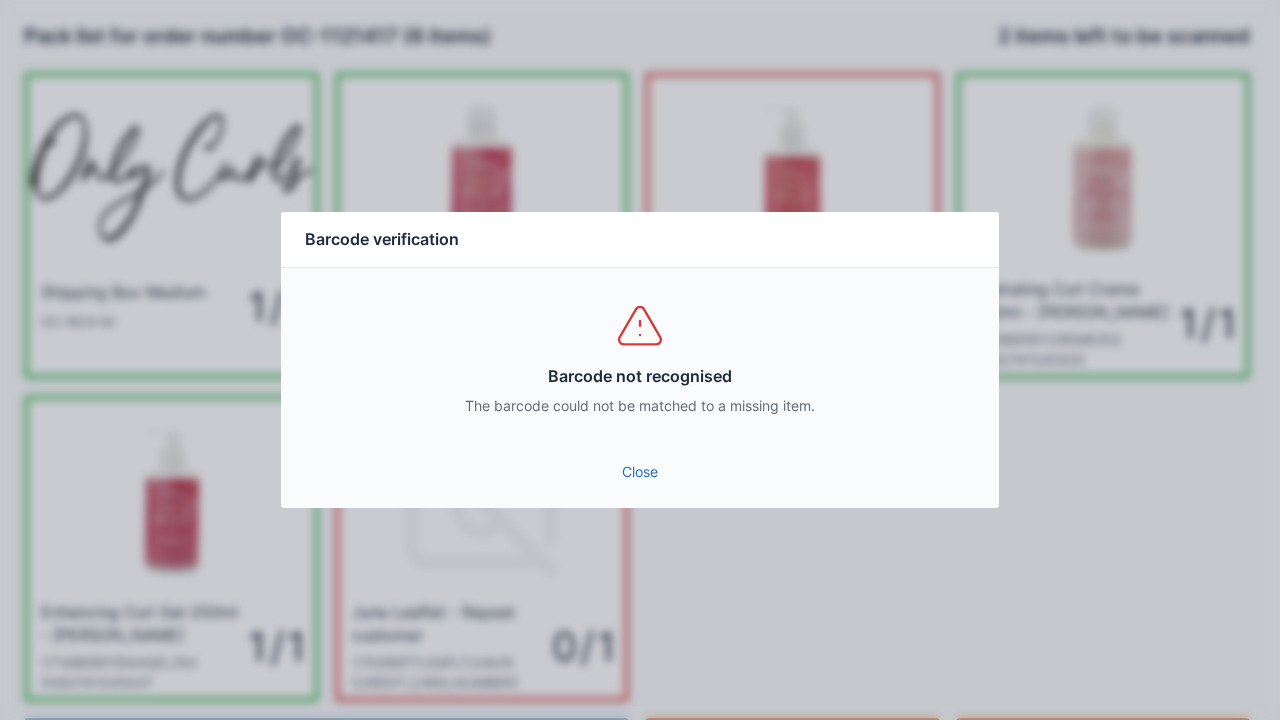 click on "Close" at bounding box center (640, 472) 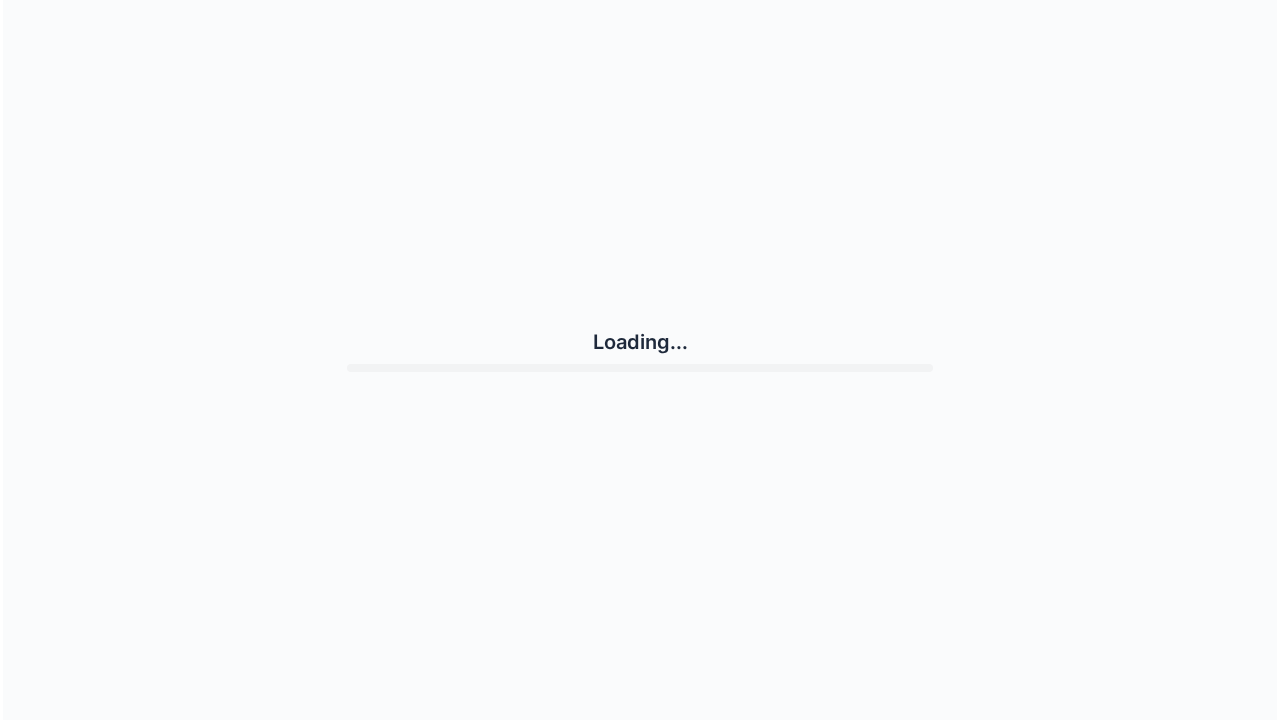 scroll, scrollTop: 0, scrollLeft: 0, axis: both 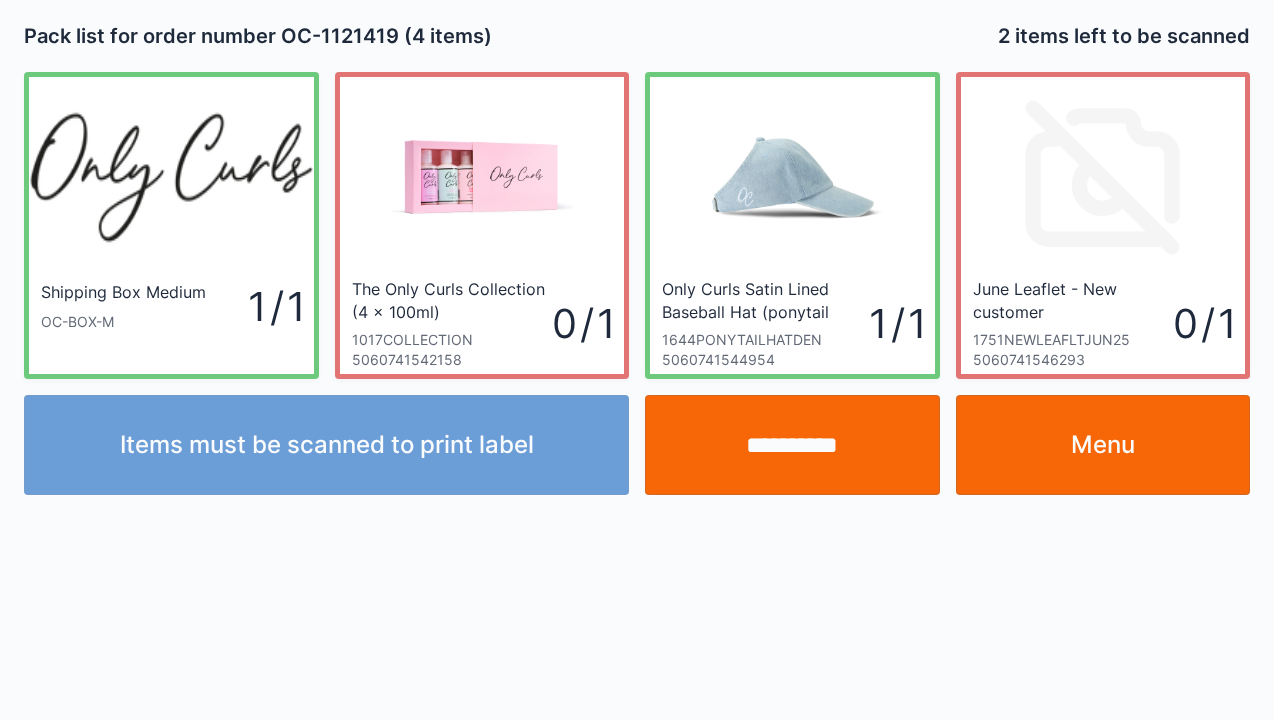 click on "**********" at bounding box center [792, 445] 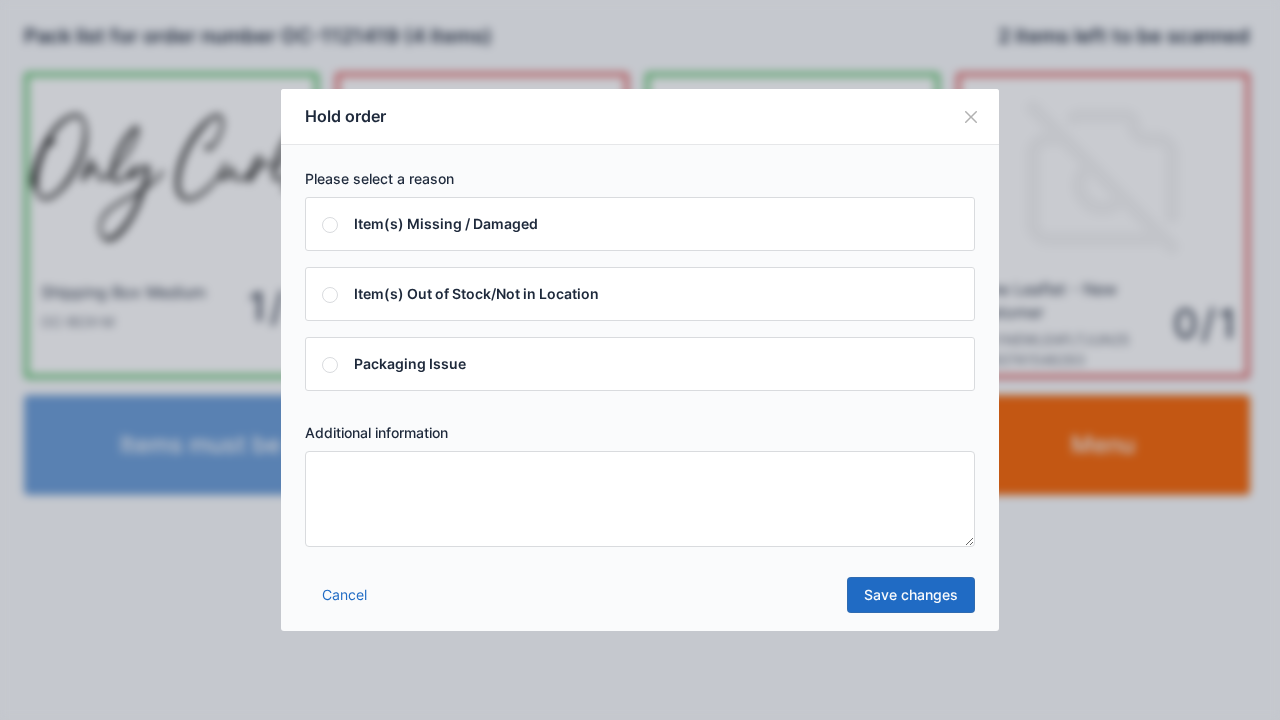 click at bounding box center (640, 499) 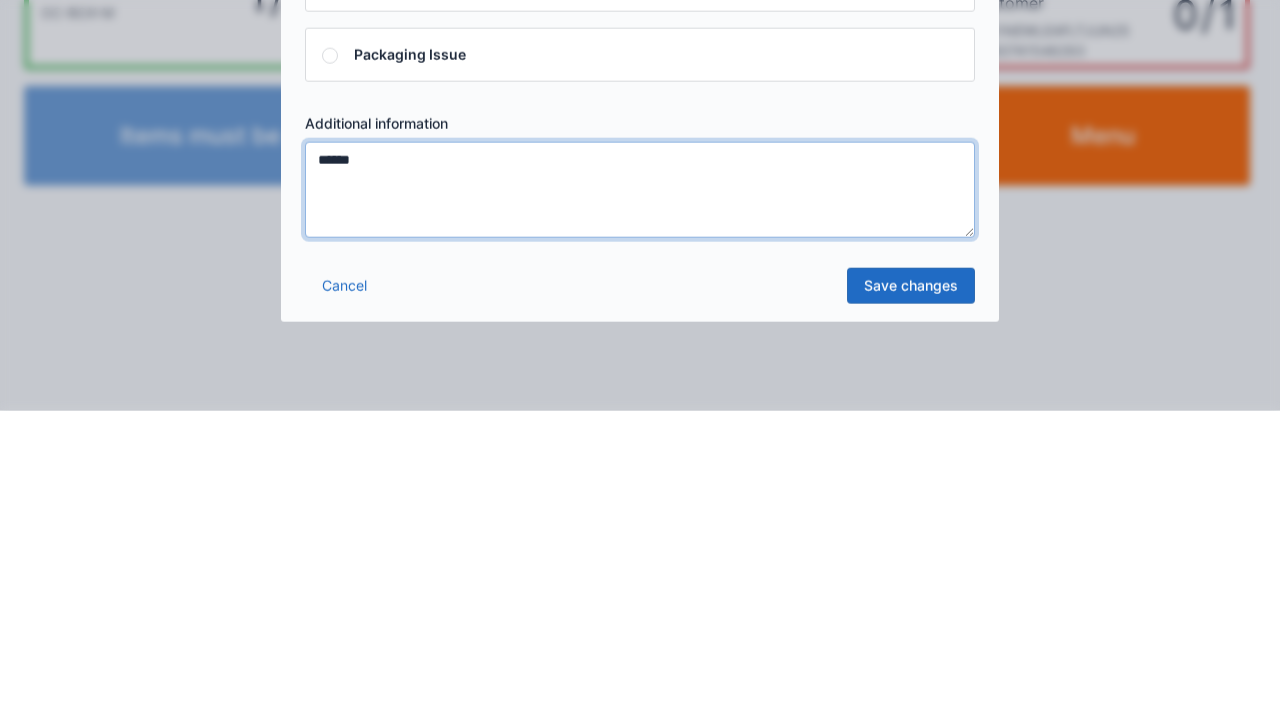 type on "******" 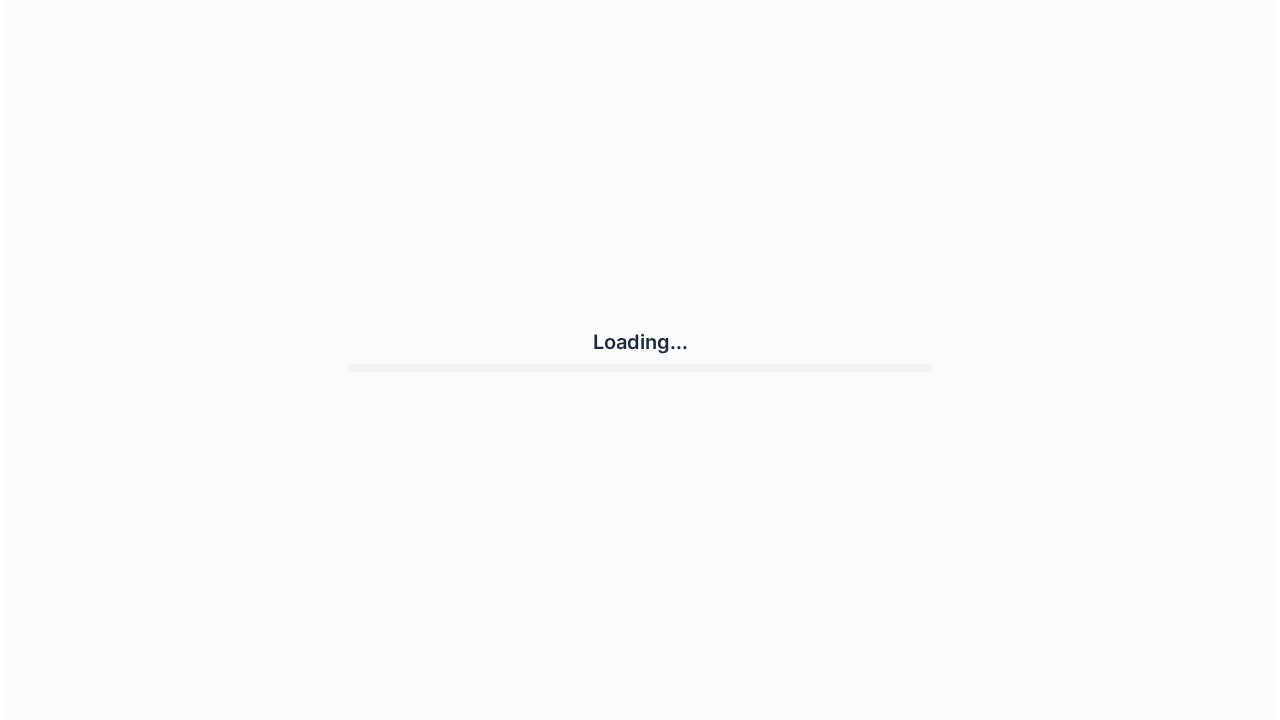 scroll, scrollTop: 0, scrollLeft: 0, axis: both 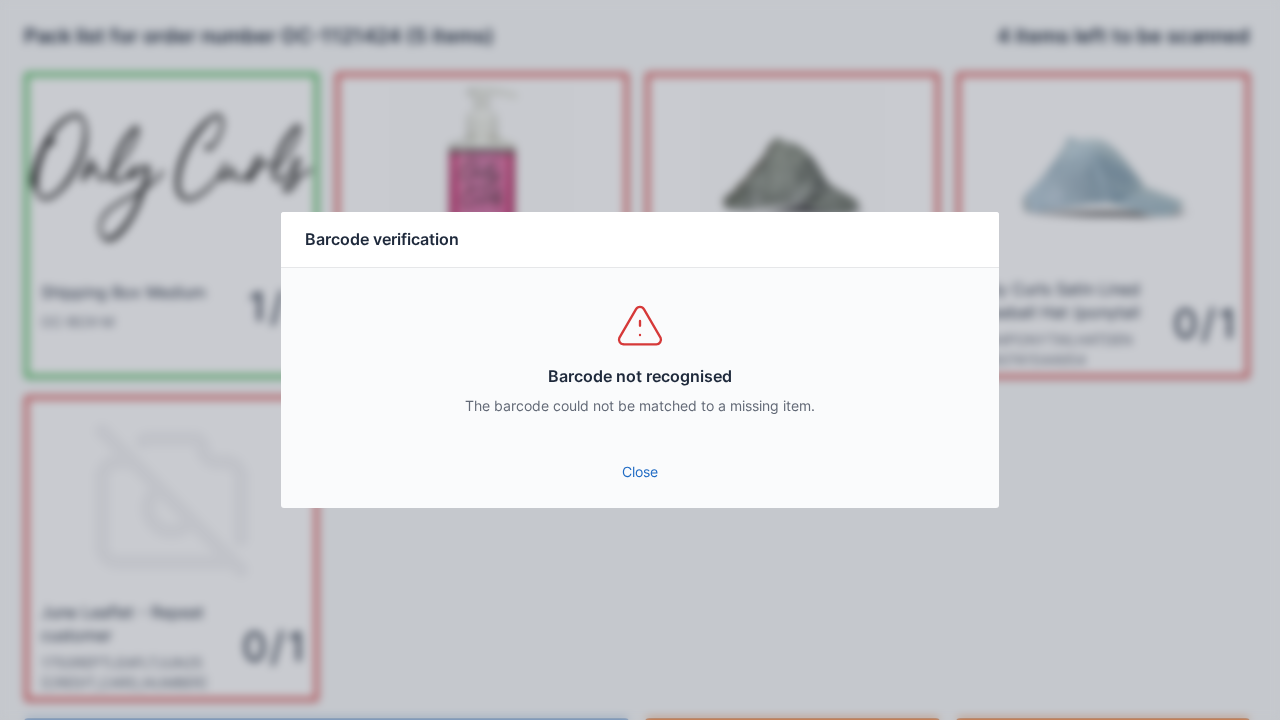click on "Close" at bounding box center [640, 472] 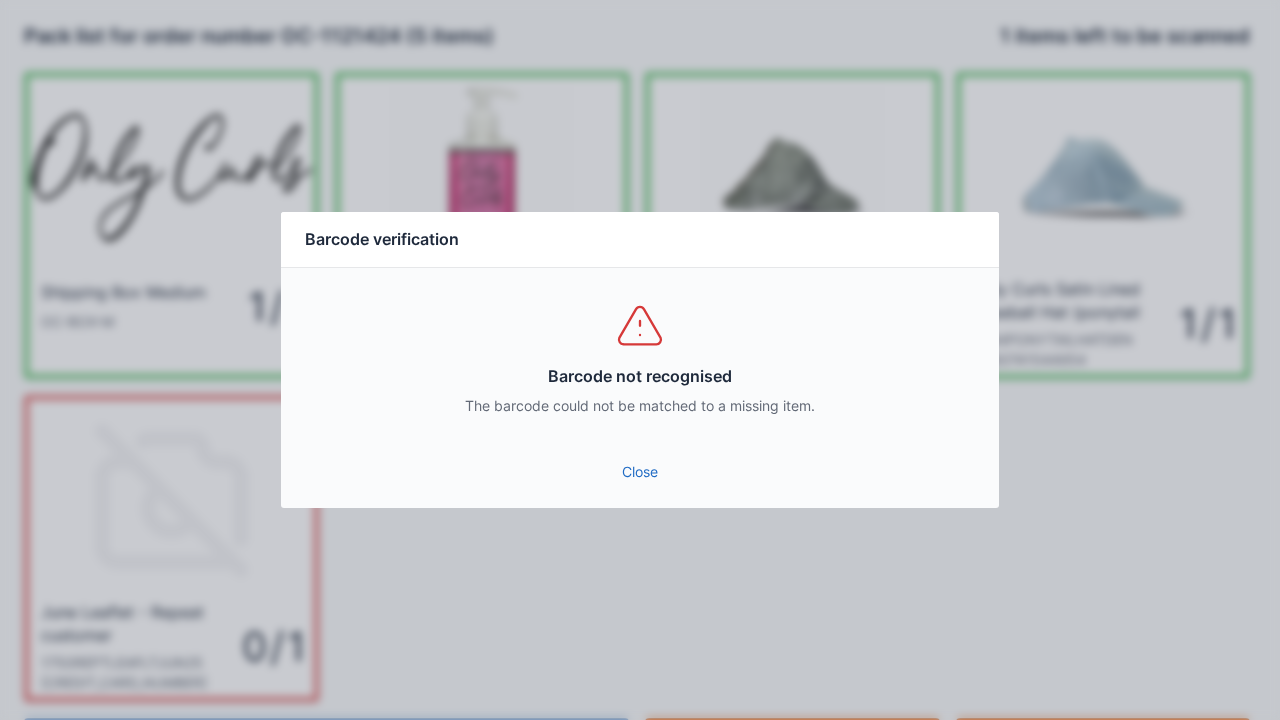 click on "Close" at bounding box center [640, 472] 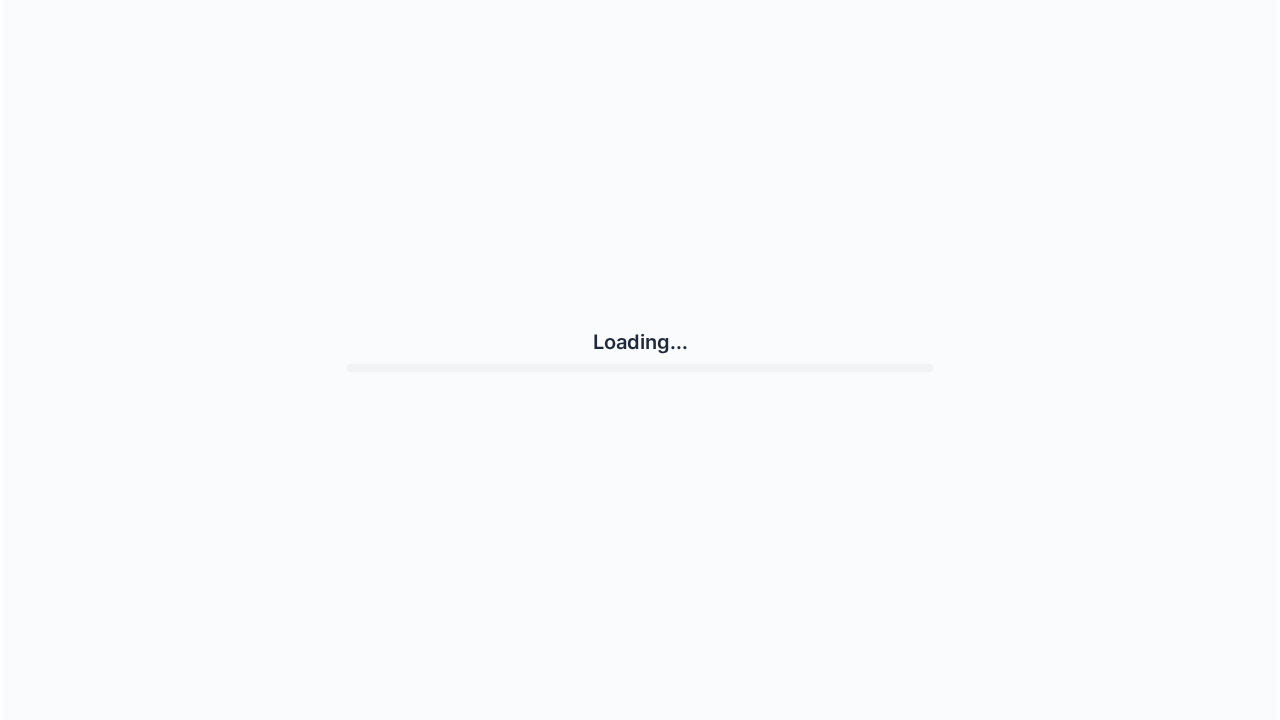 scroll, scrollTop: 0, scrollLeft: 0, axis: both 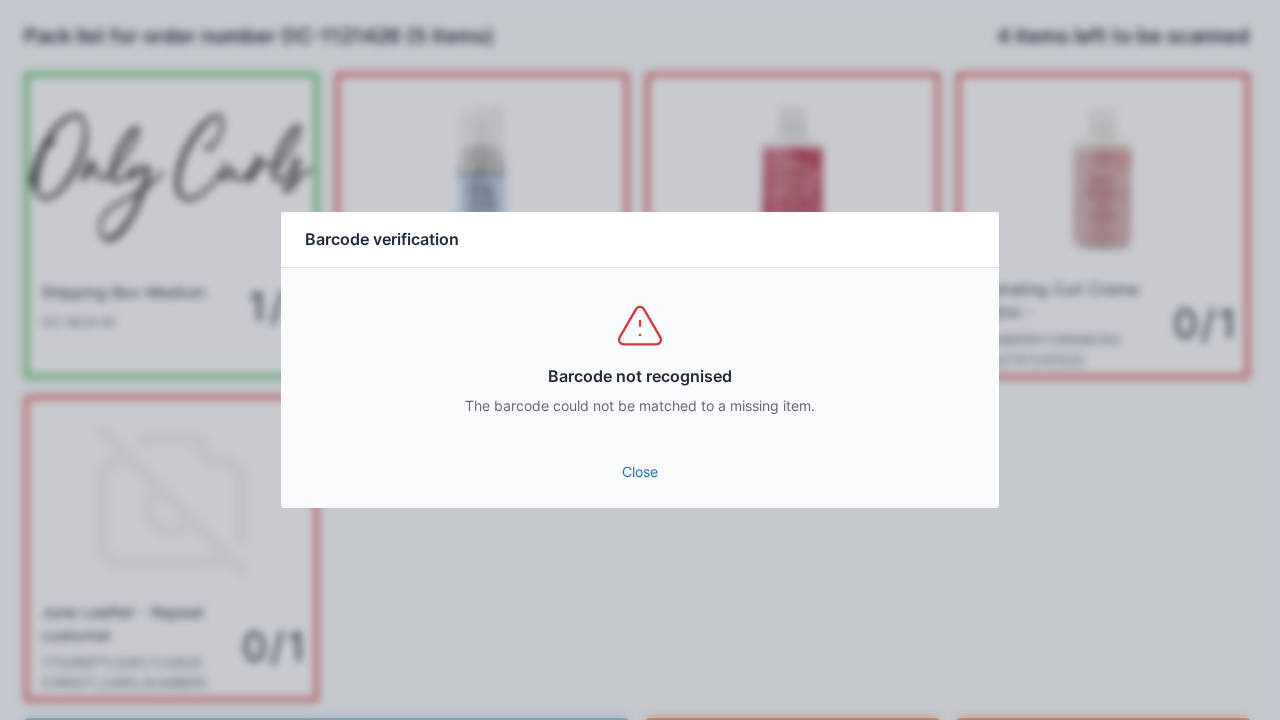 click on "Close" at bounding box center (640, 472) 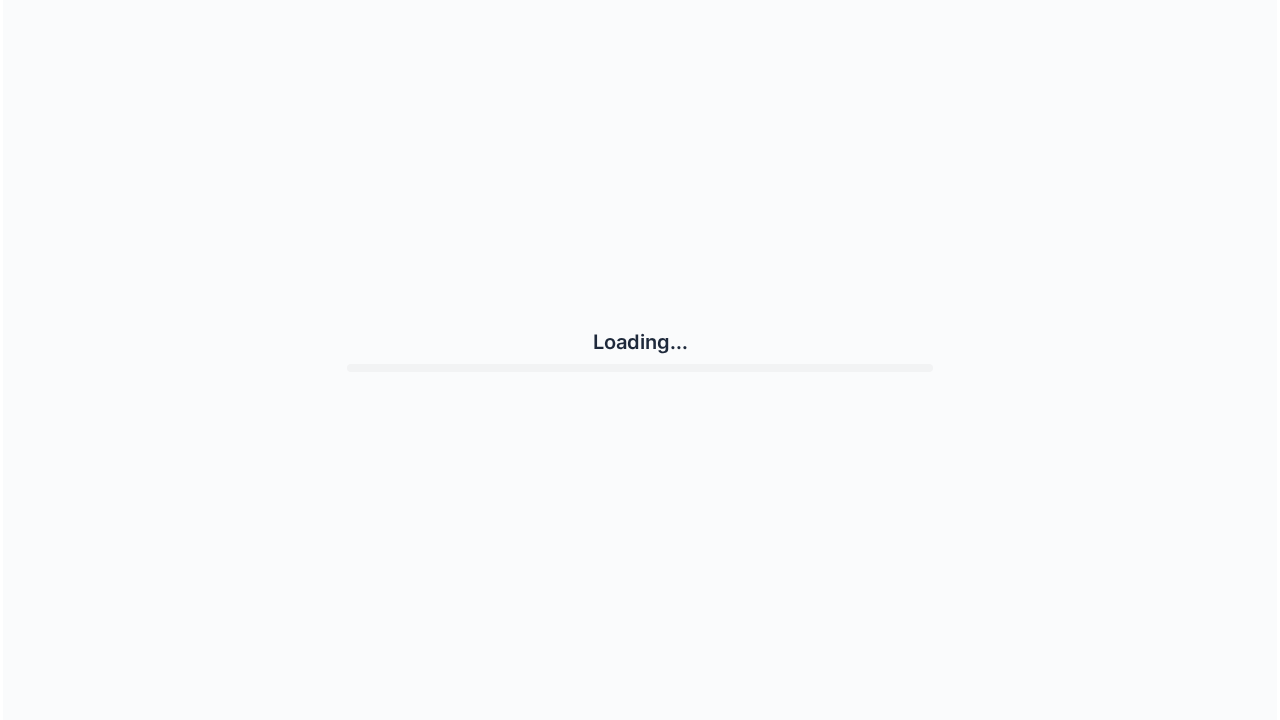 scroll, scrollTop: 0, scrollLeft: 0, axis: both 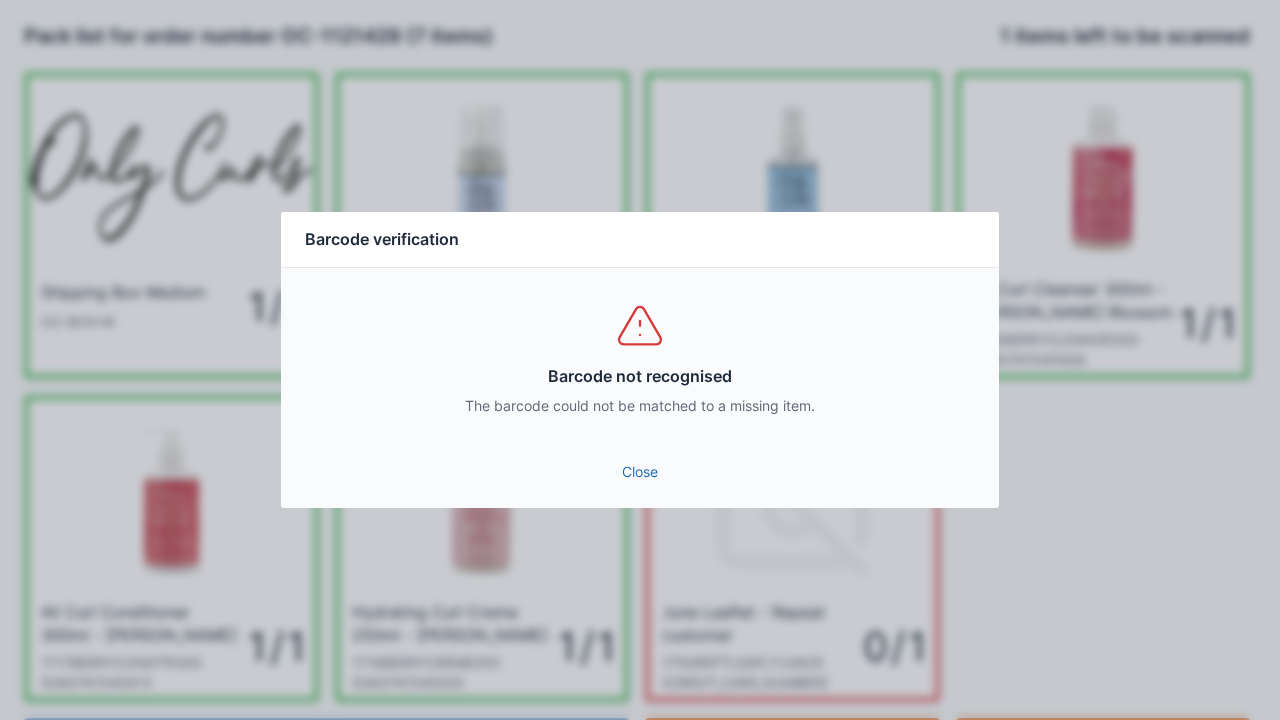 click on "Close" at bounding box center [640, 472] 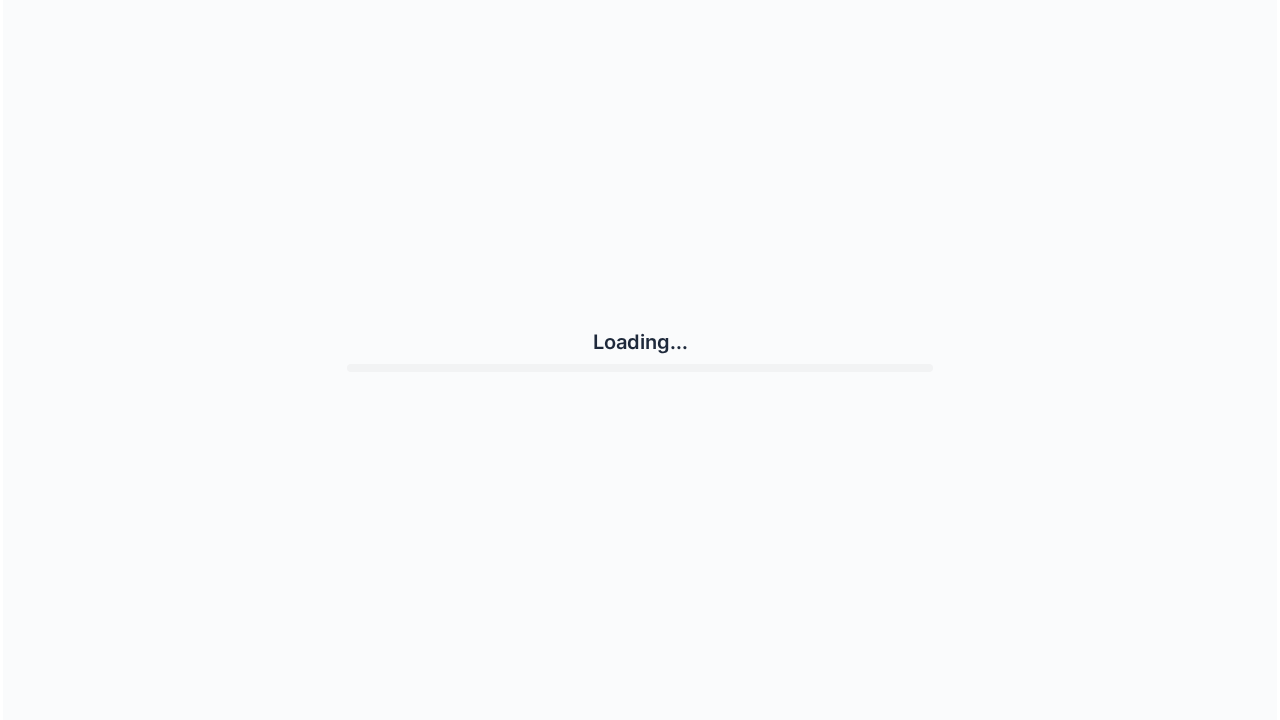 scroll, scrollTop: 0, scrollLeft: 0, axis: both 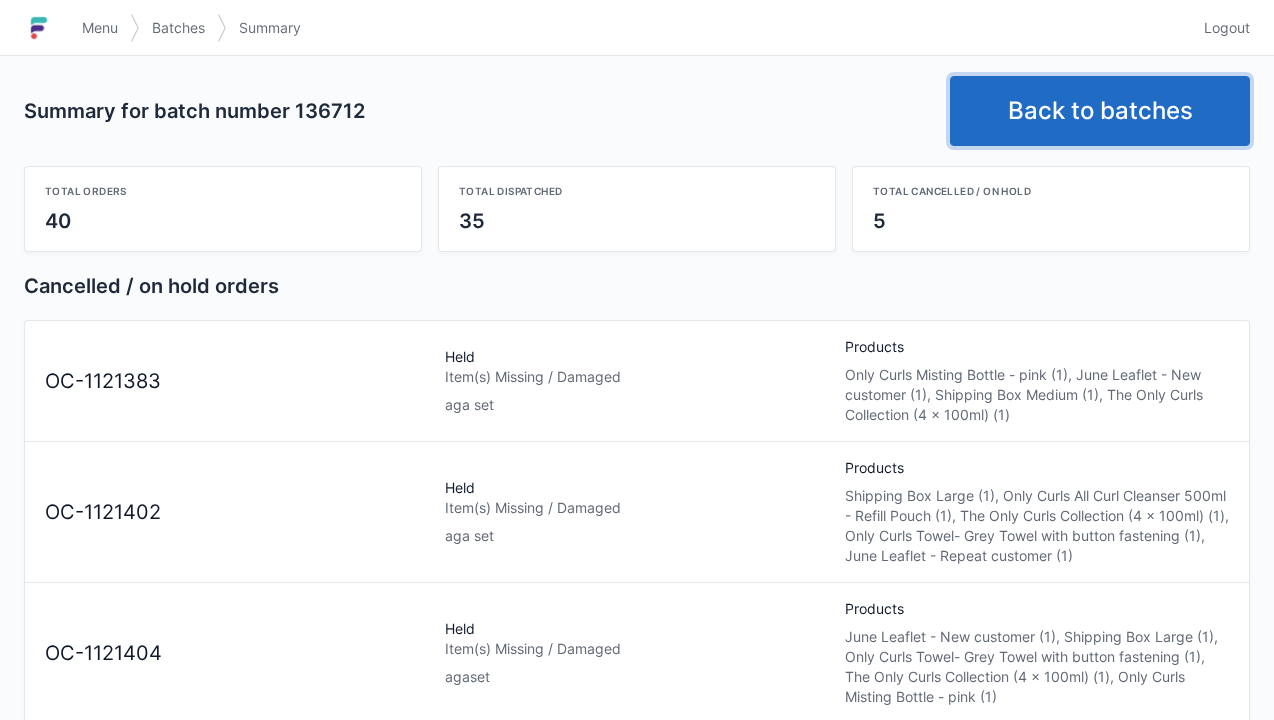 click on "Back to batches" at bounding box center [1100, 111] 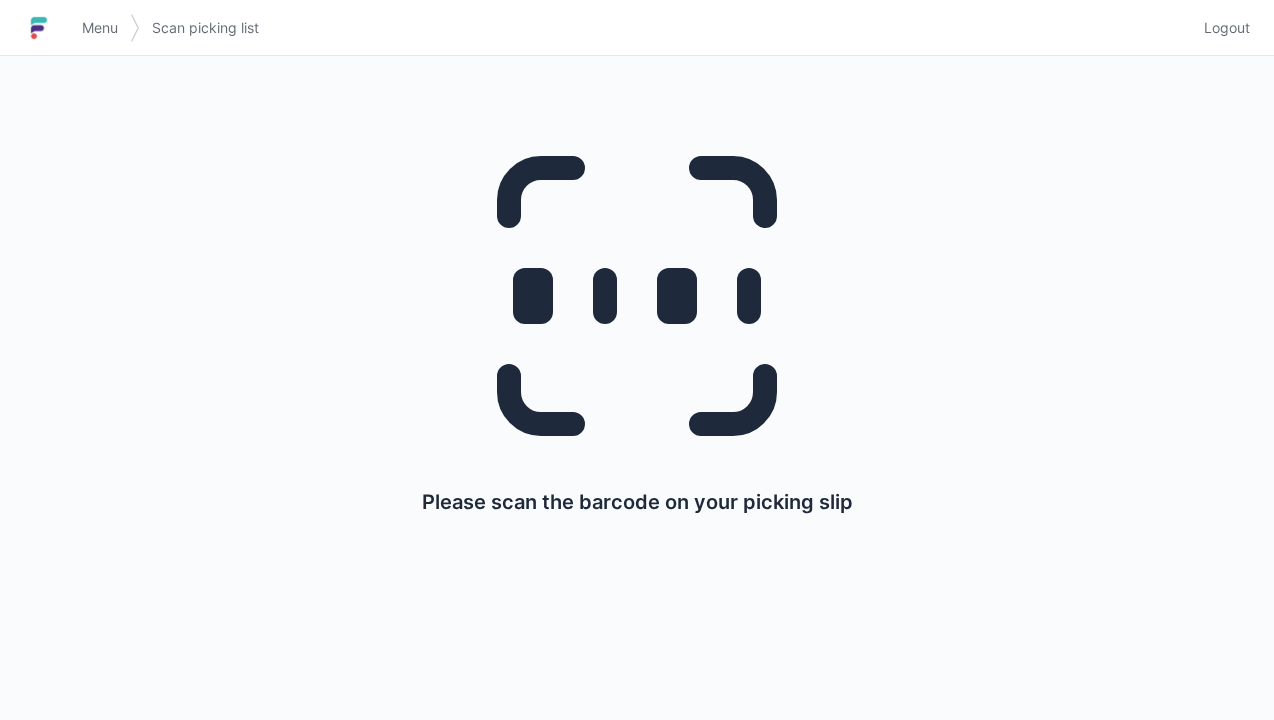 scroll, scrollTop: 0, scrollLeft: 0, axis: both 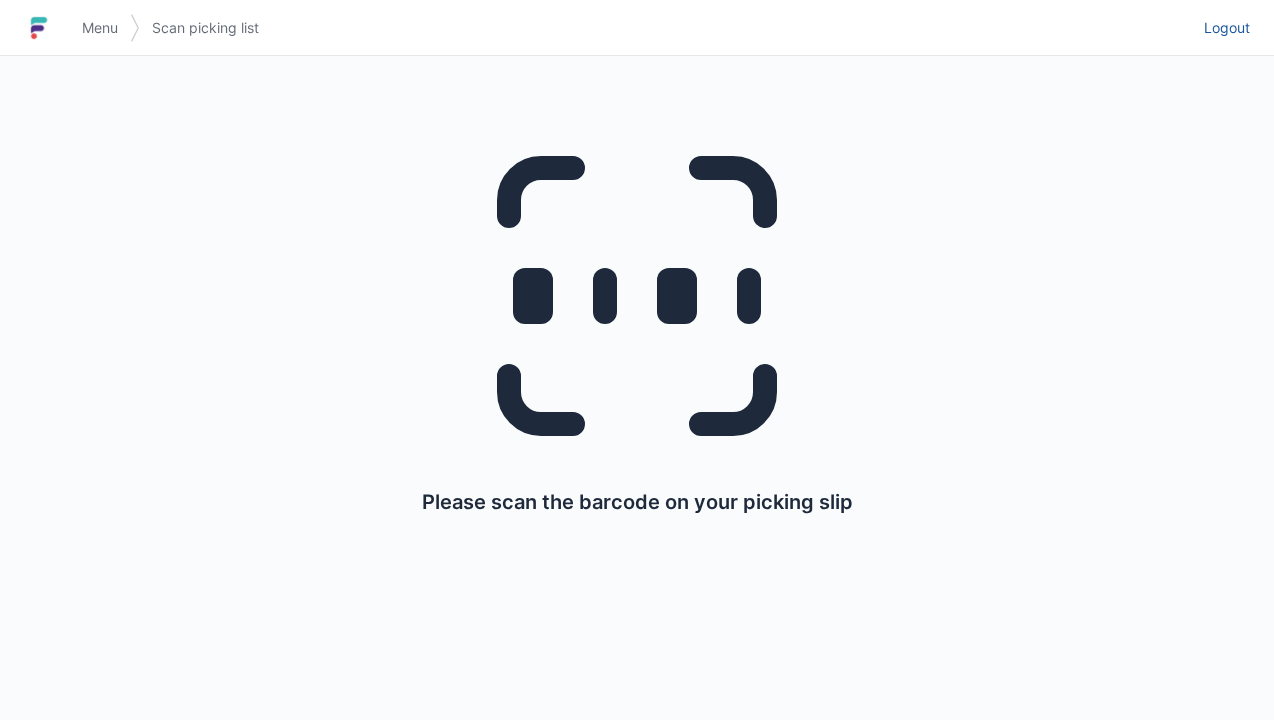 click on "Logout" at bounding box center (1227, 28) 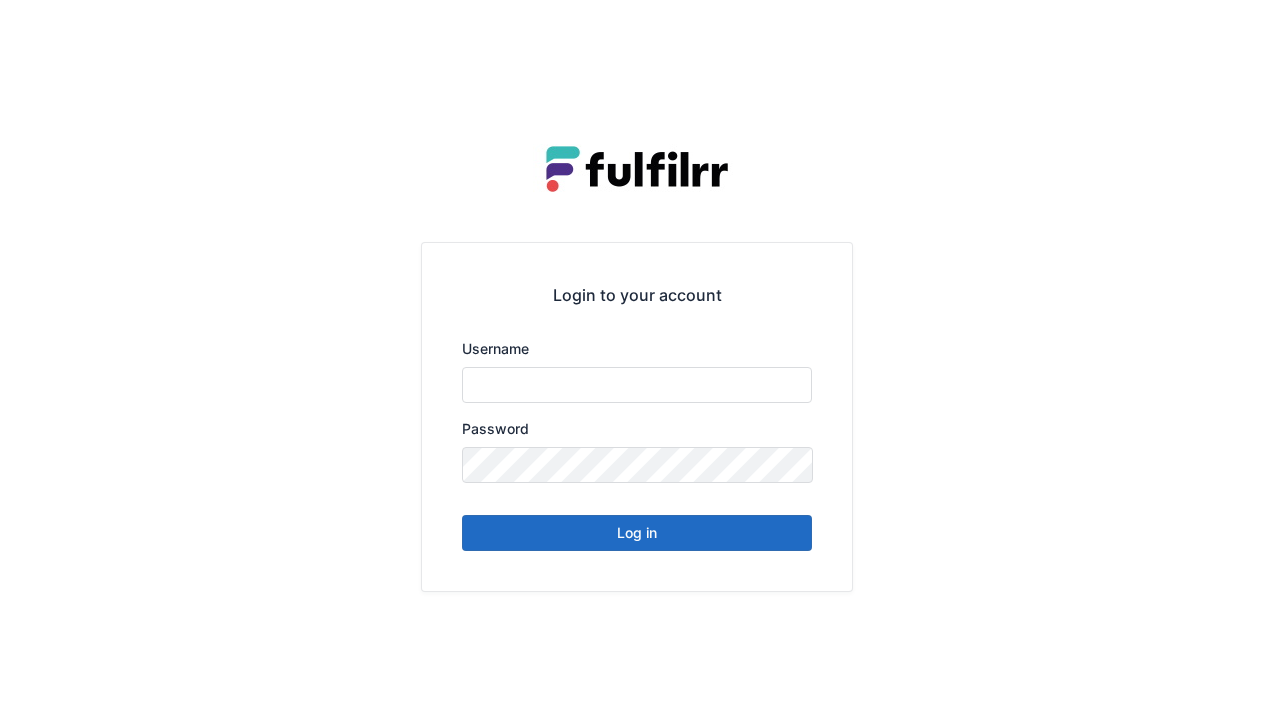 scroll, scrollTop: 0, scrollLeft: 0, axis: both 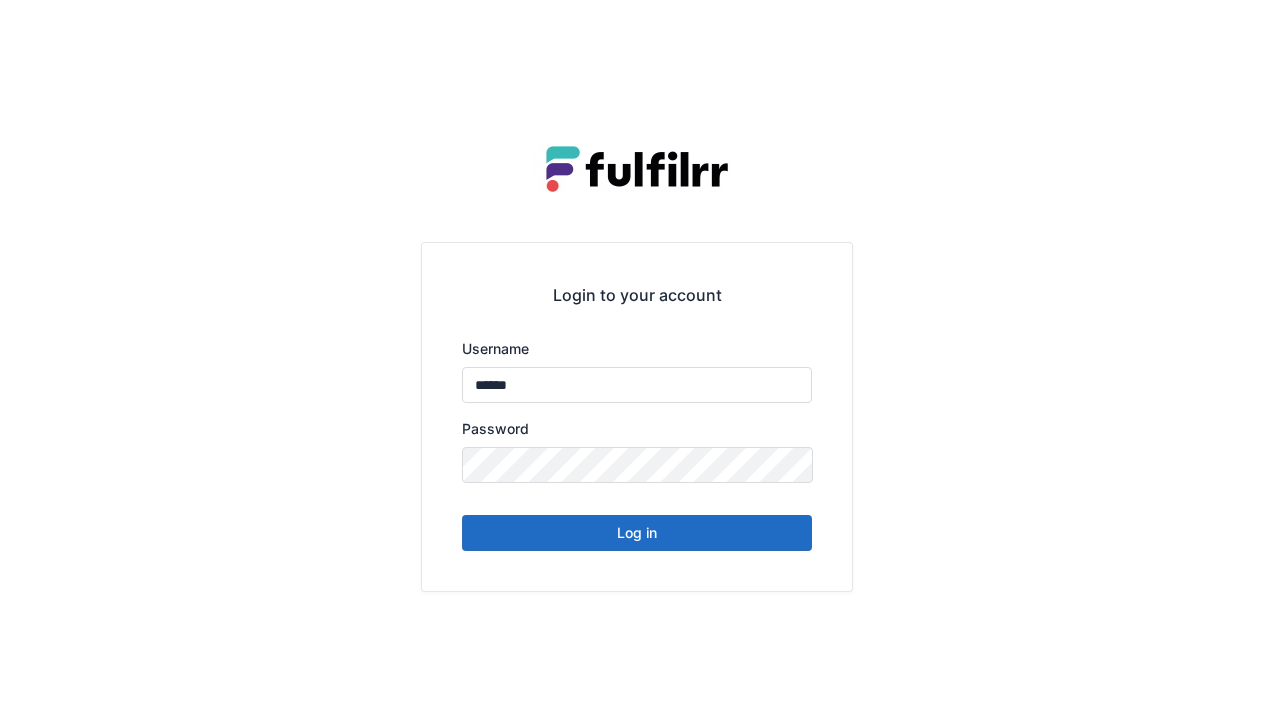 click on "Log in" at bounding box center (637, 533) 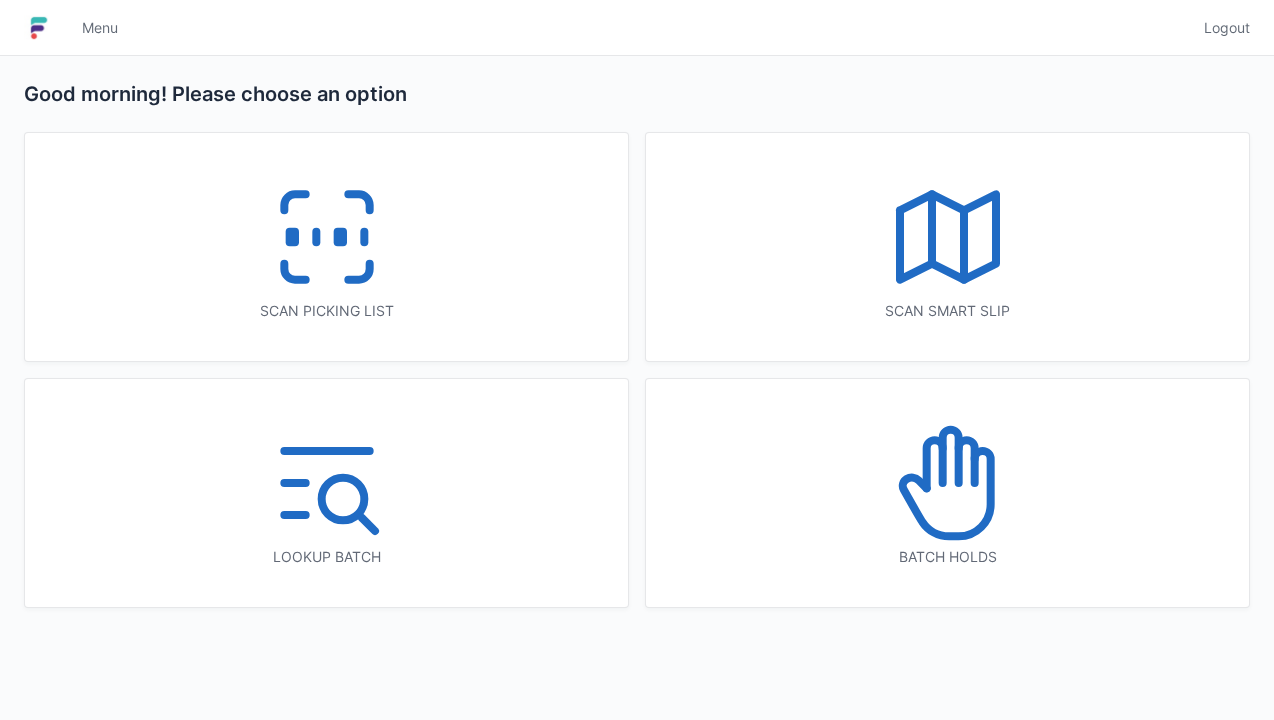 scroll, scrollTop: 0, scrollLeft: 0, axis: both 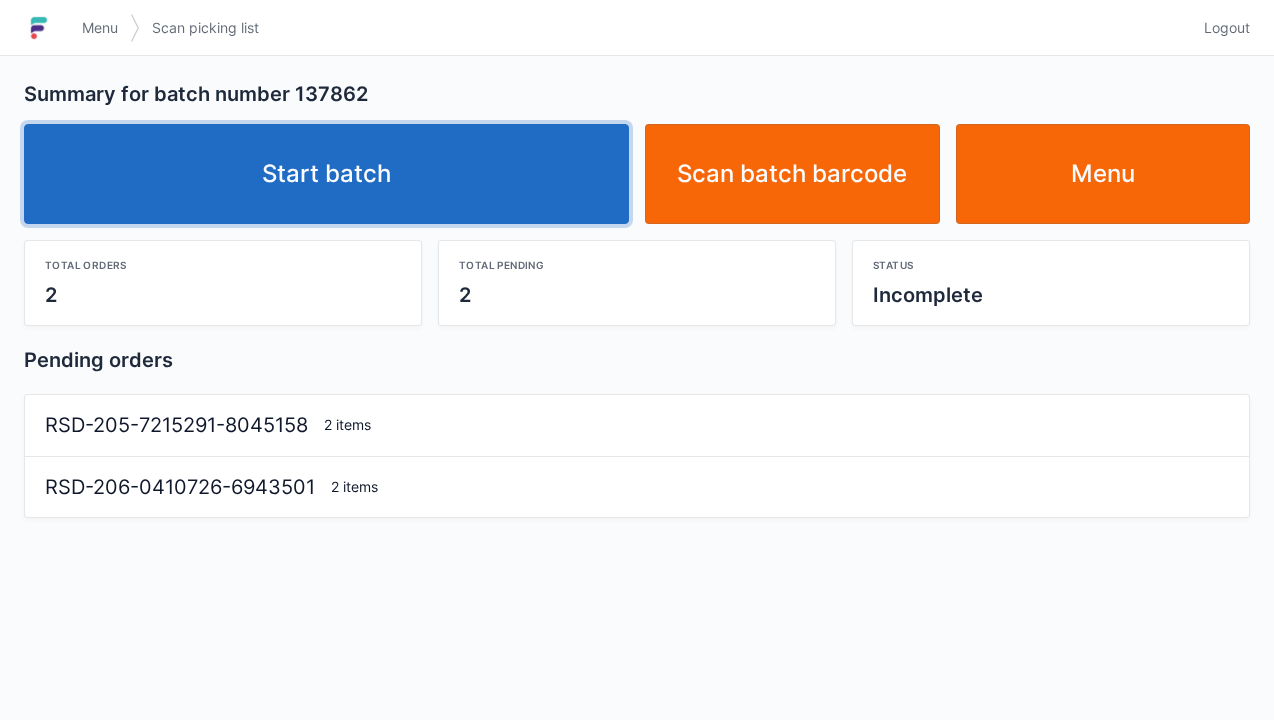 click on "Start batch" at bounding box center [326, 174] 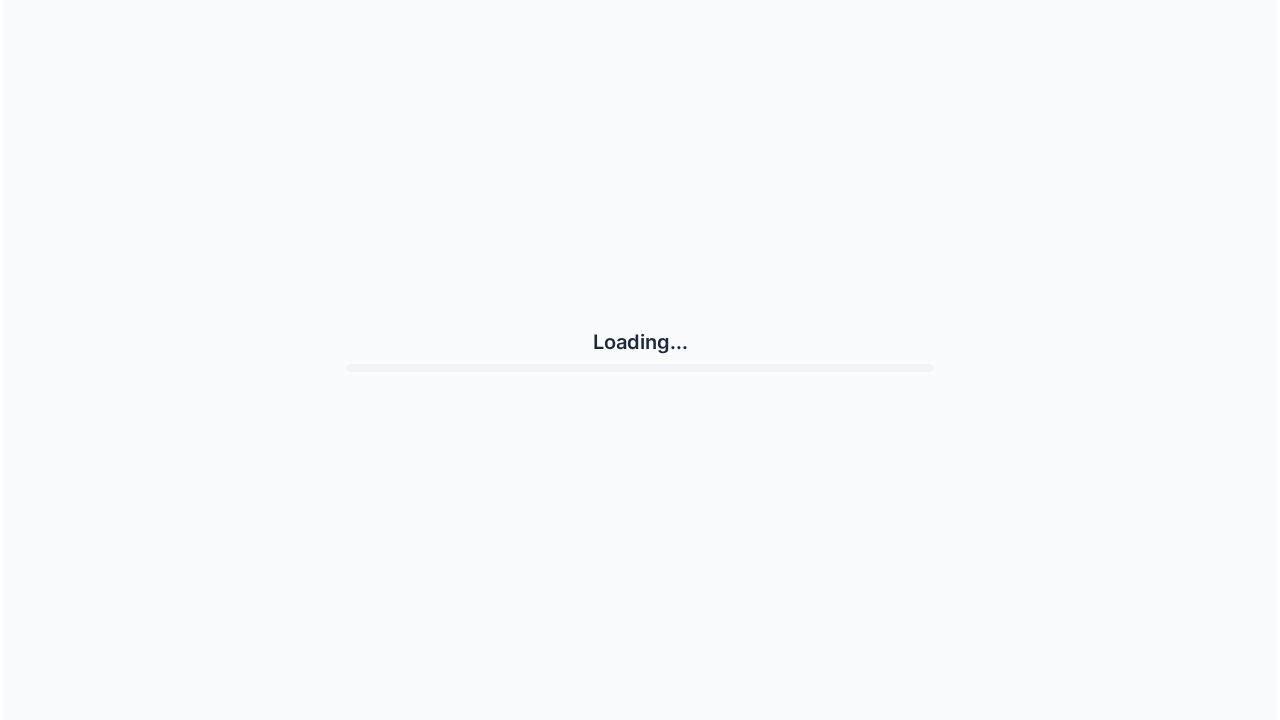 scroll, scrollTop: 0, scrollLeft: 0, axis: both 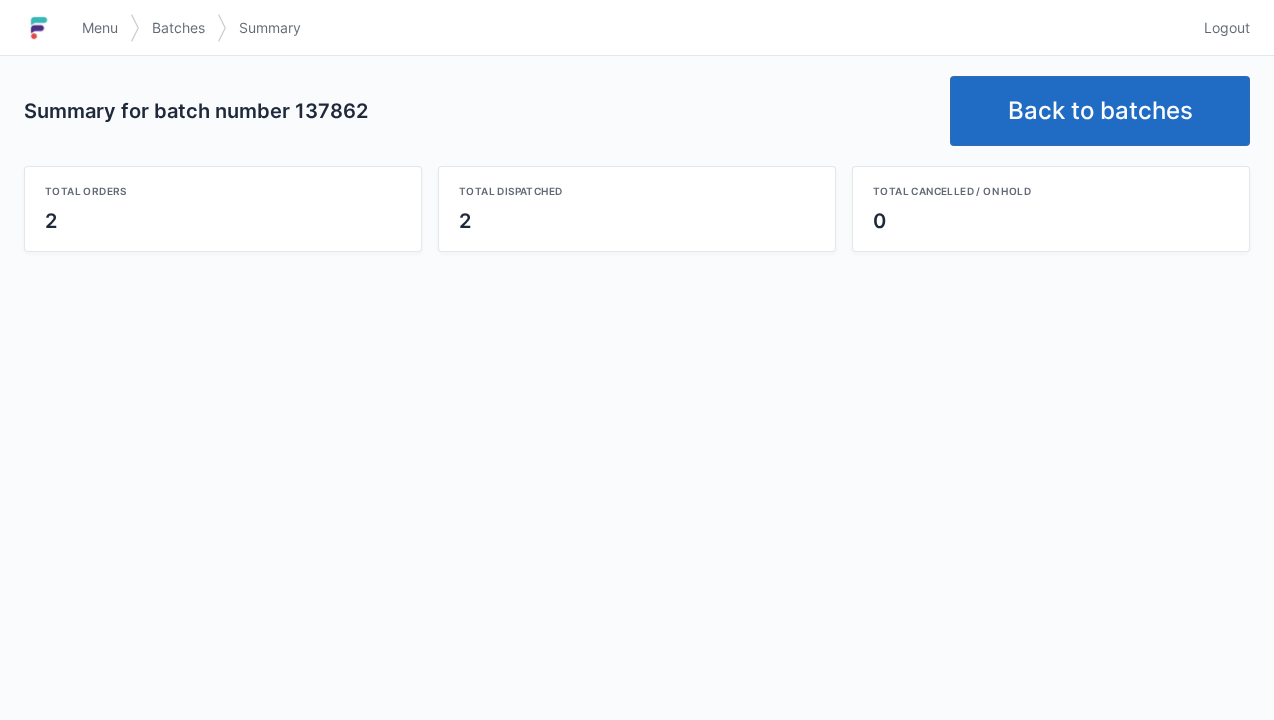 click on "Back to batches" at bounding box center [1100, 111] 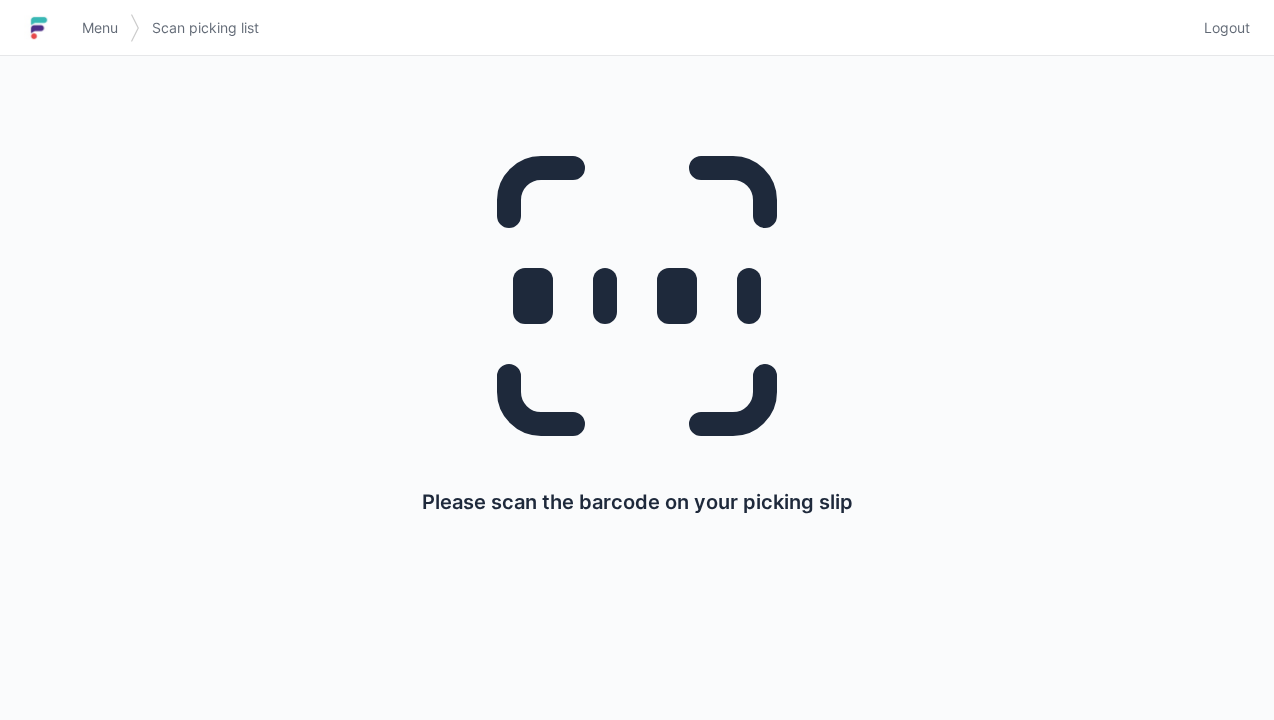 scroll, scrollTop: 0, scrollLeft: 0, axis: both 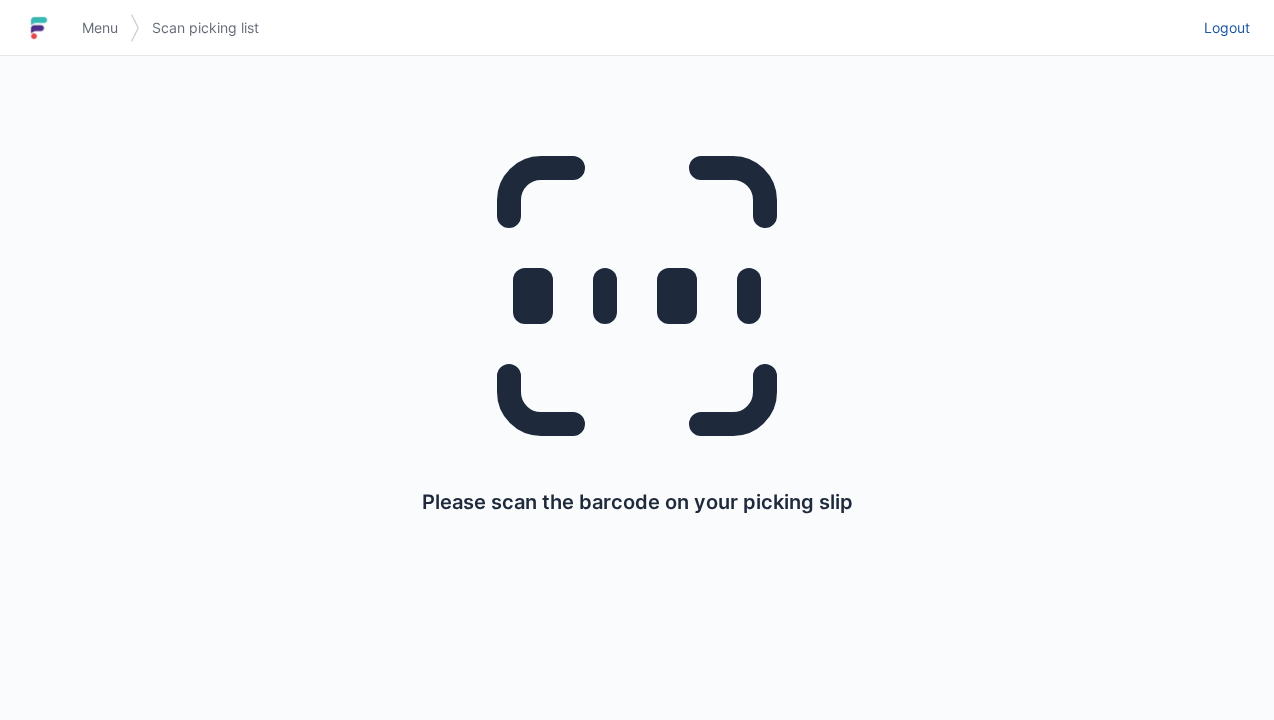 click on "Logout" at bounding box center [1227, 28] 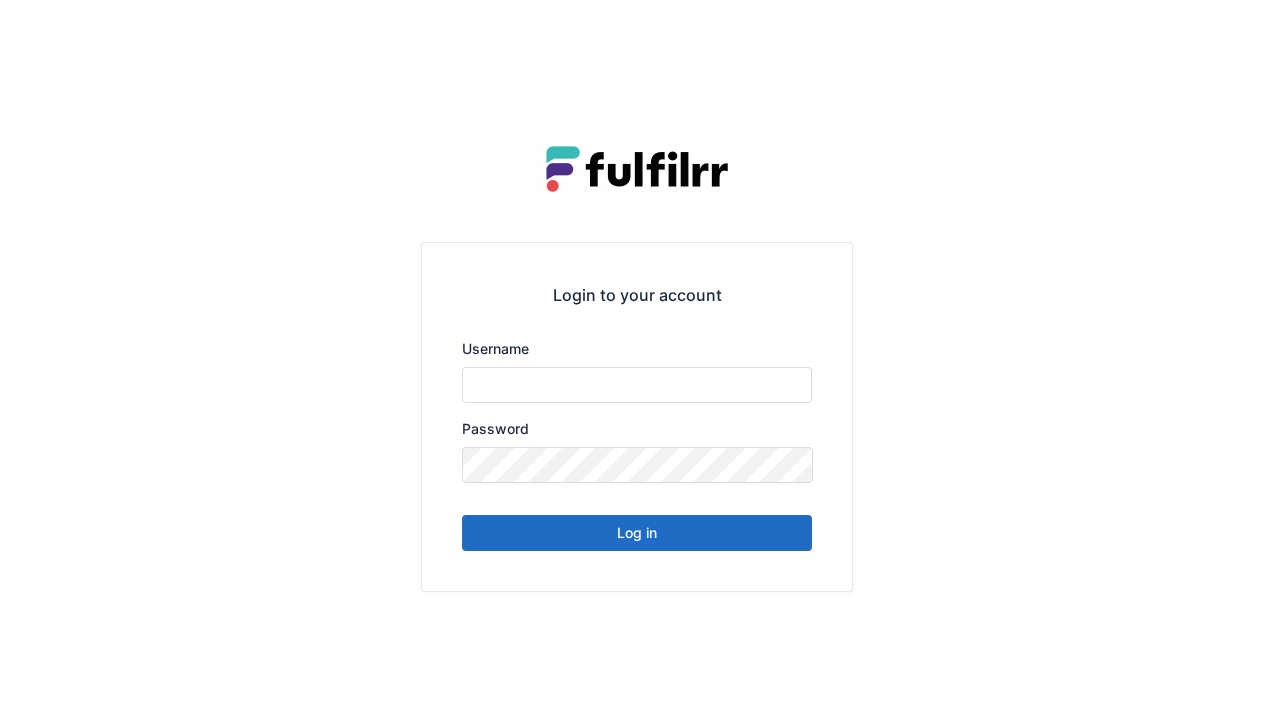 scroll, scrollTop: 0, scrollLeft: 0, axis: both 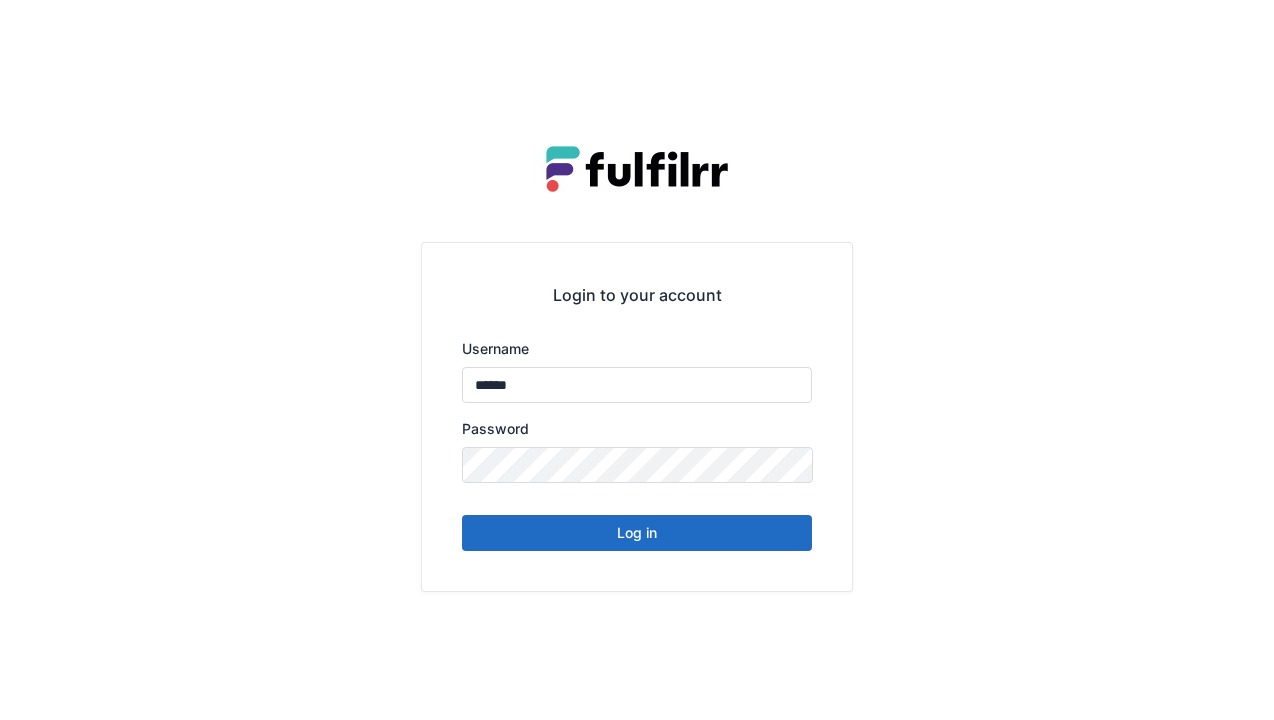 click on "Log in" at bounding box center (637, 533) 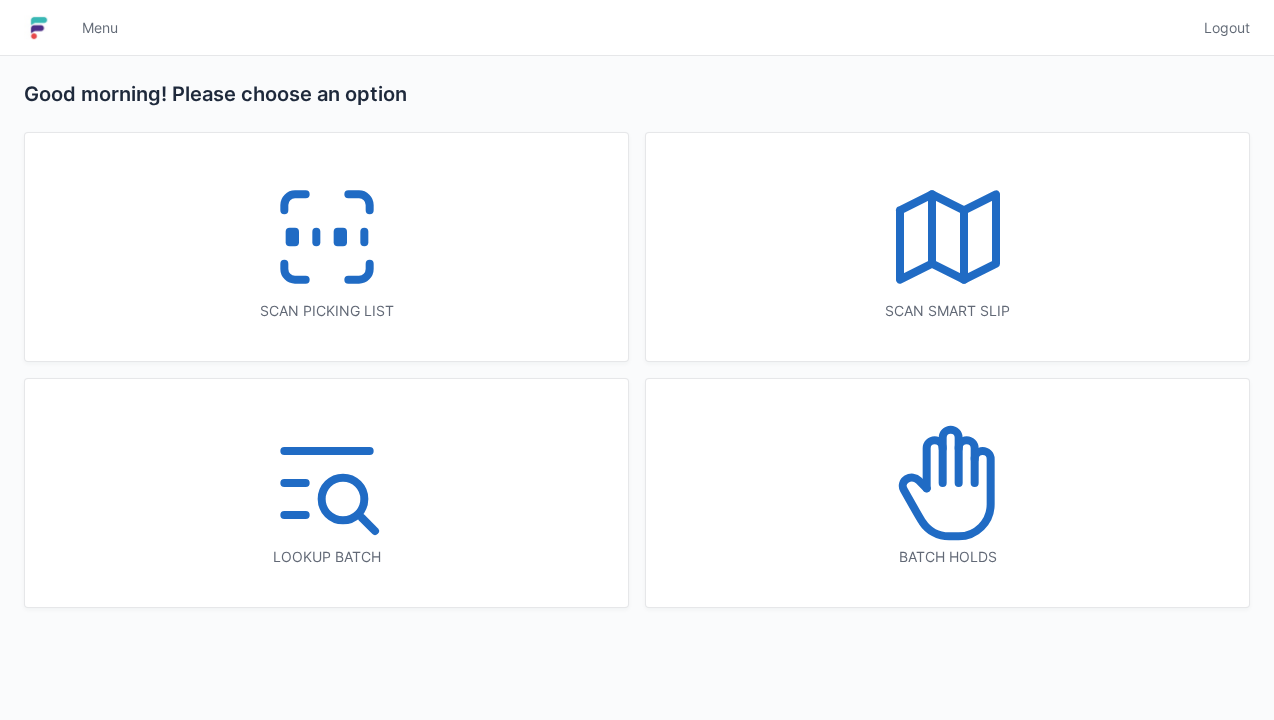 scroll, scrollTop: 0, scrollLeft: 0, axis: both 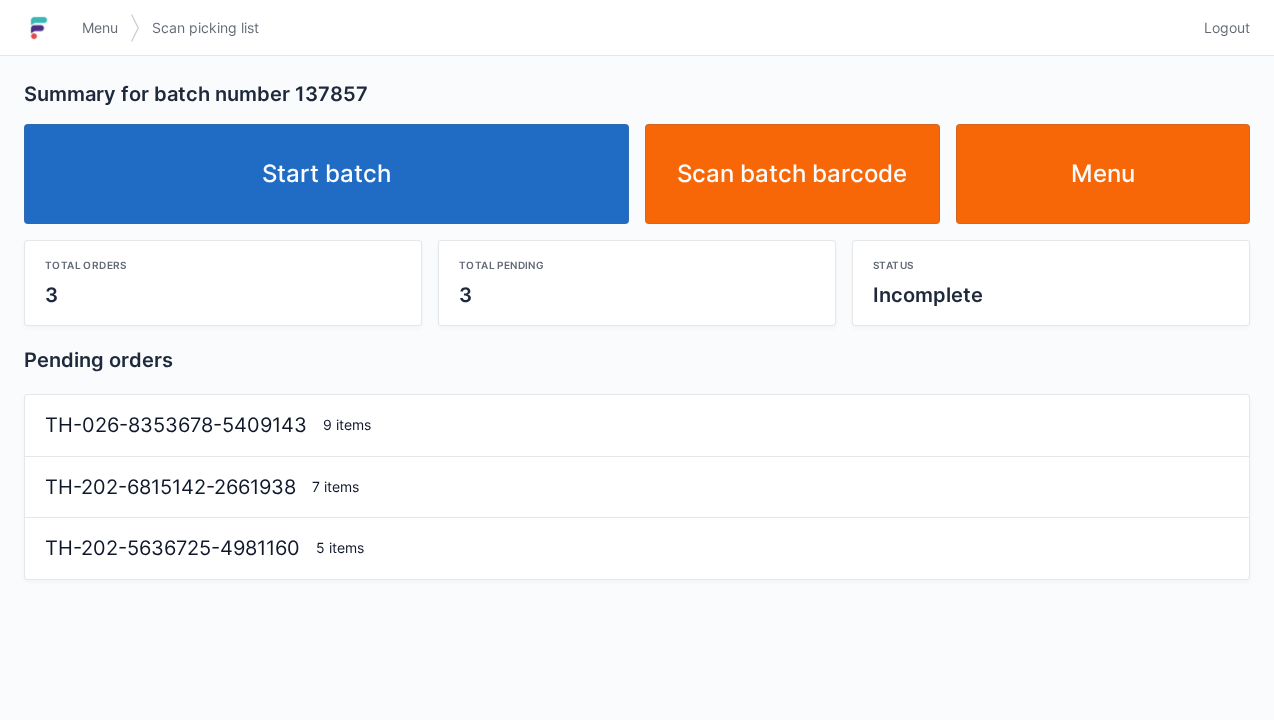 click on "Start batch" at bounding box center [326, 174] 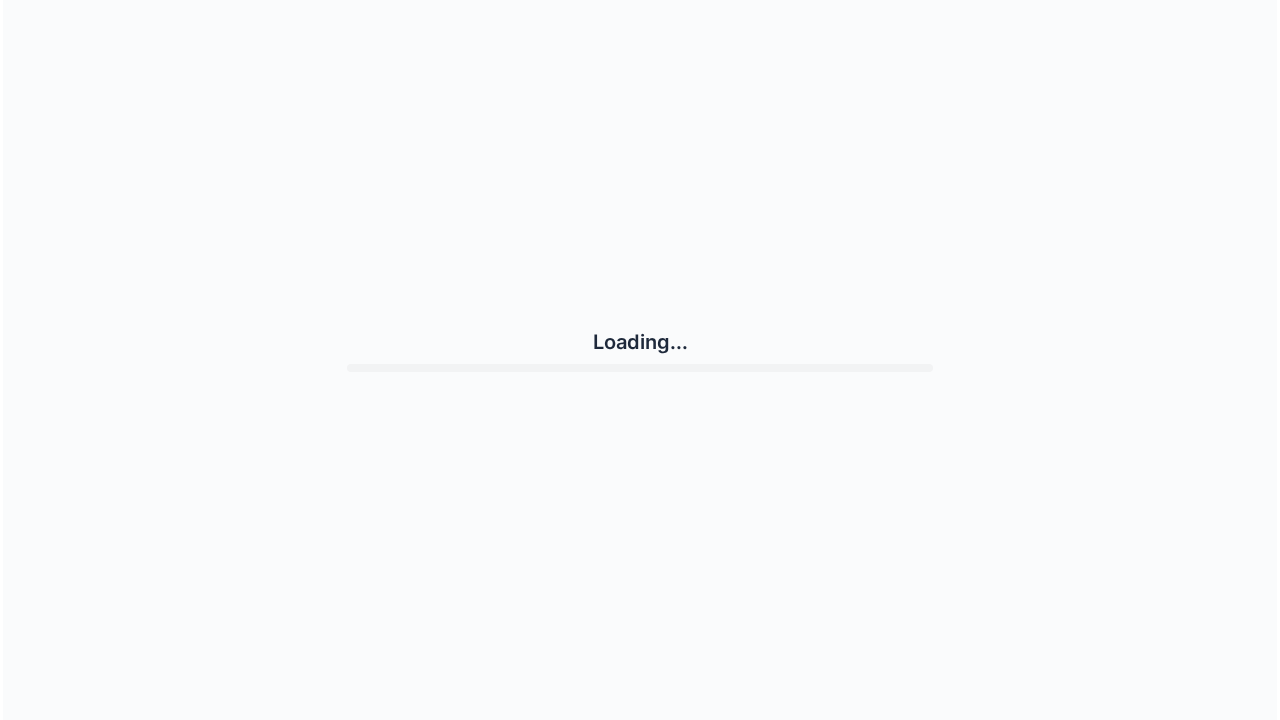 scroll, scrollTop: 0, scrollLeft: 0, axis: both 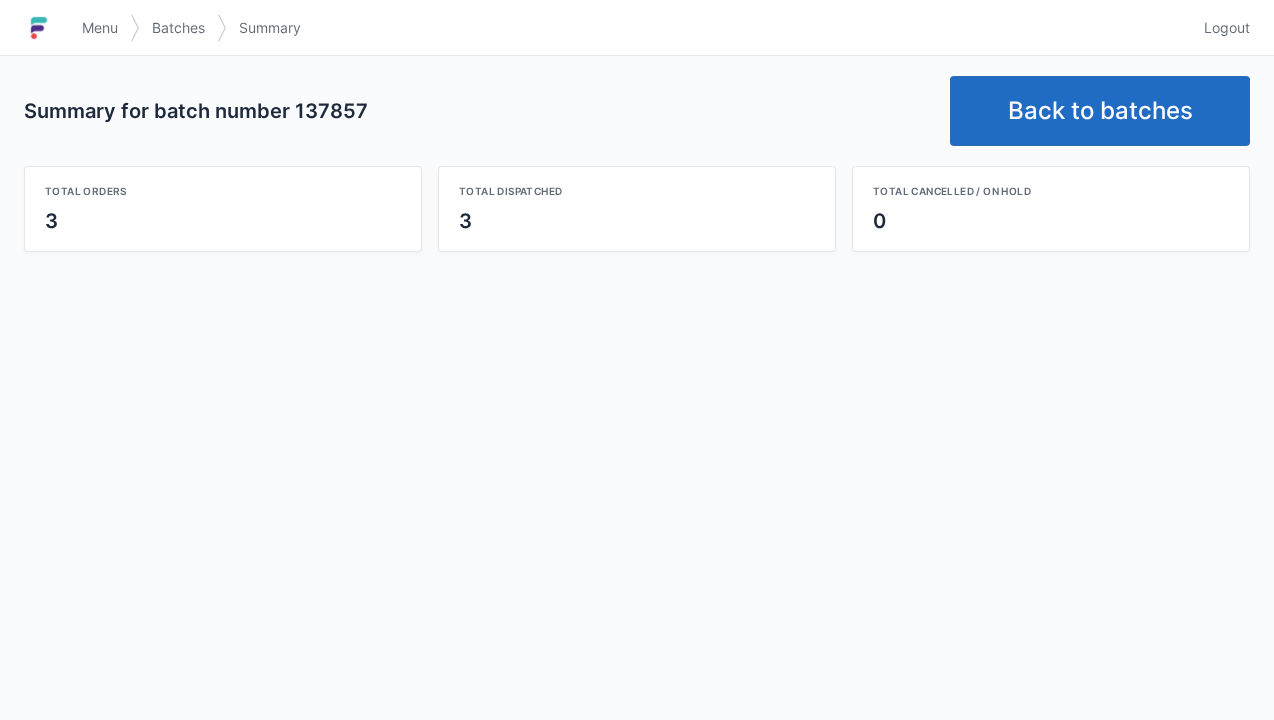click on "Back to batches" at bounding box center [1100, 111] 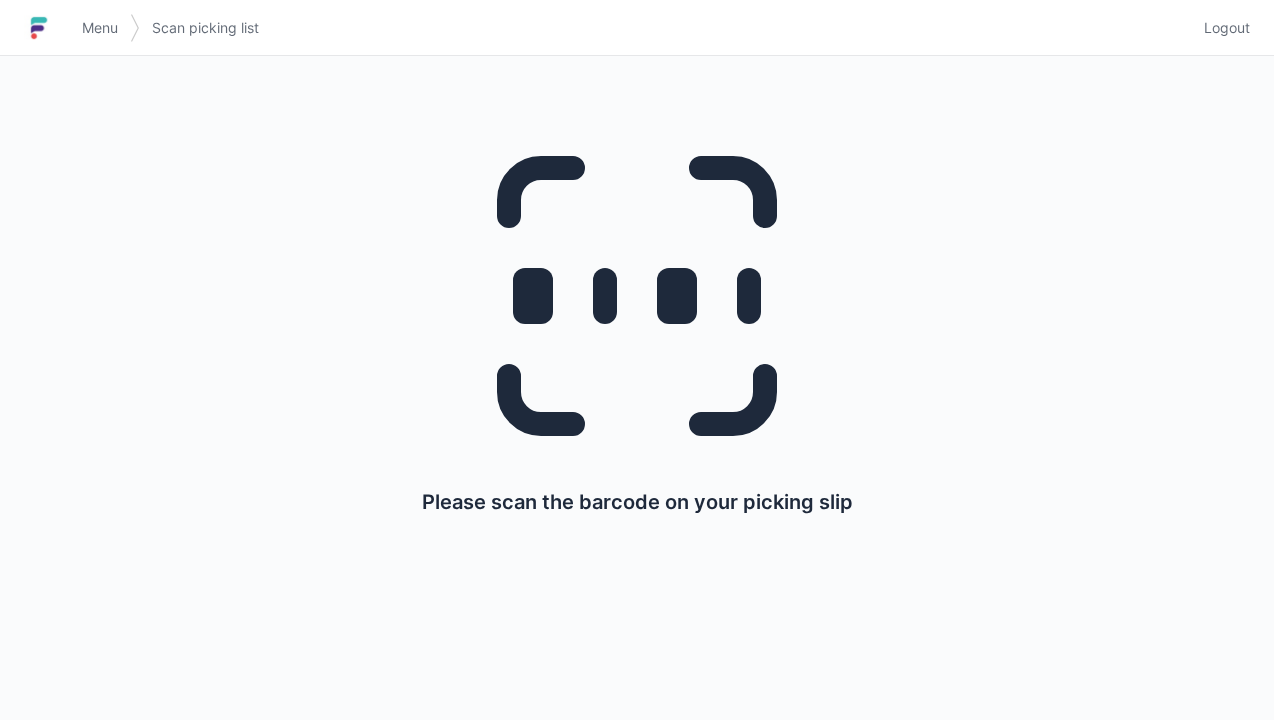 scroll, scrollTop: 0, scrollLeft: 0, axis: both 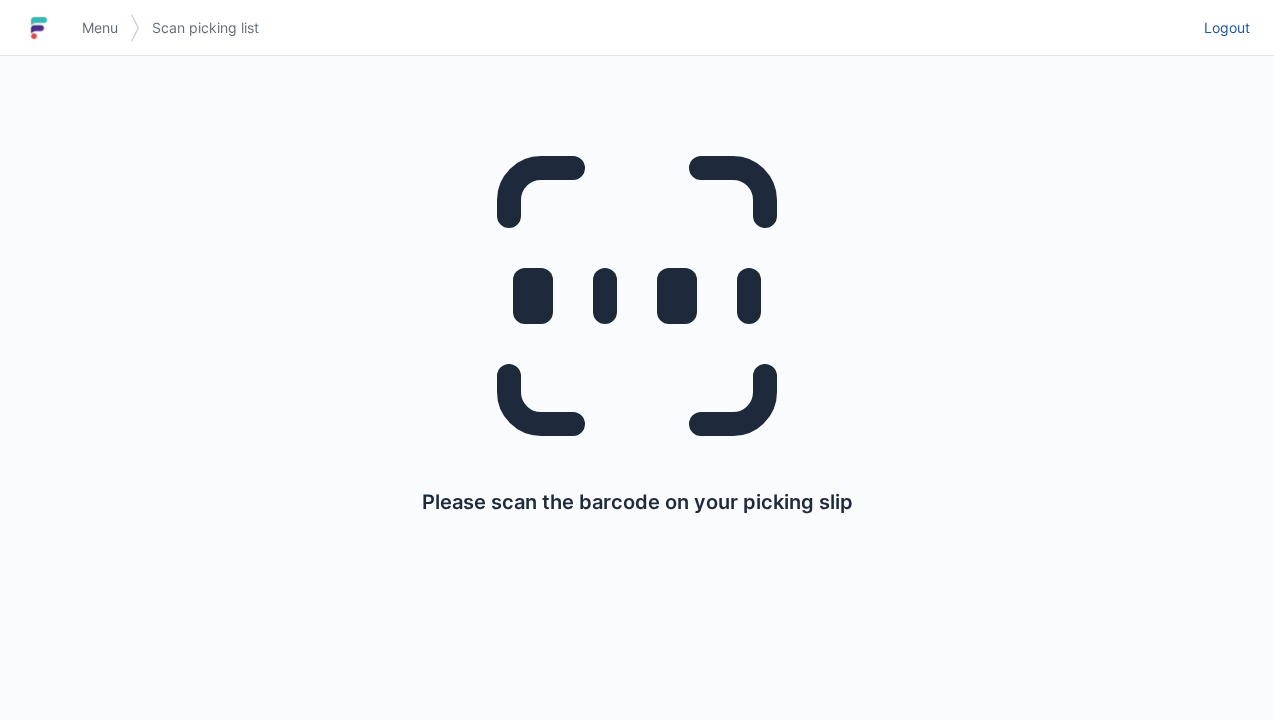 click on "Logout" at bounding box center (1227, 28) 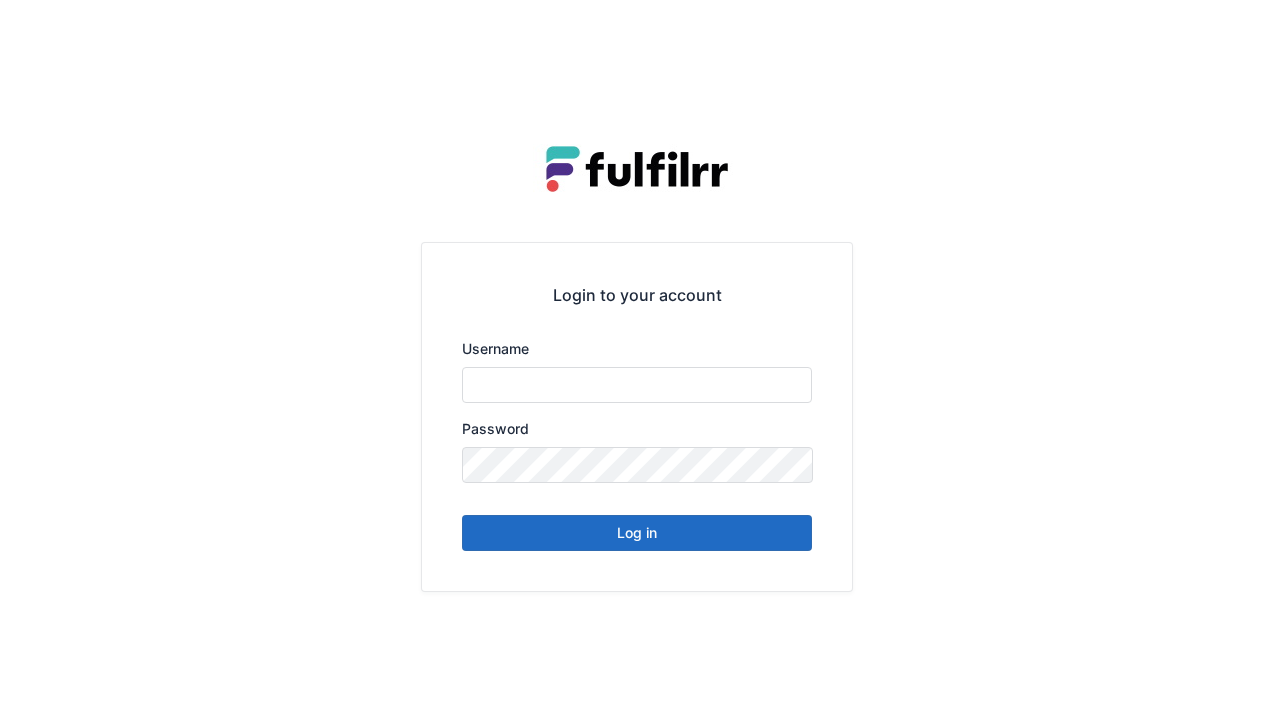 scroll, scrollTop: 0, scrollLeft: 0, axis: both 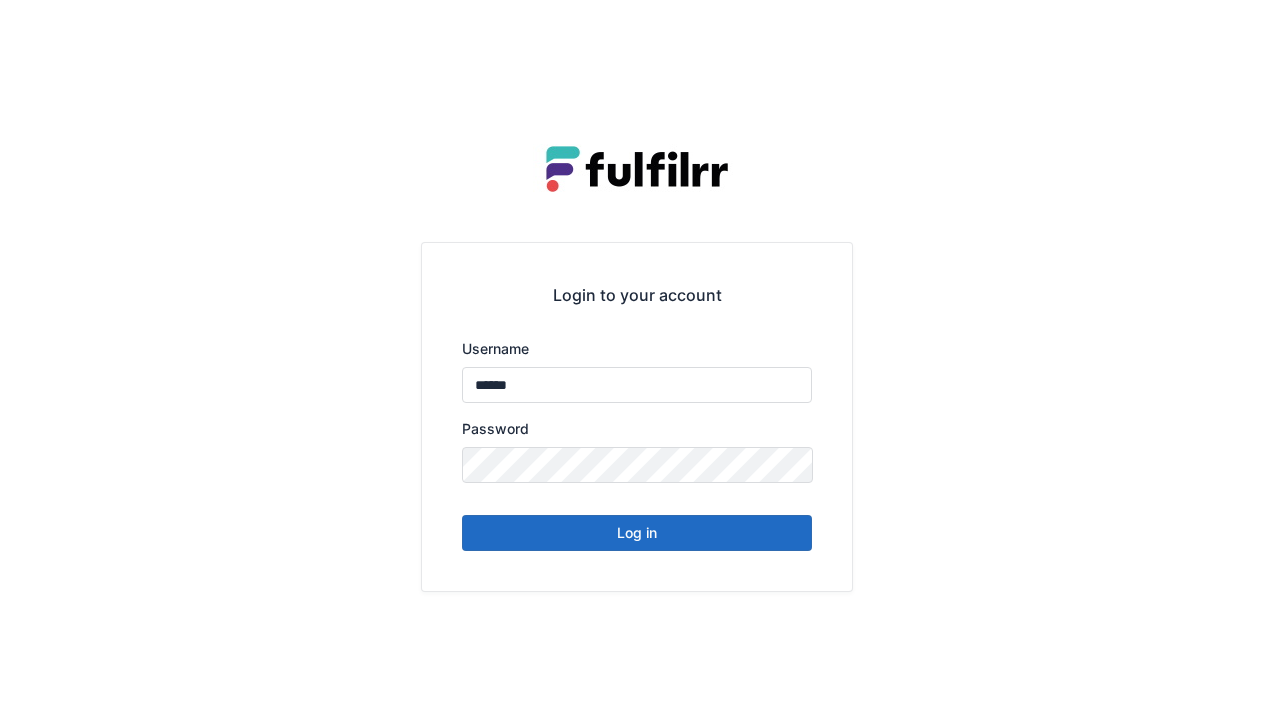 click on "Log in" at bounding box center (637, 533) 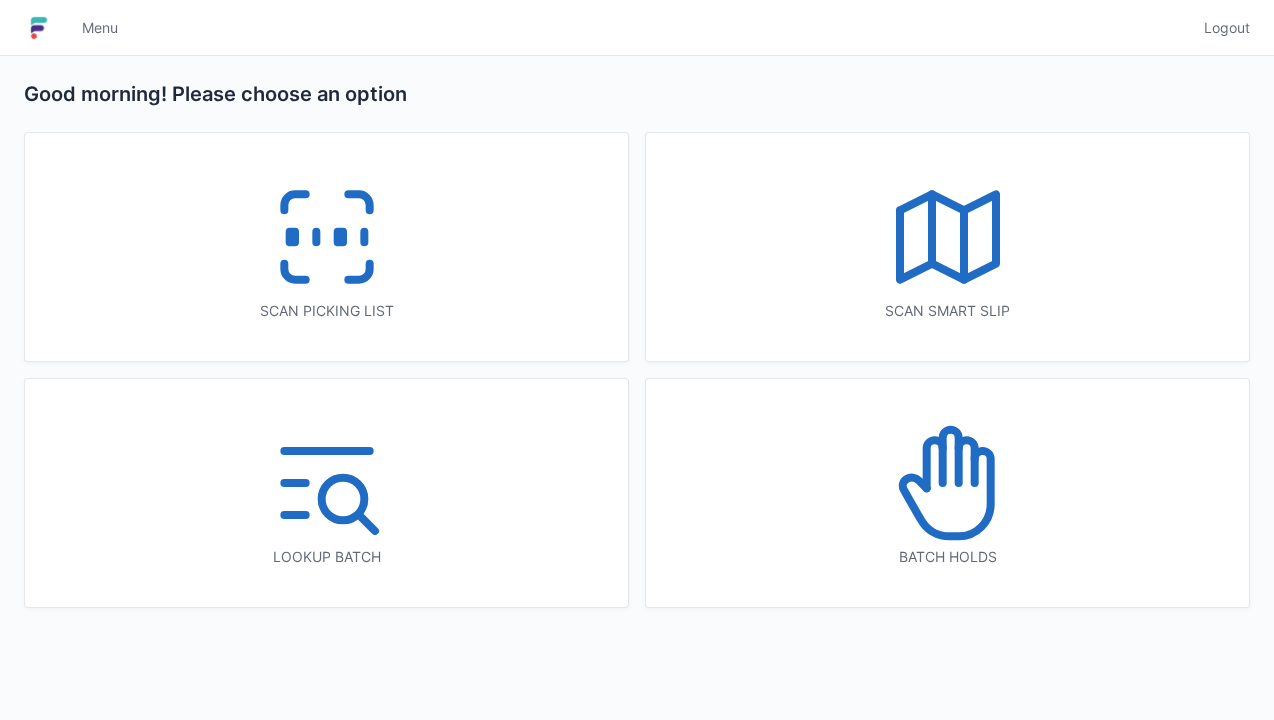 scroll, scrollTop: 0, scrollLeft: 0, axis: both 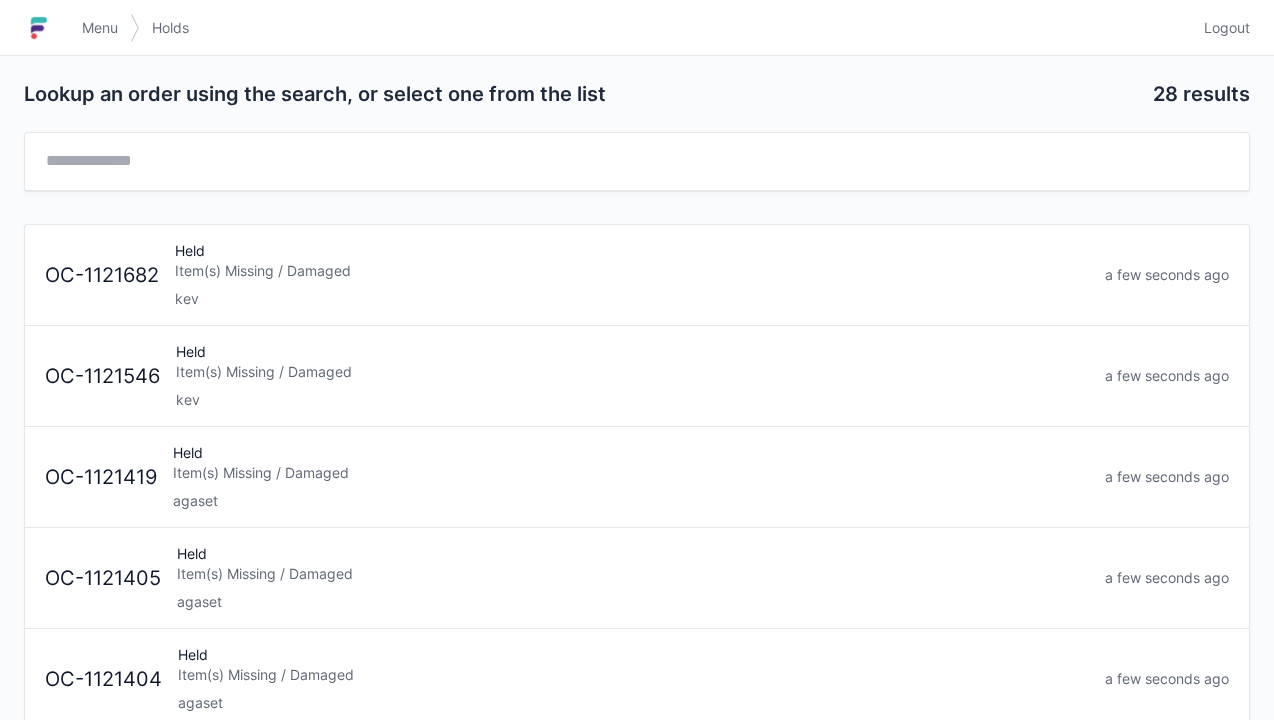 click on "Item(s) Missing / Damaged" at bounding box center (631, 473) 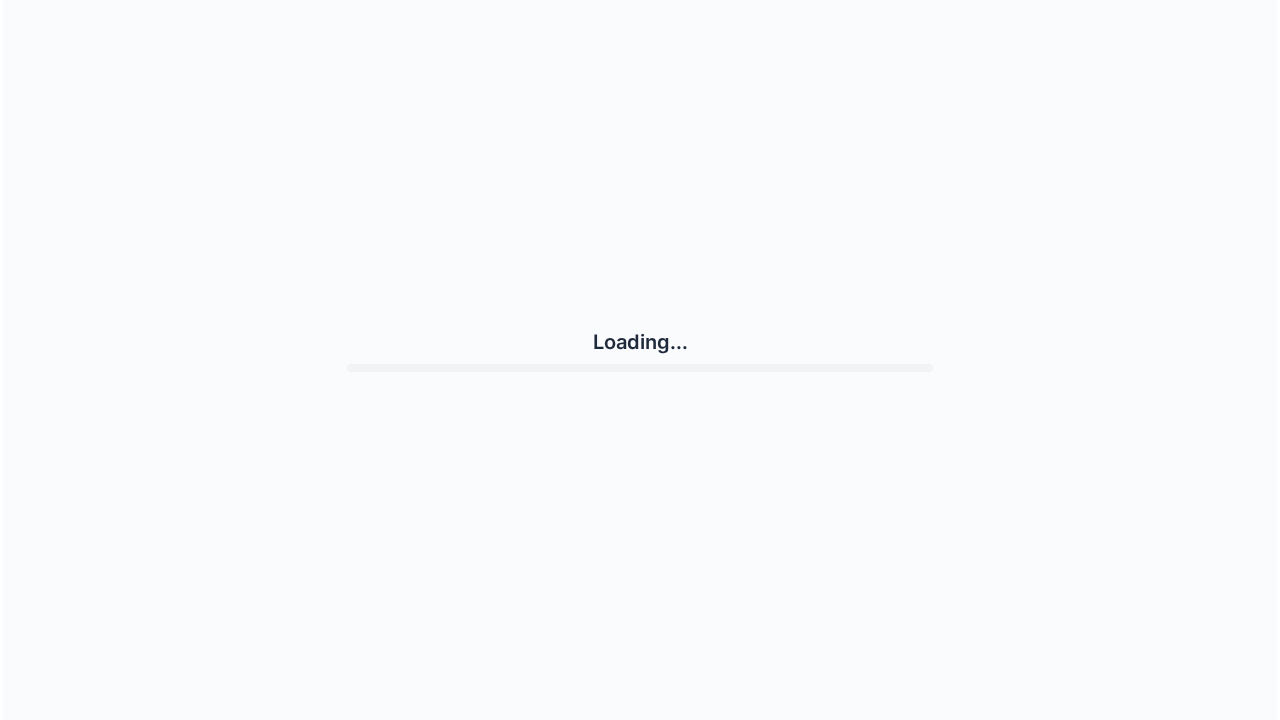 scroll, scrollTop: 0, scrollLeft: 0, axis: both 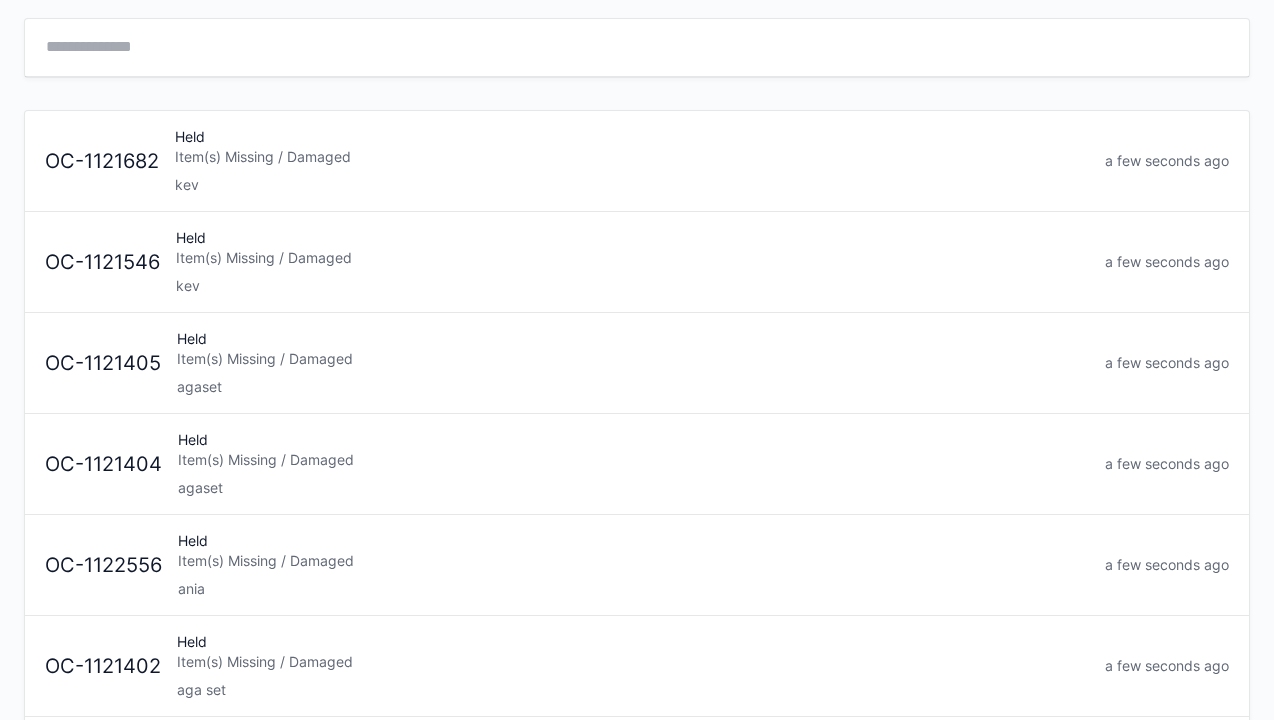 click on "agaset" at bounding box center (633, 387) 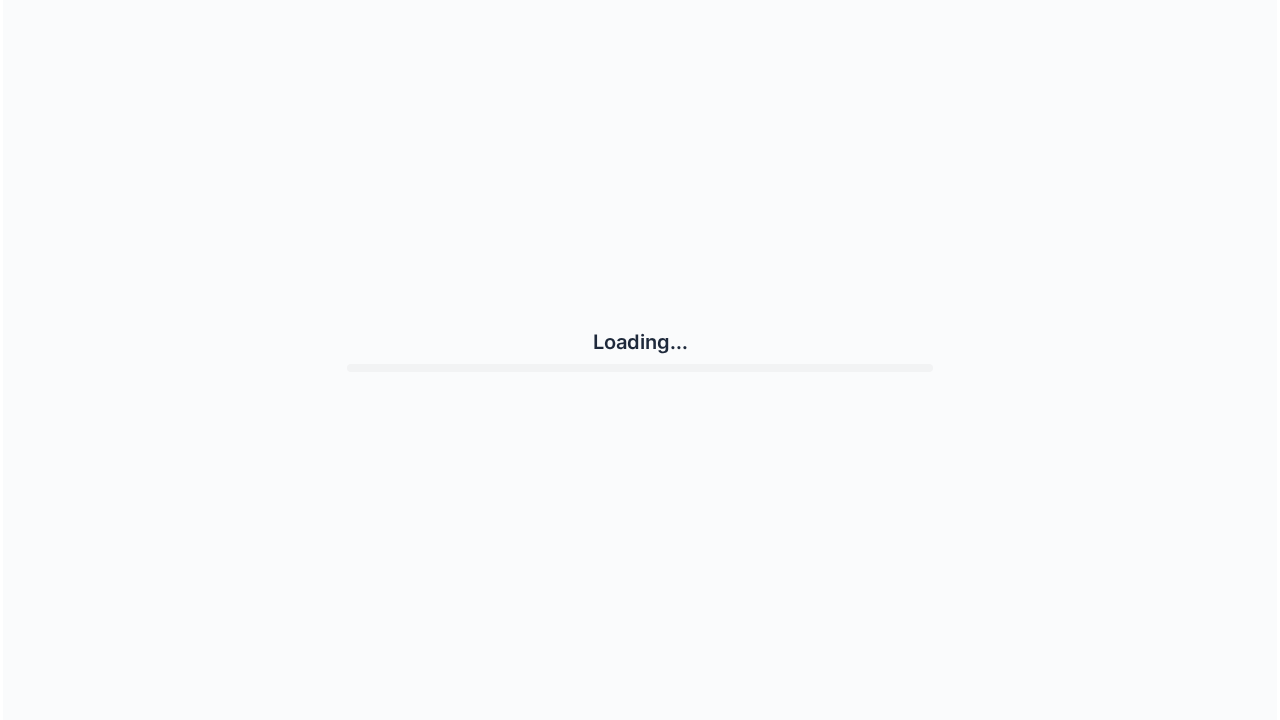scroll, scrollTop: 0, scrollLeft: 0, axis: both 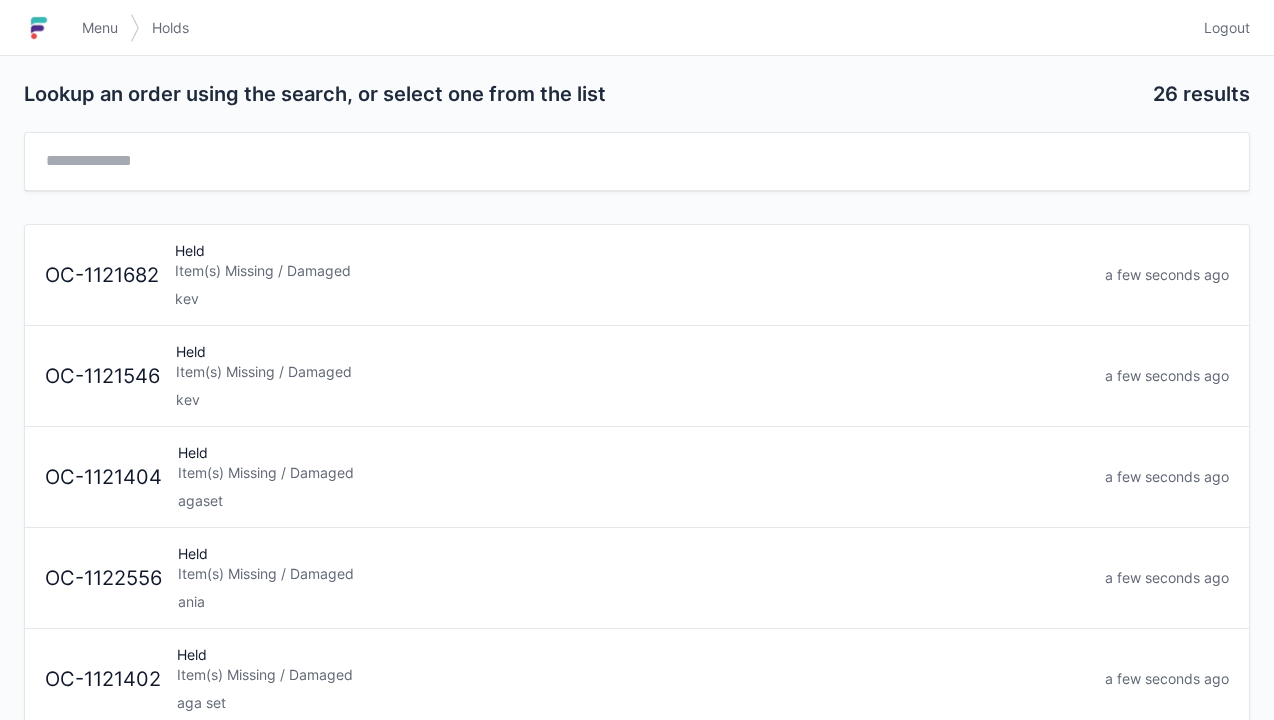 click on "Item(s) Missing / Damaged" at bounding box center (633, 473) 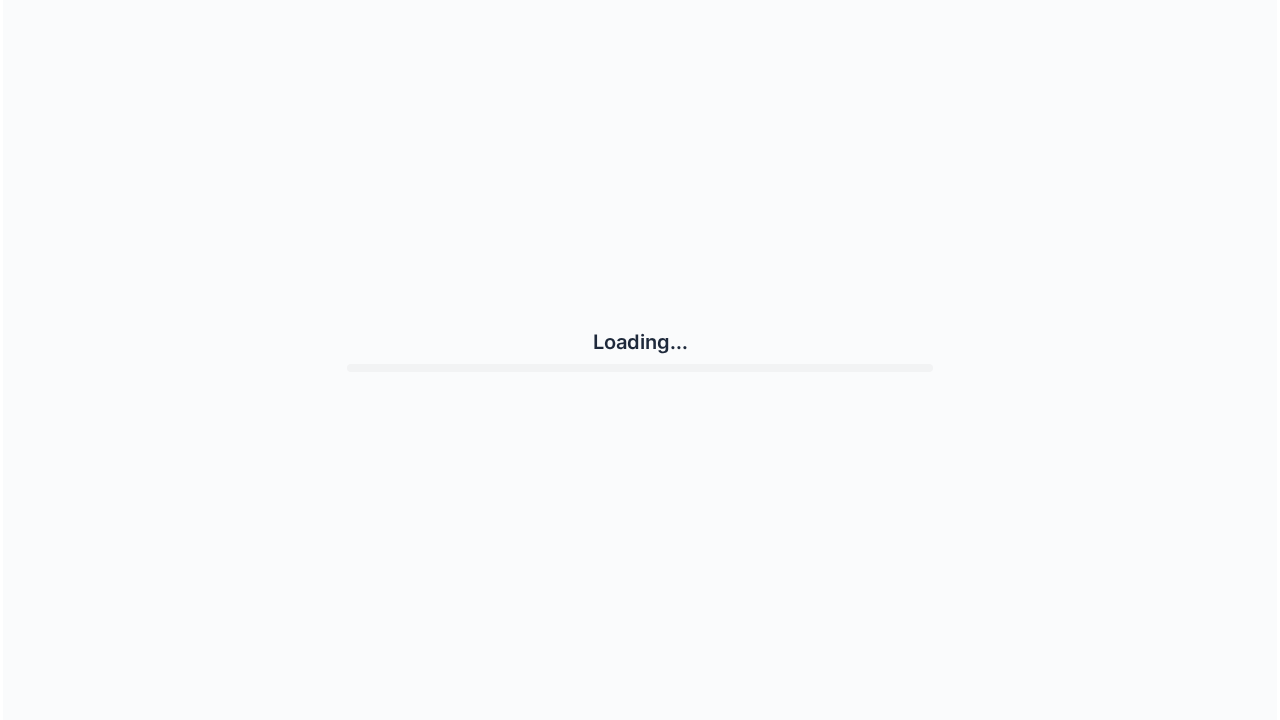 scroll, scrollTop: 0, scrollLeft: 0, axis: both 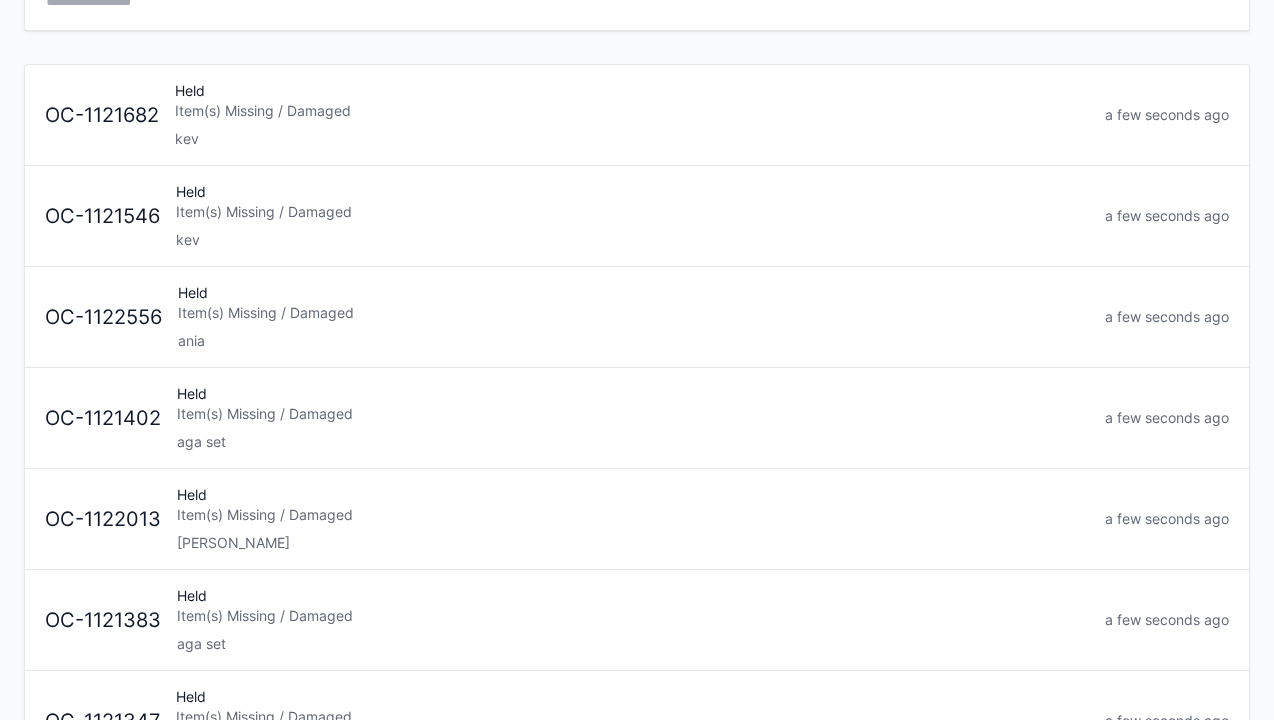 click on "Item(s) Missing / Damaged" at bounding box center (633, 414) 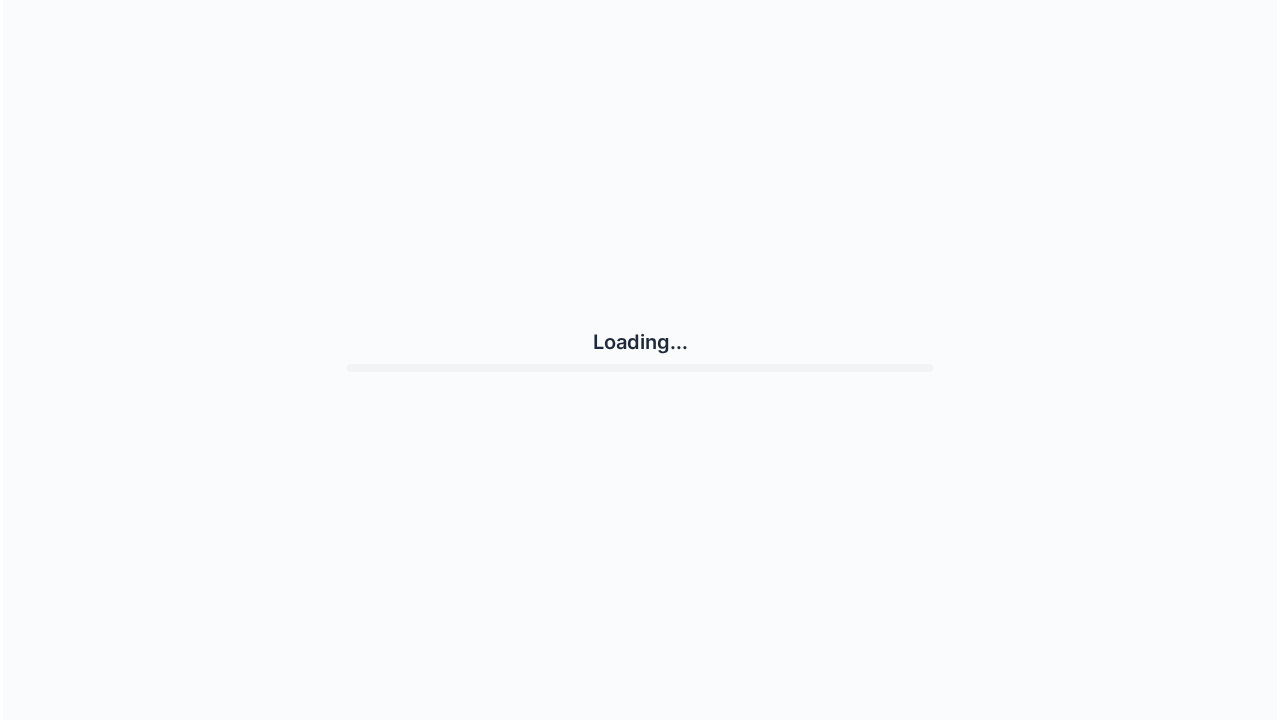 scroll, scrollTop: 0, scrollLeft: 0, axis: both 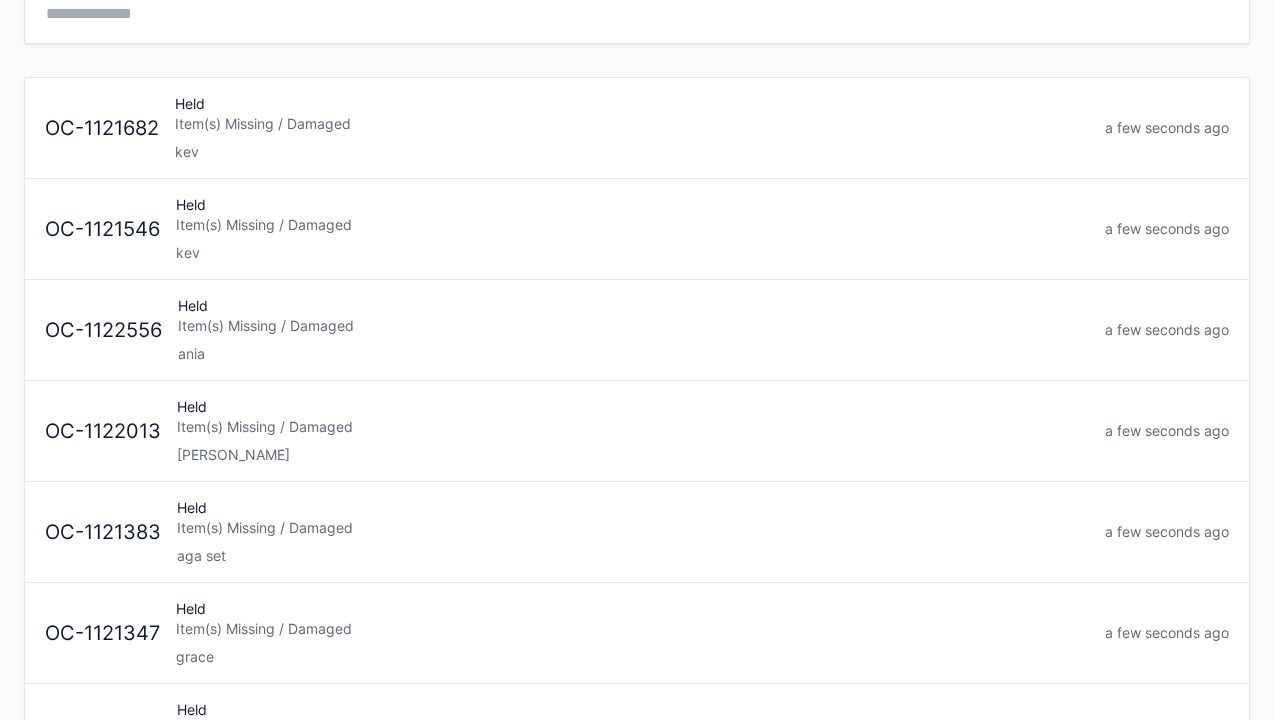 click on "Item(s) Missing / Damaged" at bounding box center (633, 528) 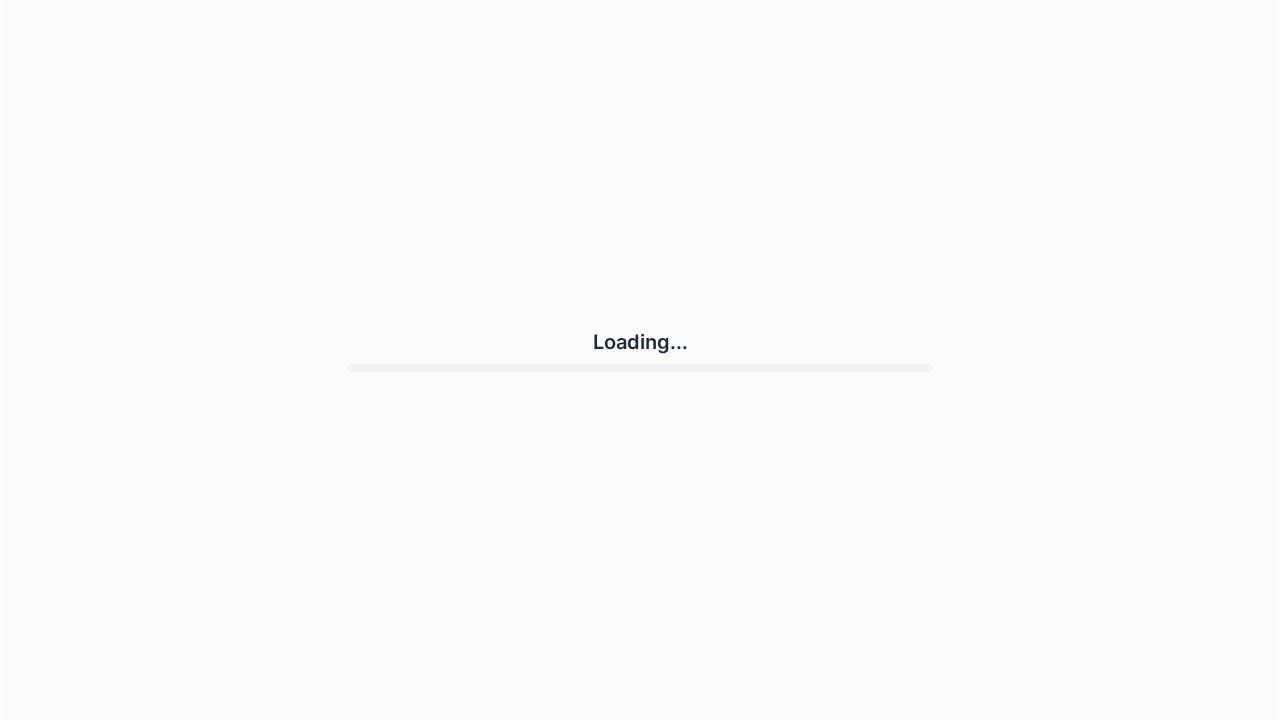 scroll, scrollTop: 0, scrollLeft: 0, axis: both 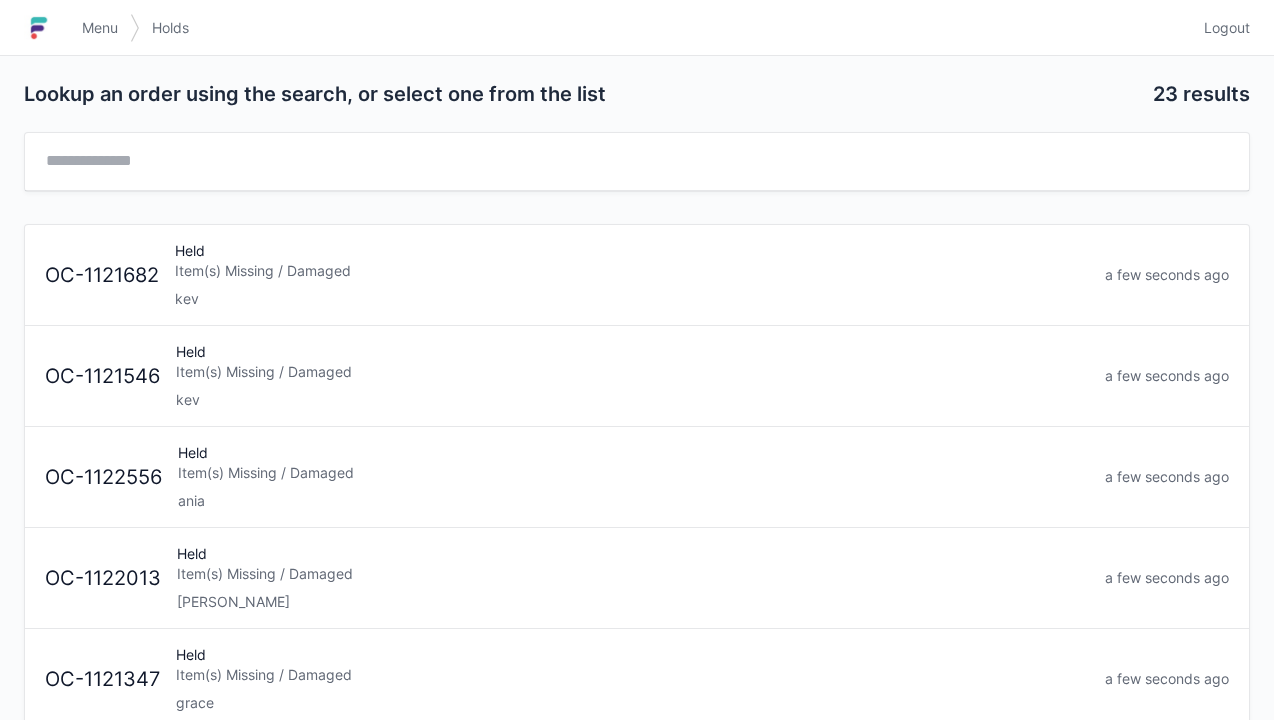 click on "Logout" at bounding box center [1227, 28] 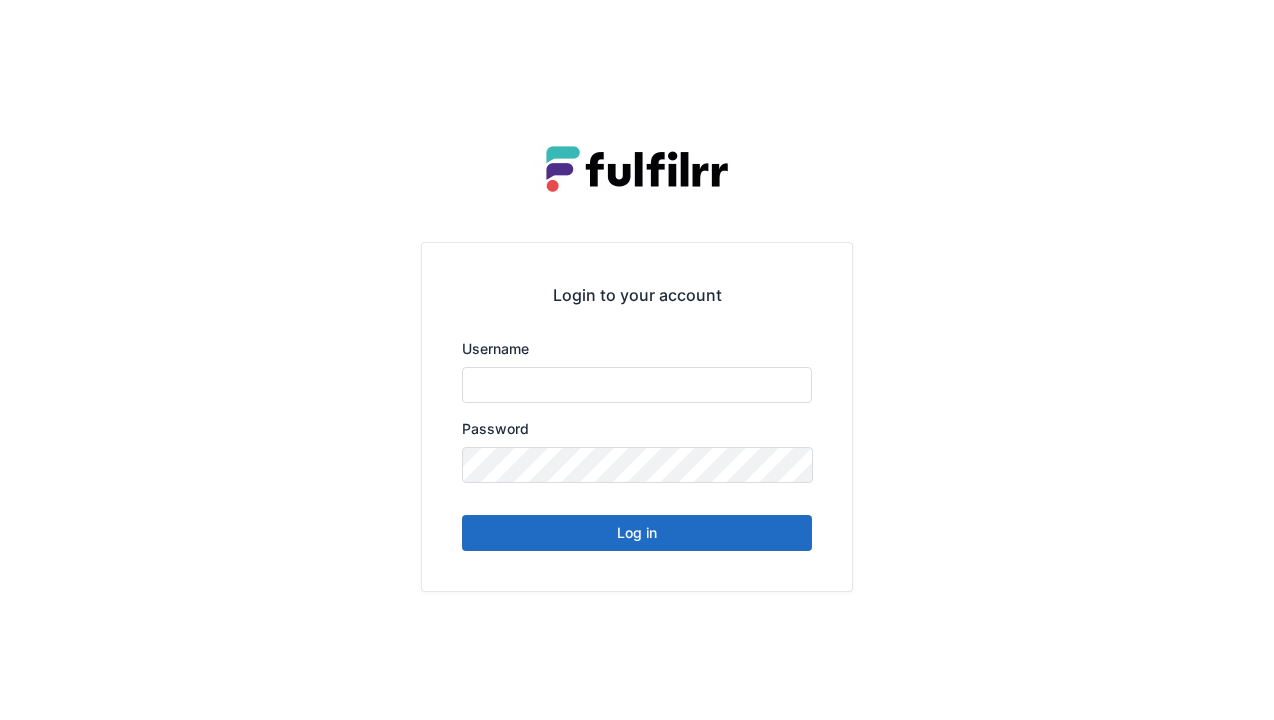 scroll, scrollTop: 0, scrollLeft: 0, axis: both 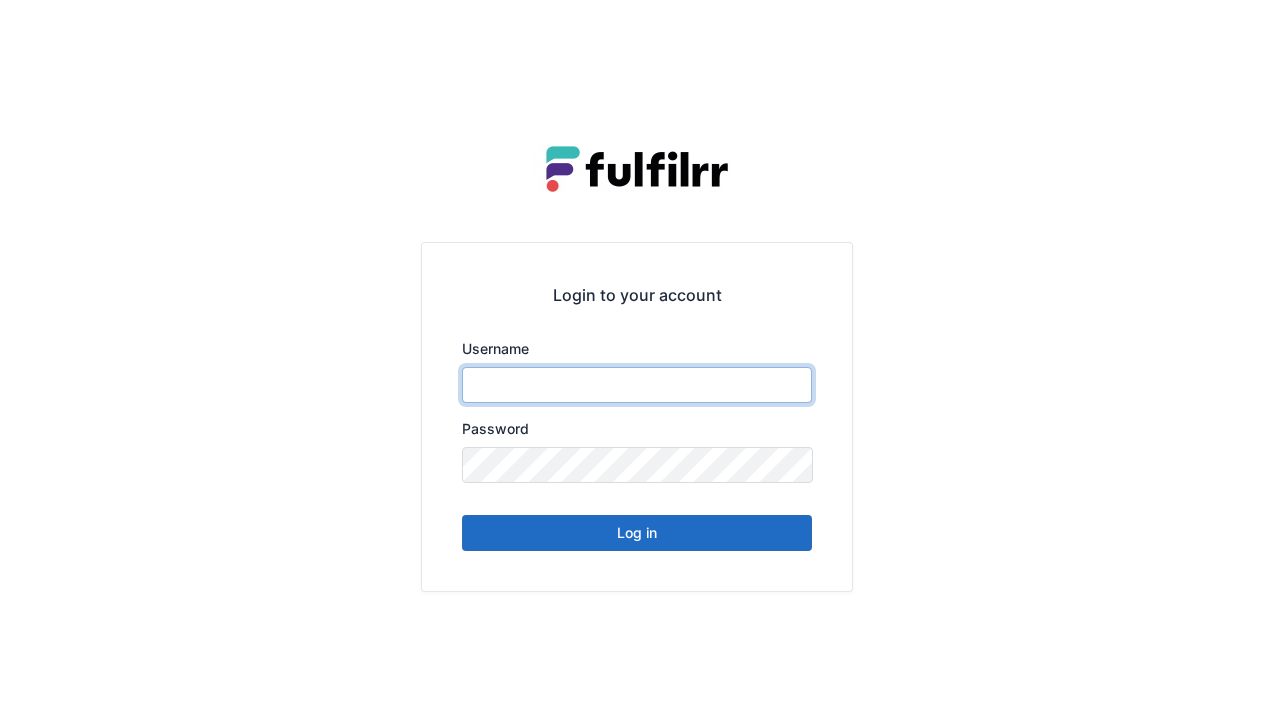 type on "******" 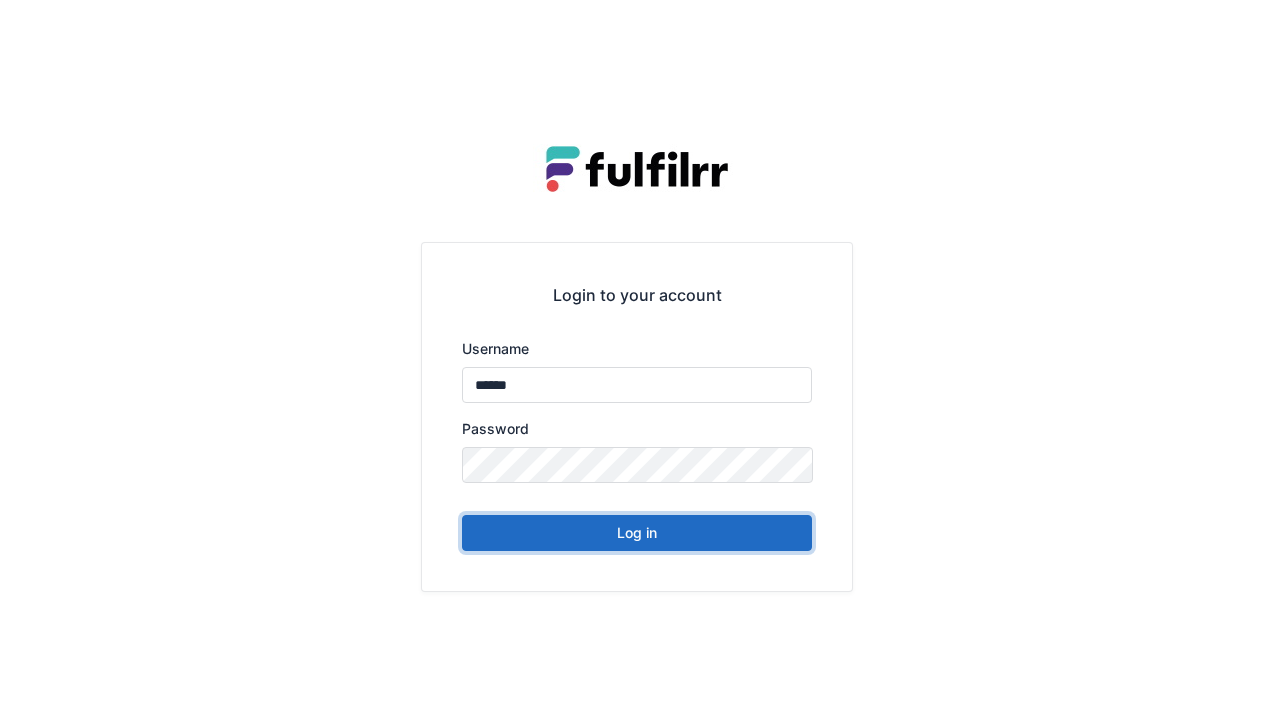 click on "Log in" at bounding box center (637, 533) 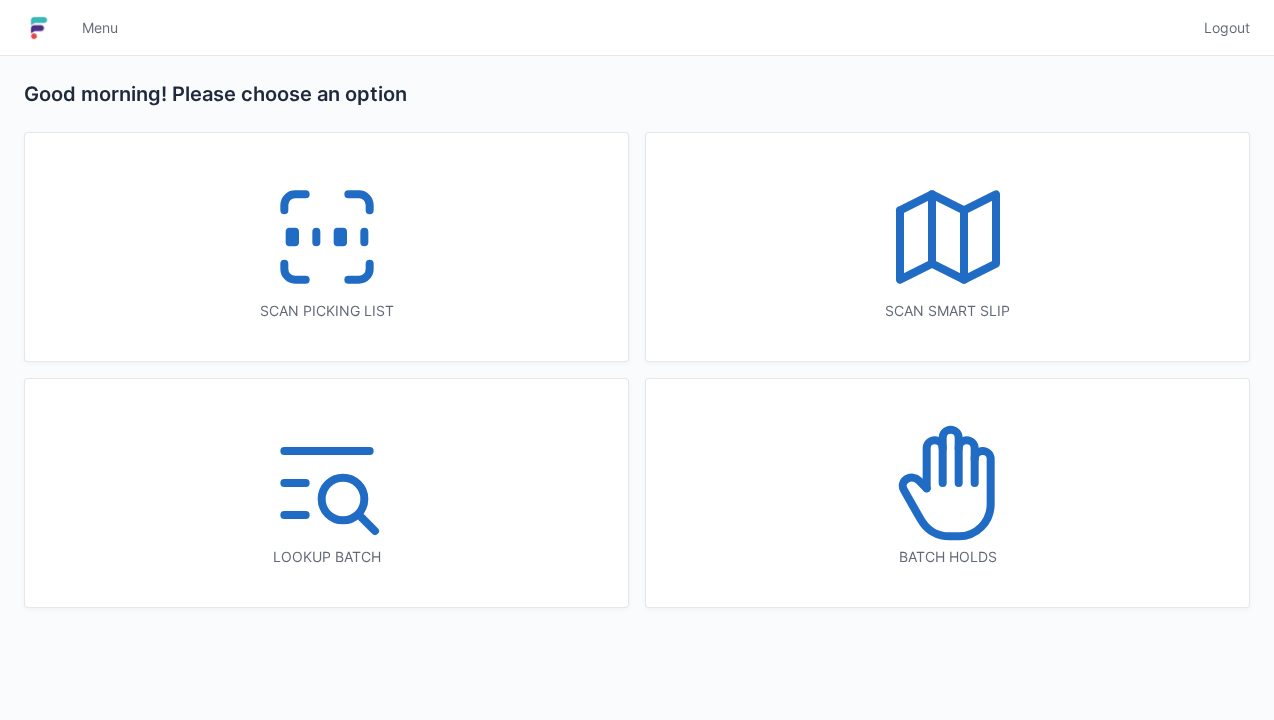 scroll, scrollTop: 0, scrollLeft: 0, axis: both 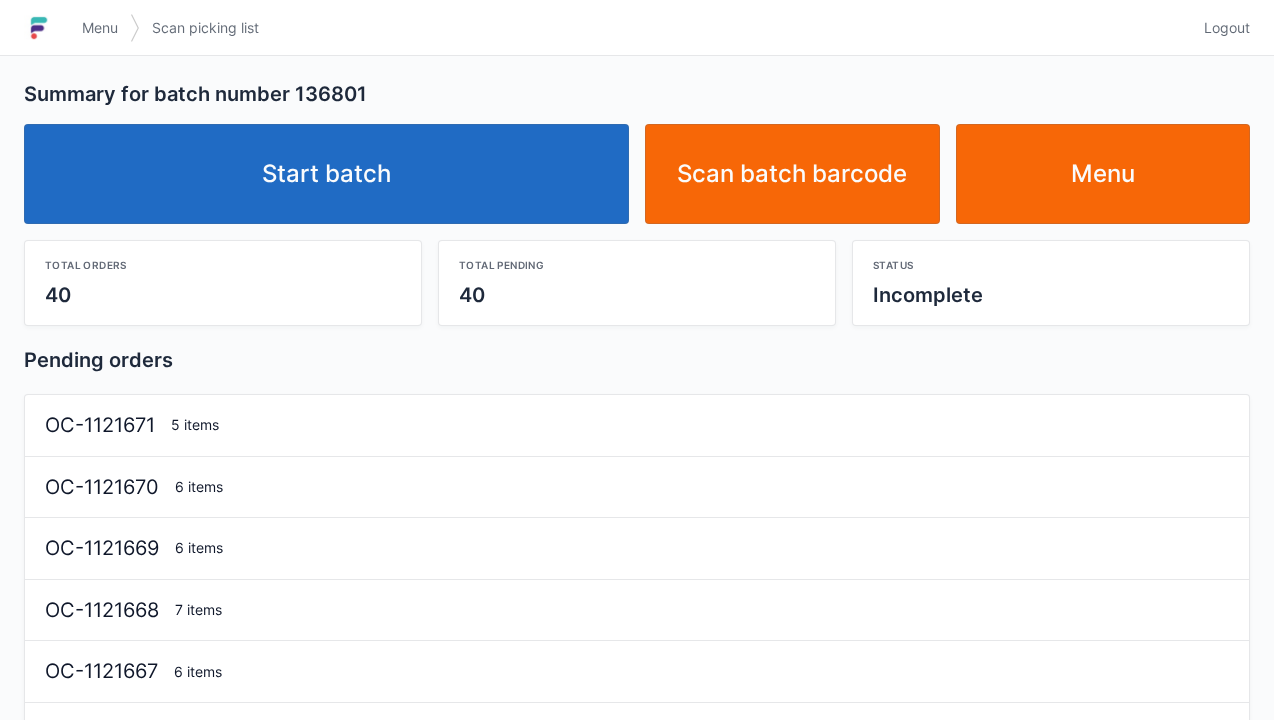 click on "Start batch" at bounding box center (326, 174) 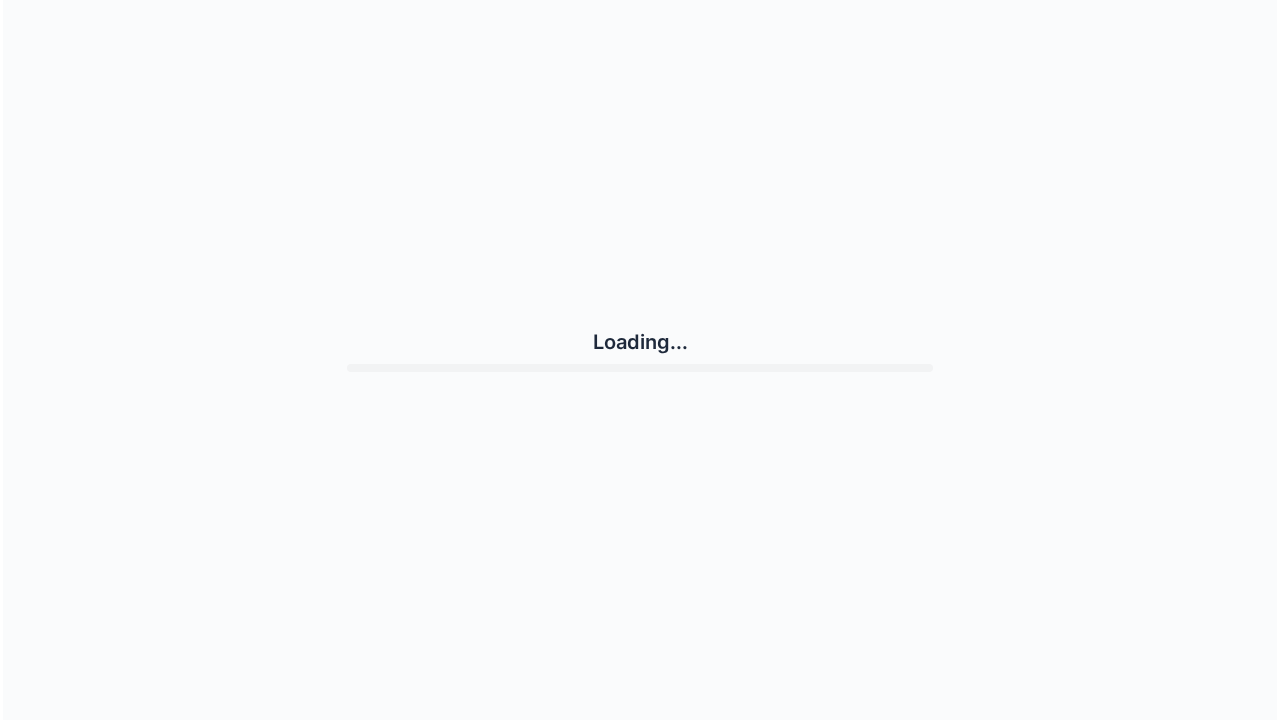 scroll, scrollTop: 0, scrollLeft: 0, axis: both 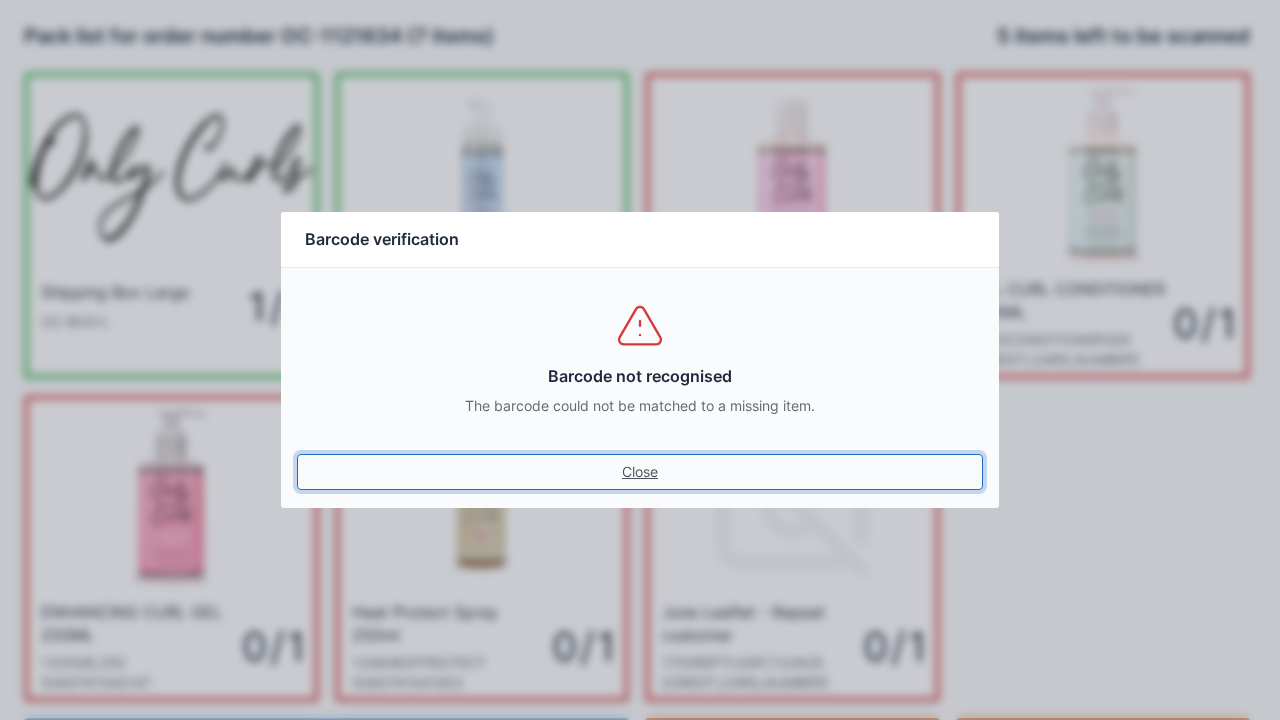 click on "Close" at bounding box center [640, 472] 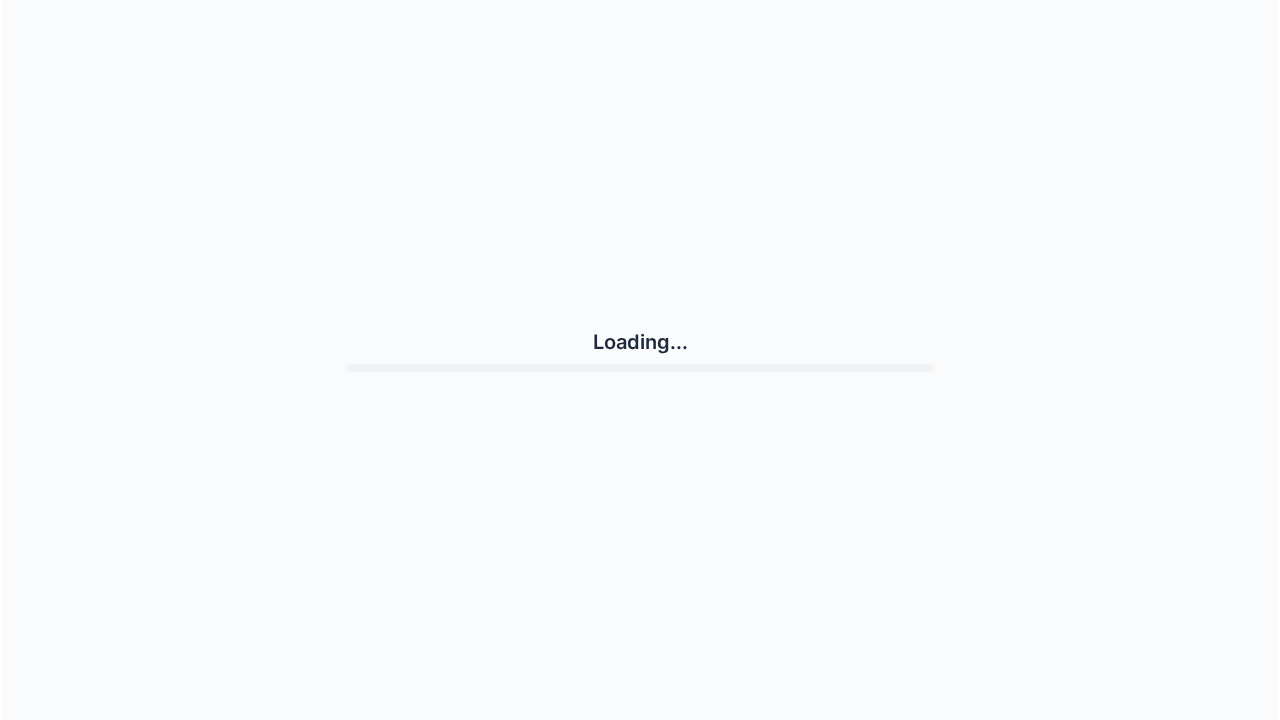 scroll, scrollTop: 0, scrollLeft: 0, axis: both 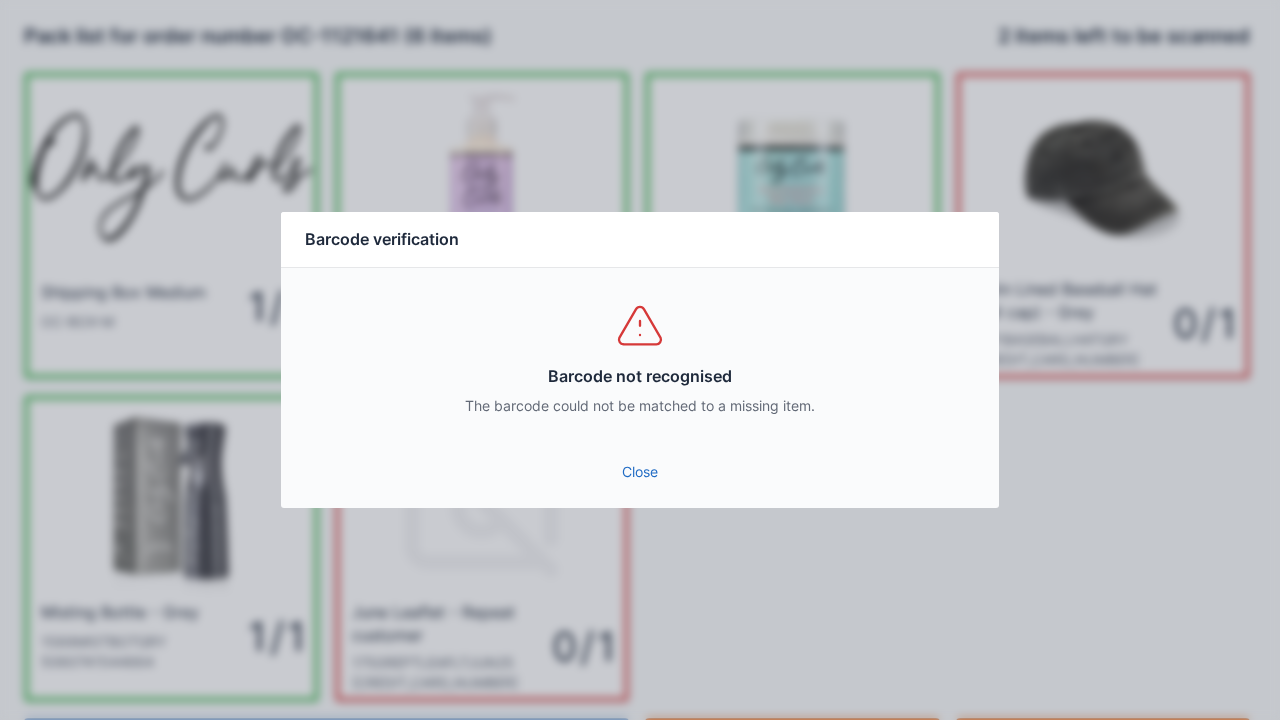 click on "Barcode not recognised The barcode could not be matched to a missing item." at bounding box center [640, 358] 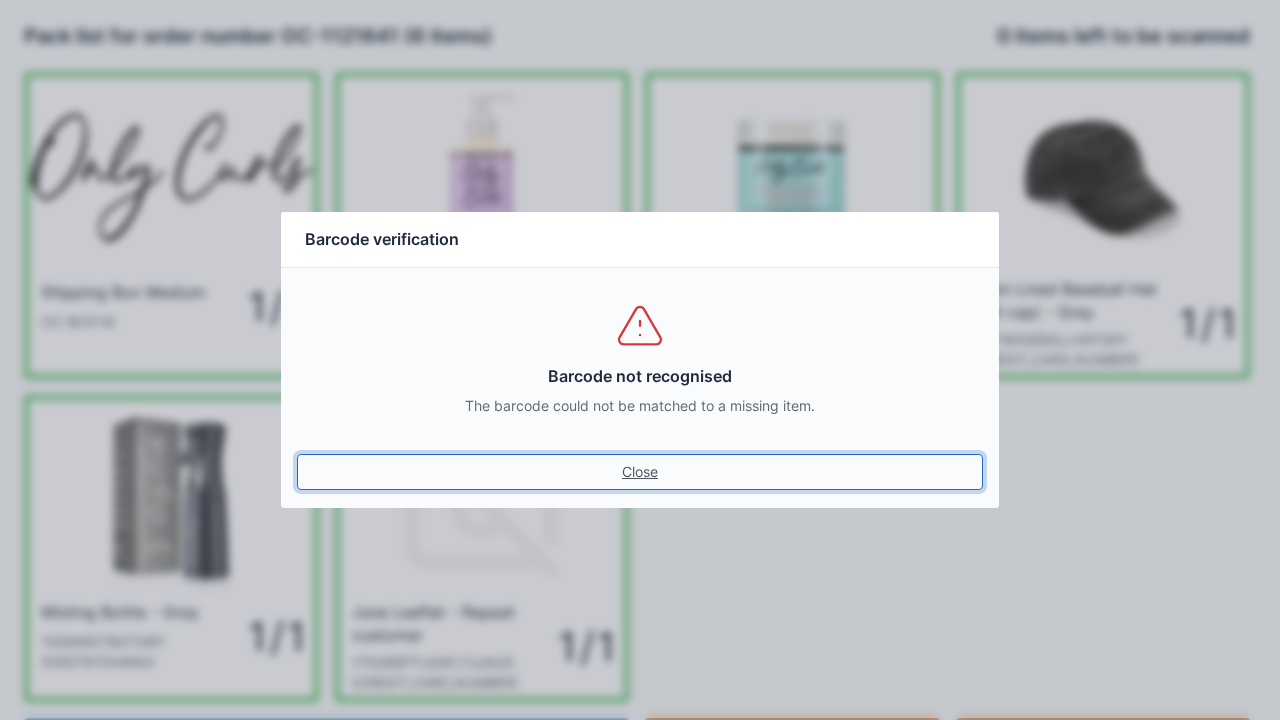 click on "Close" at bounding box center (640, 472) 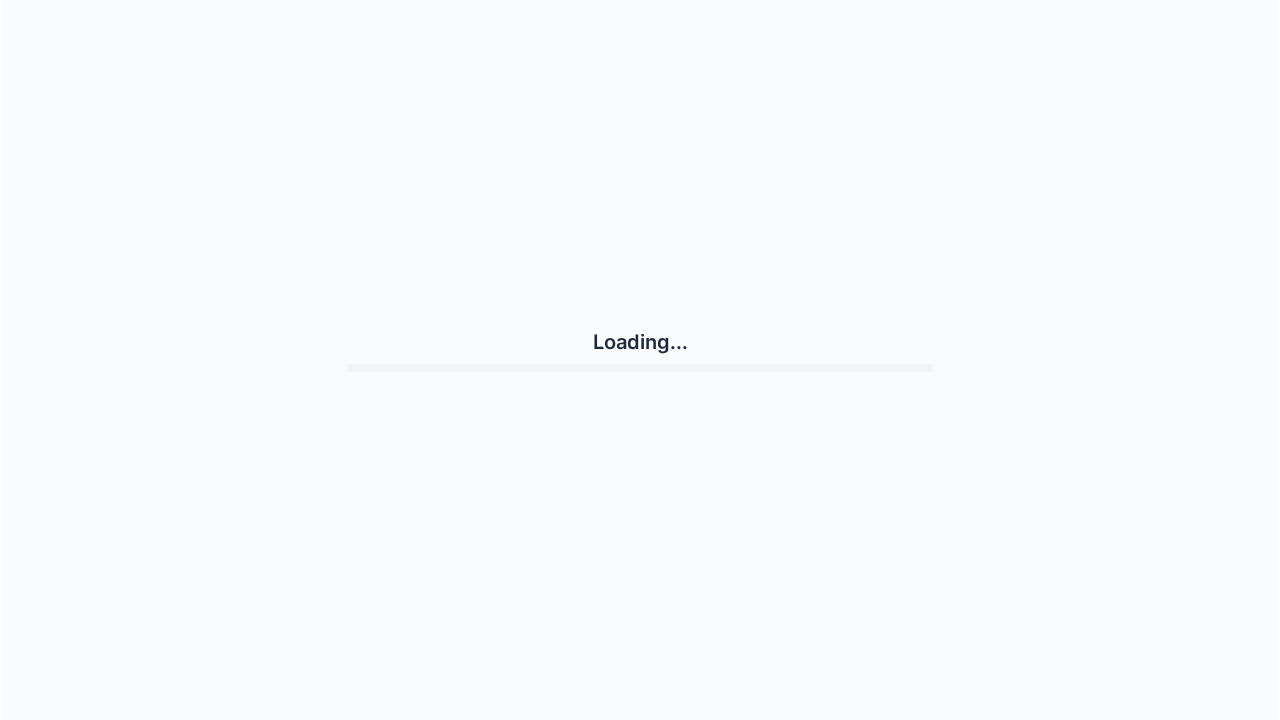 scroll, scrollTop: 0, scrollLeft: 0, axis: both 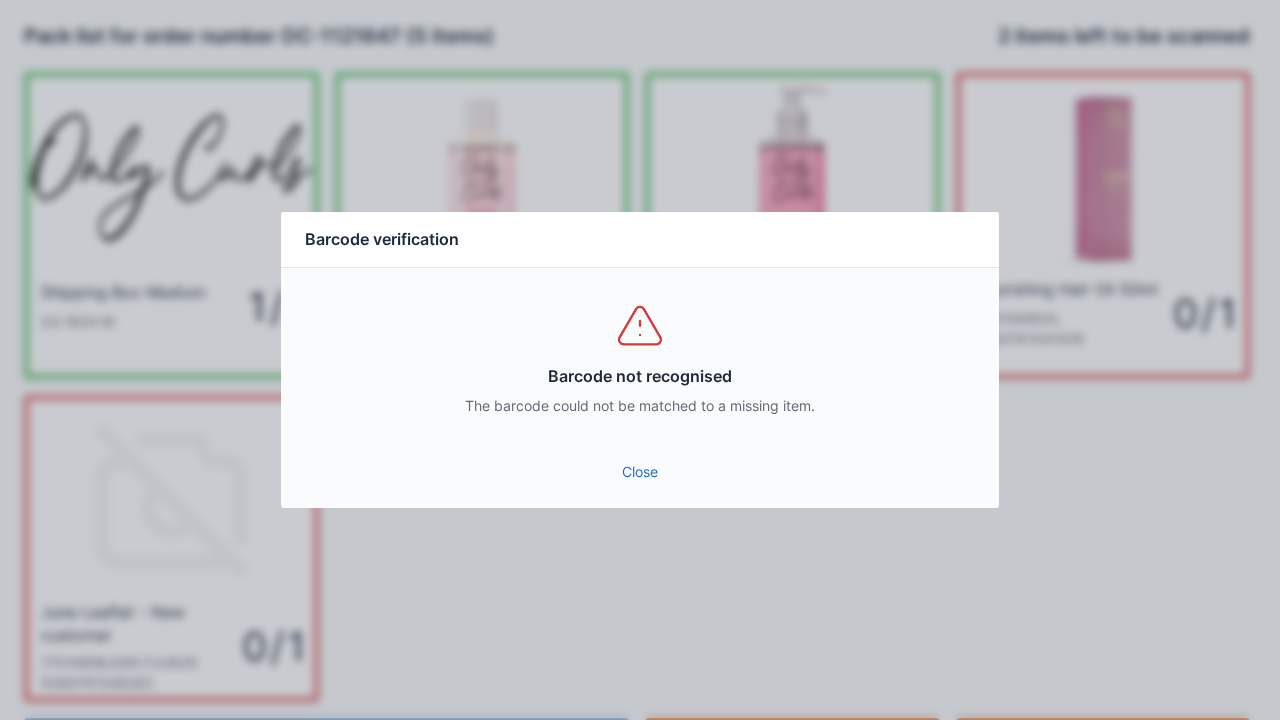 click on "Close" at bounding box center (640, 472) 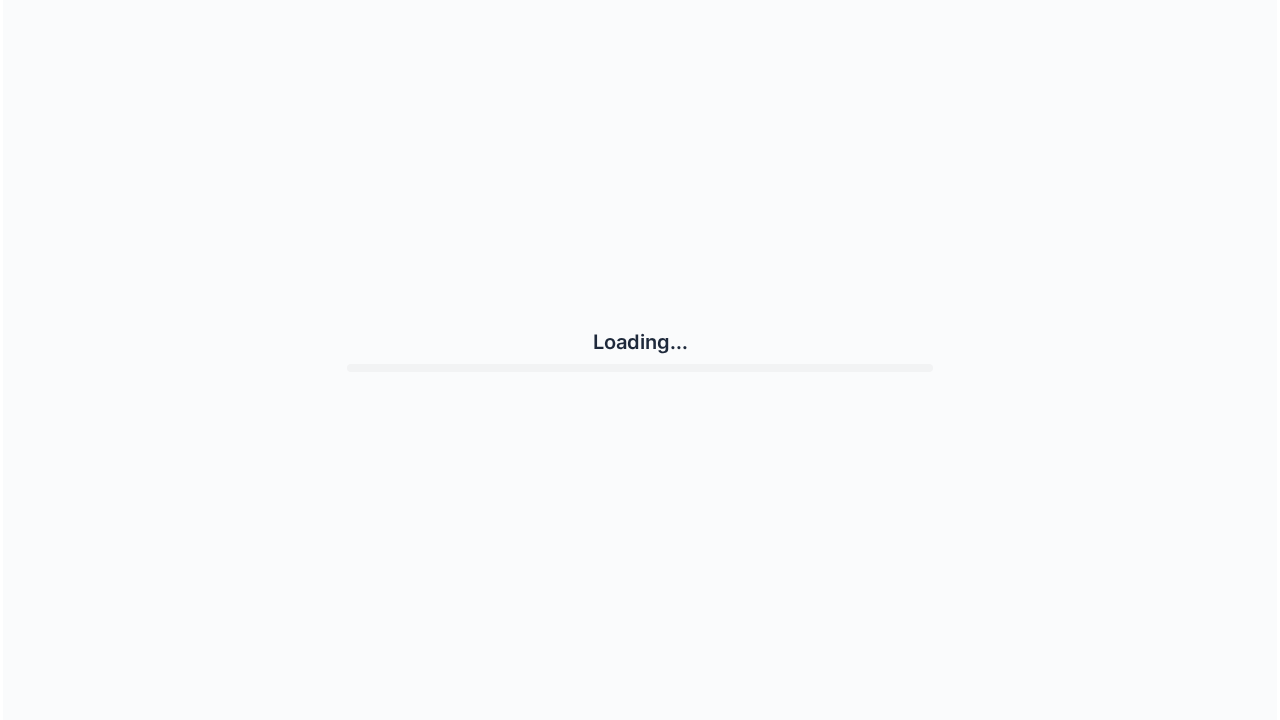 scroll, scrollTop: 0, scrollLeft: 0, axis: both 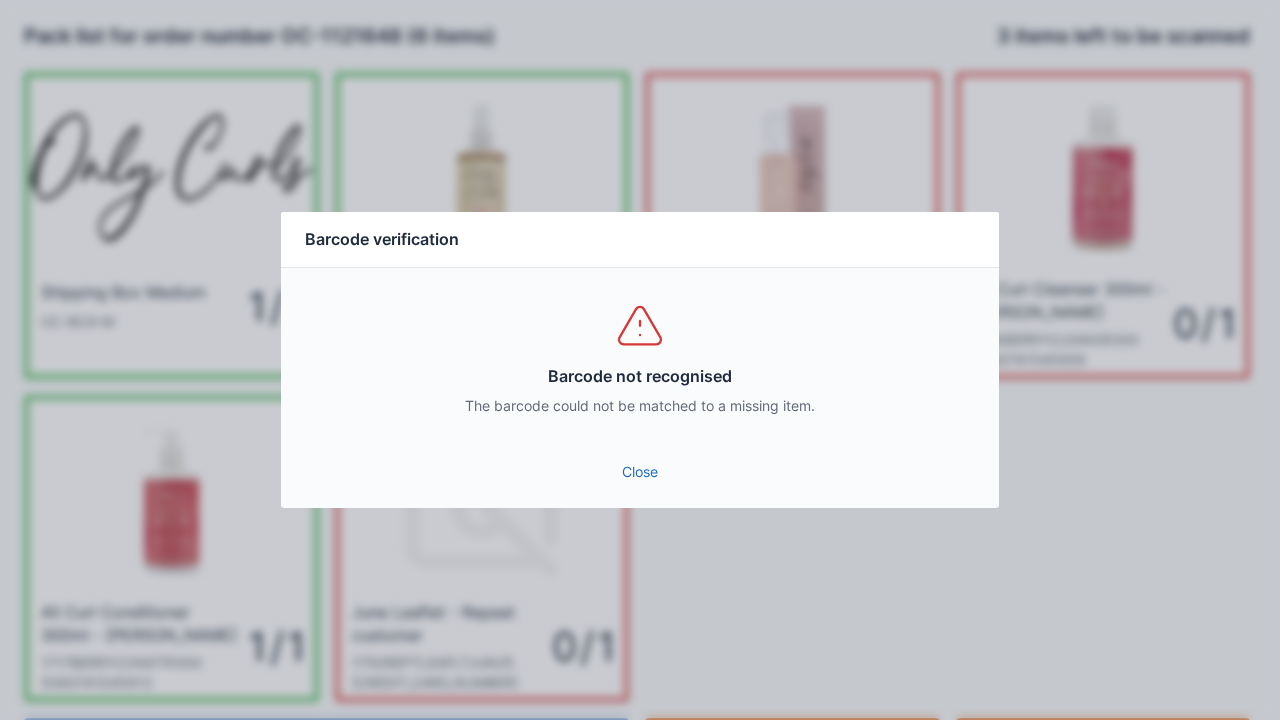 click on "Barcode not recognised The barcode could not be matched to a missing item." at bounding box center [640, 358] 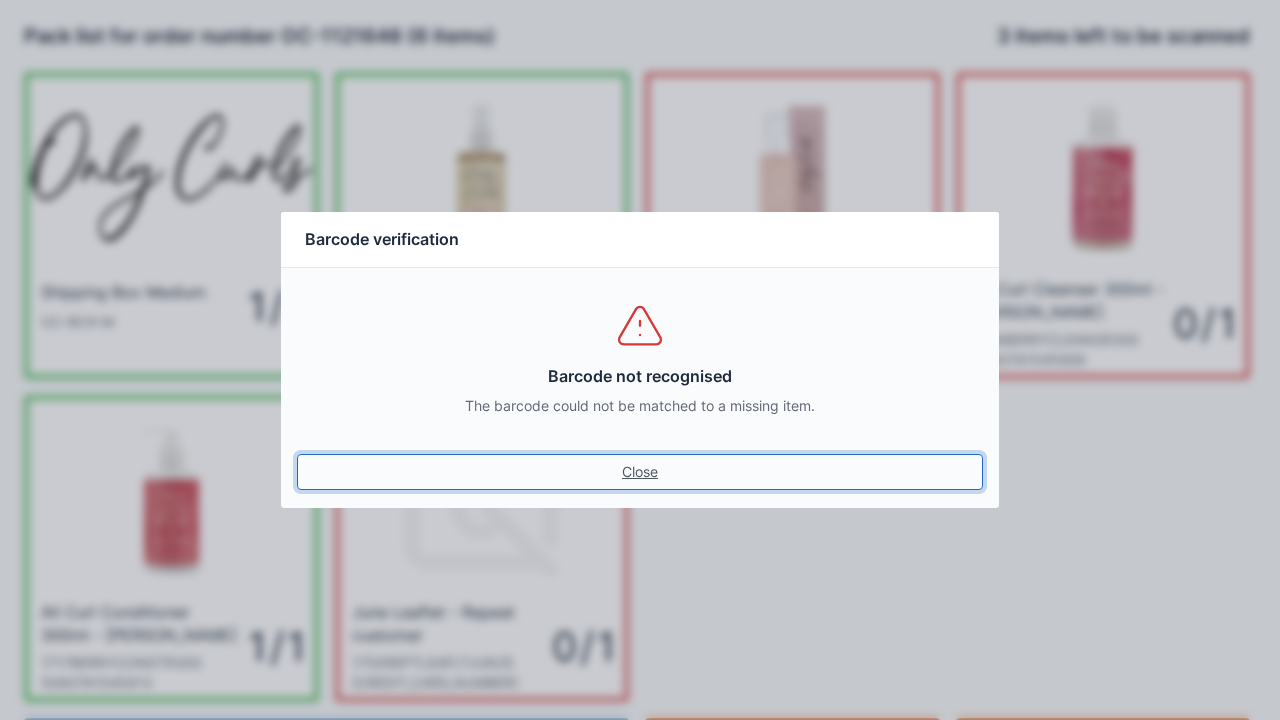 click on "Close" at bounding box center (640, 472) 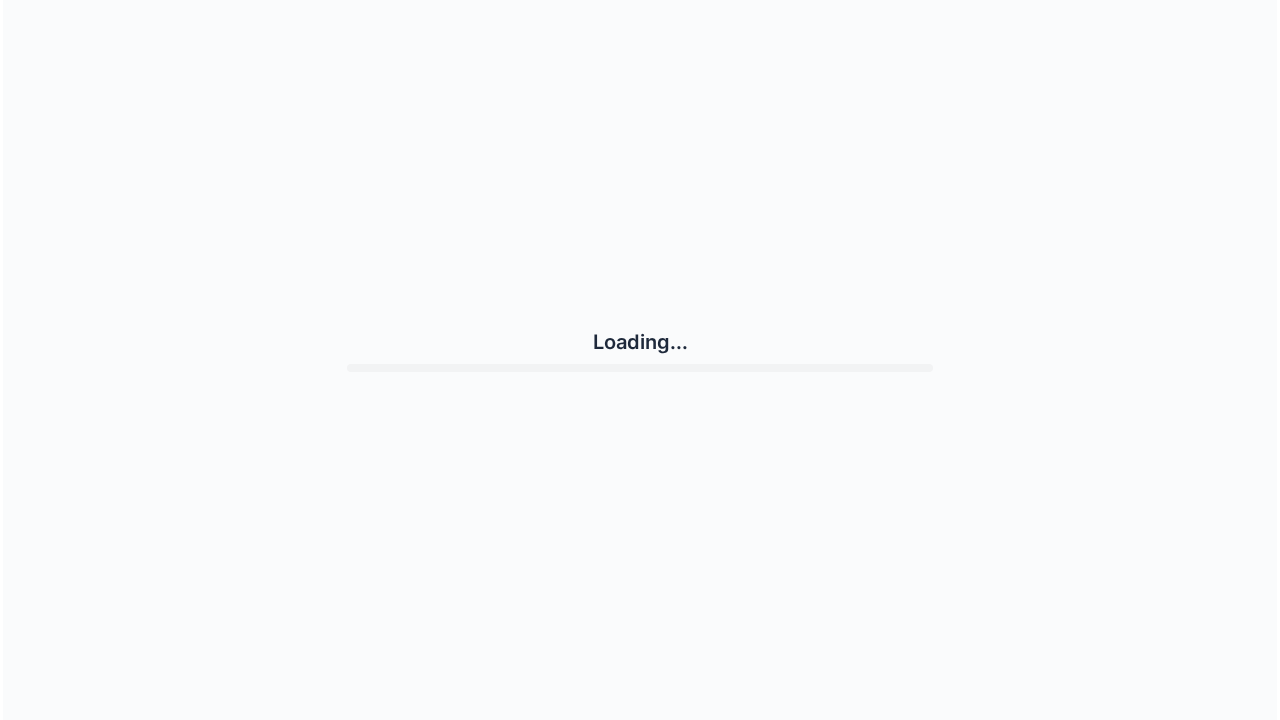 scroll, scrollTop: 0, scrollLeft: 0, axis: both 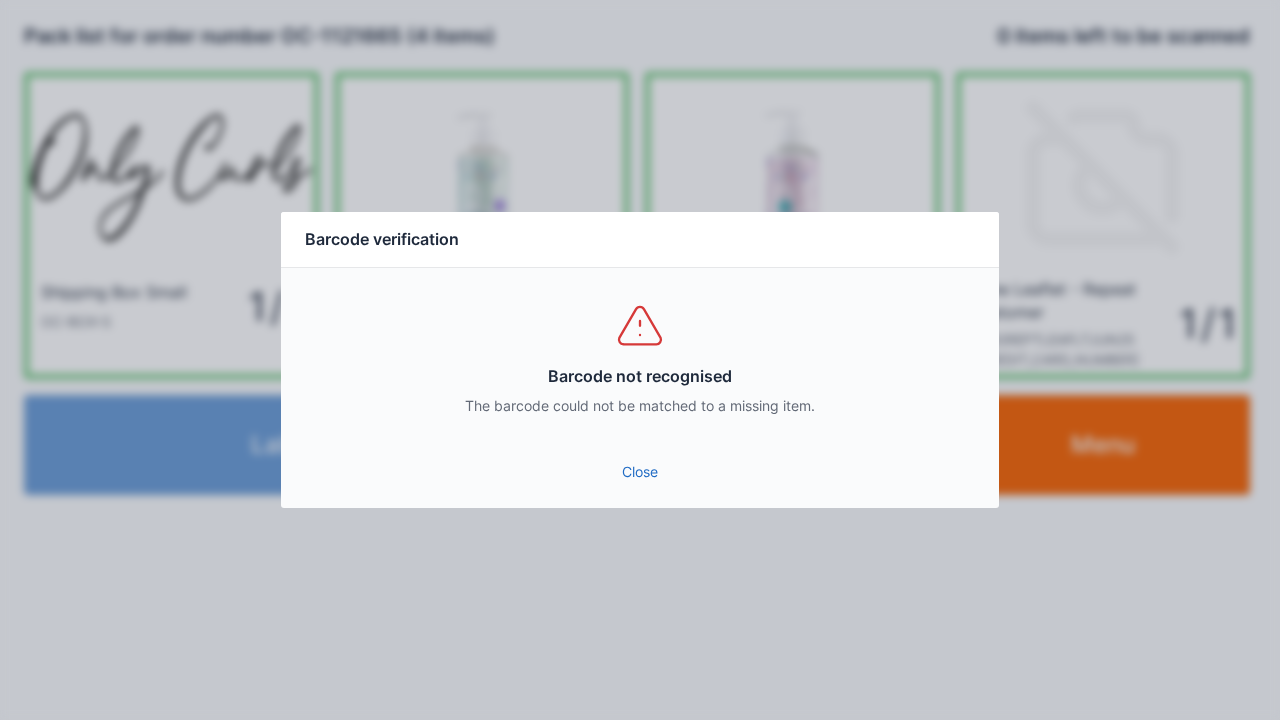 click on "Barcode not recognised The barcode could not be matched to a missing item." at bounding box center [640, 358] 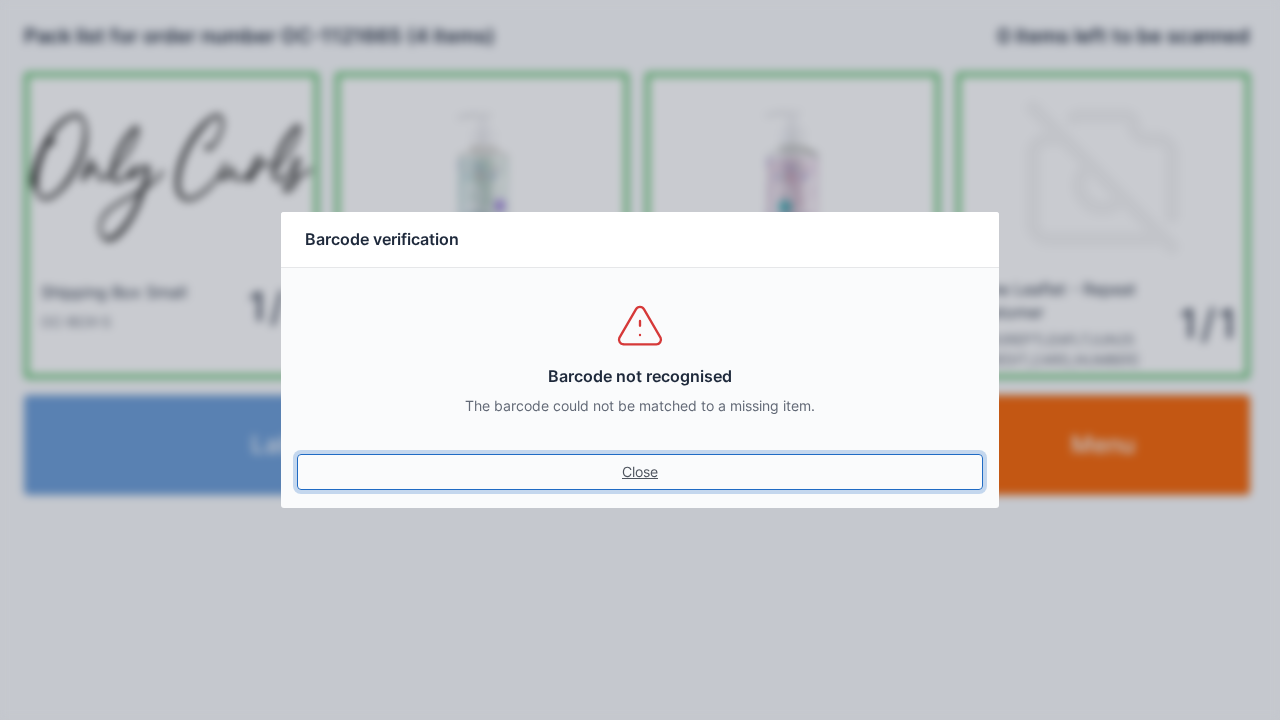 click on "Close" at bounding box center (640, 472) 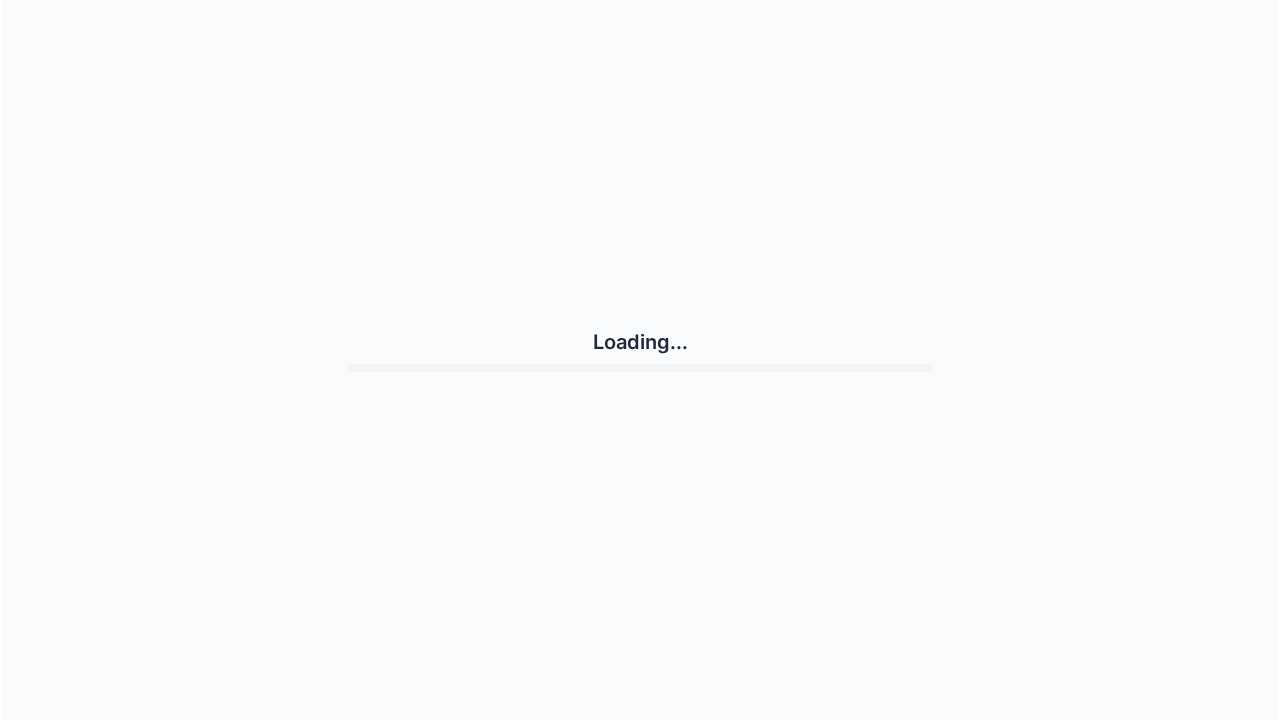 scroll, scrollTop: 0, scrollLeft: 0, axis: both 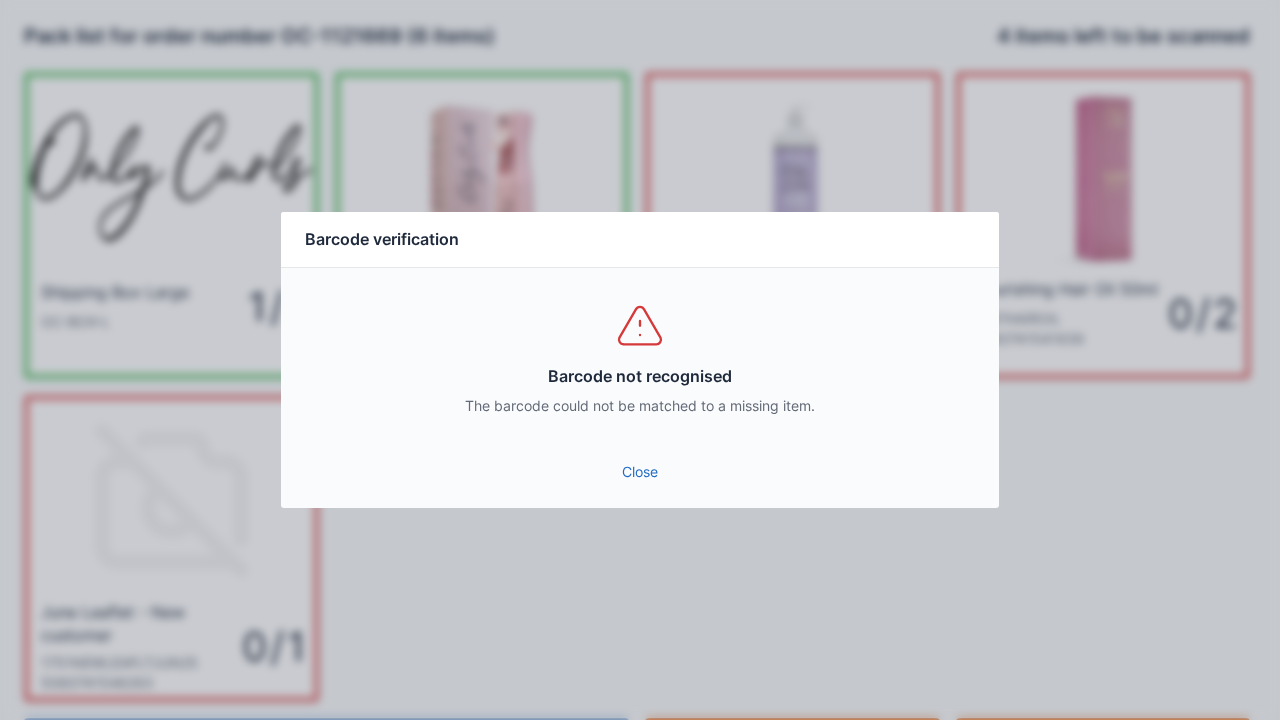 click on "Close" at bounding box center [640, 472] 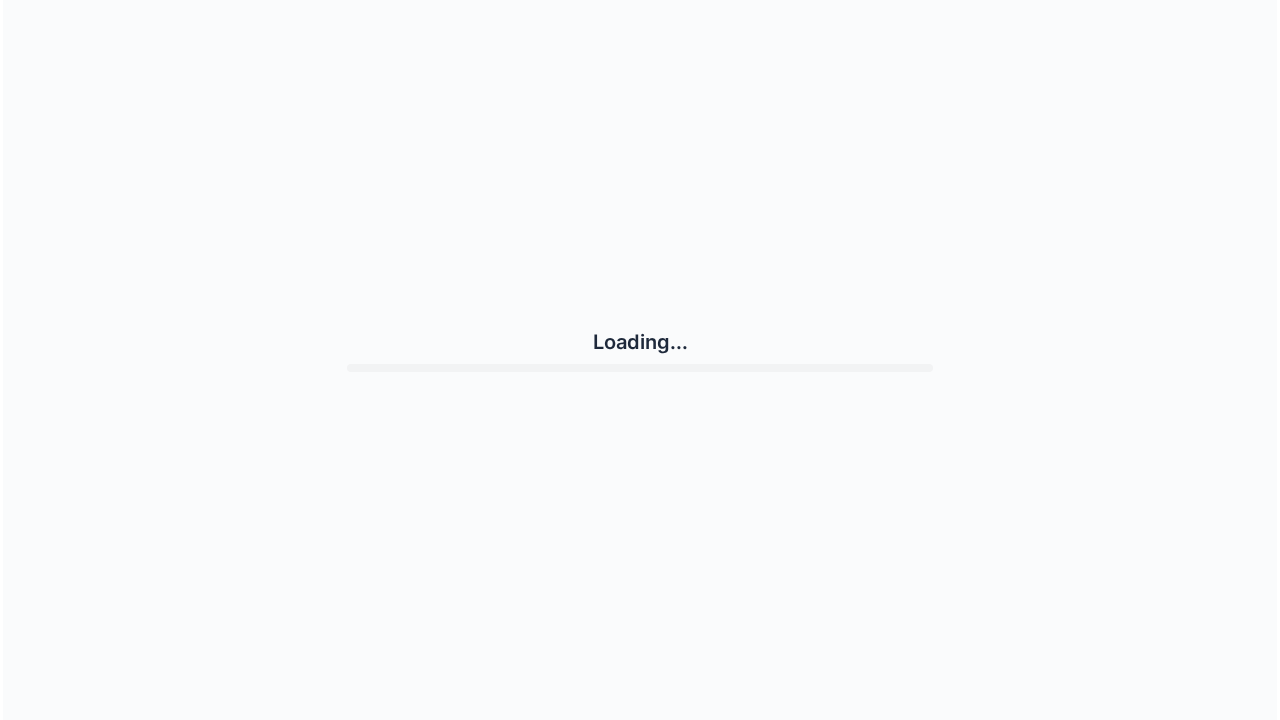 scroll, scrollTop: 0, scrollLeft: 0, axis: both 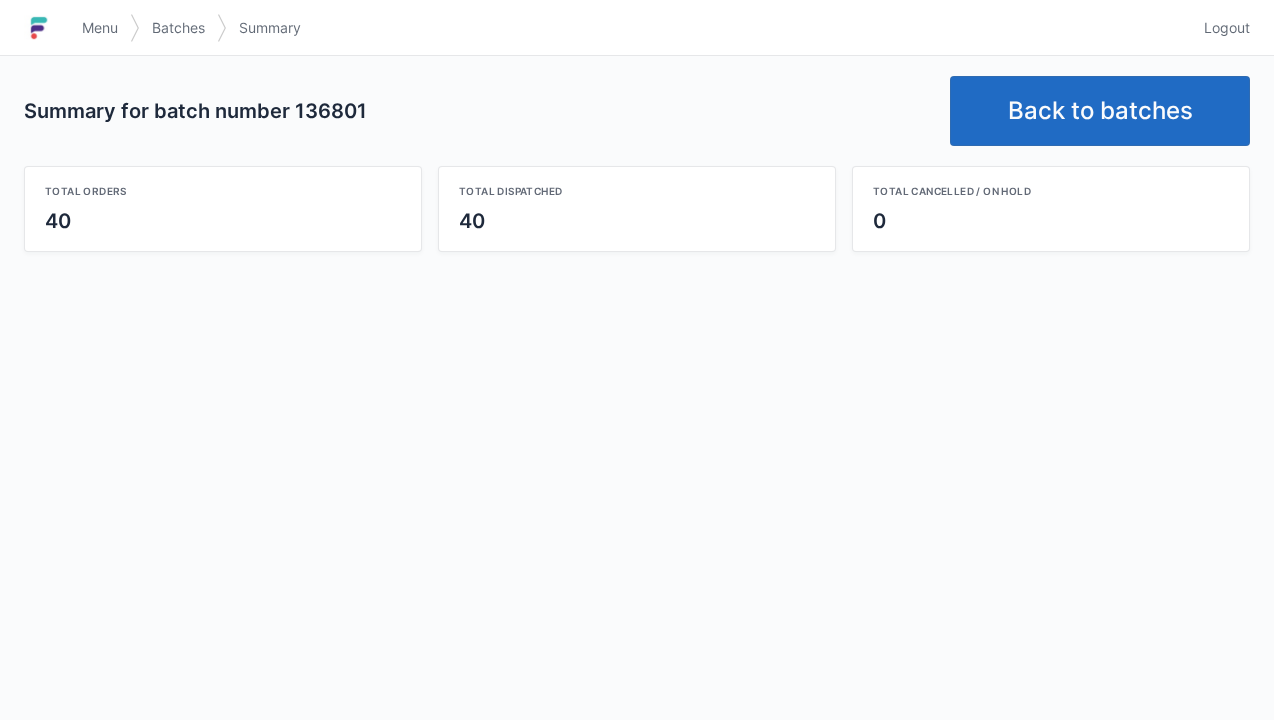 click on "Back to batches" at bounding box center (1100, 111) 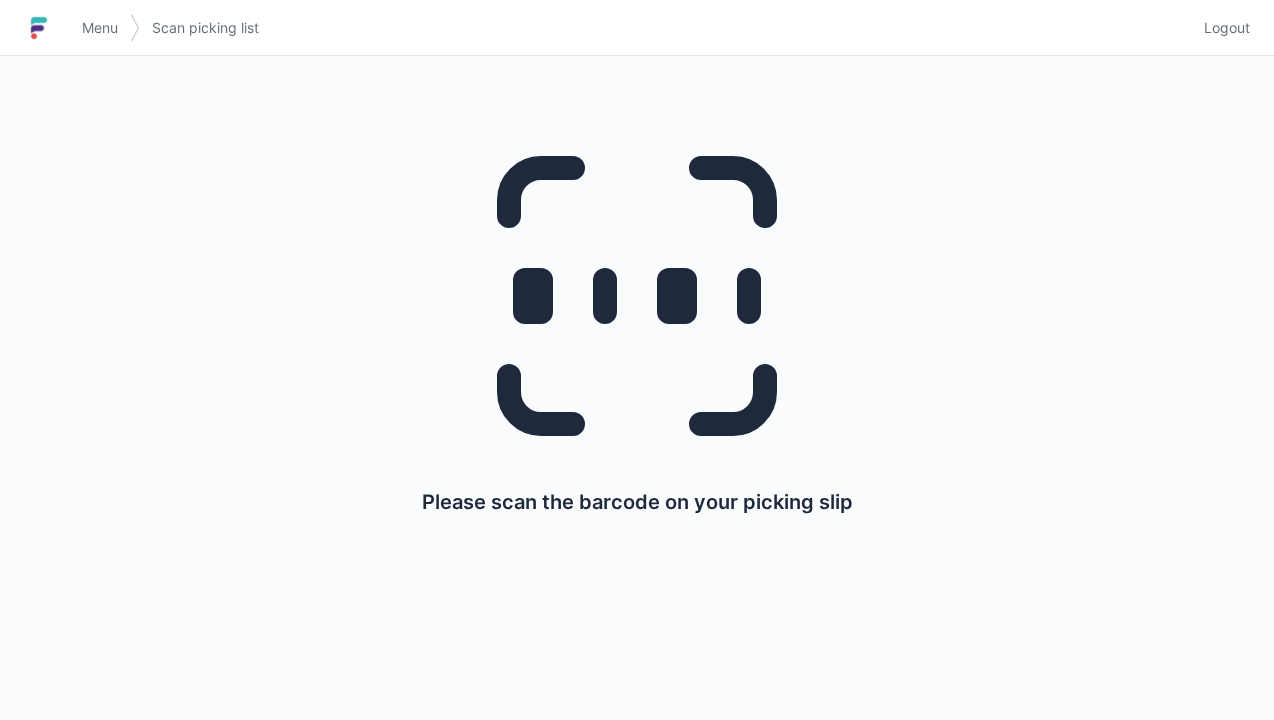 scroll, scrollTop: 0, scrollLeft: 0, axis: both 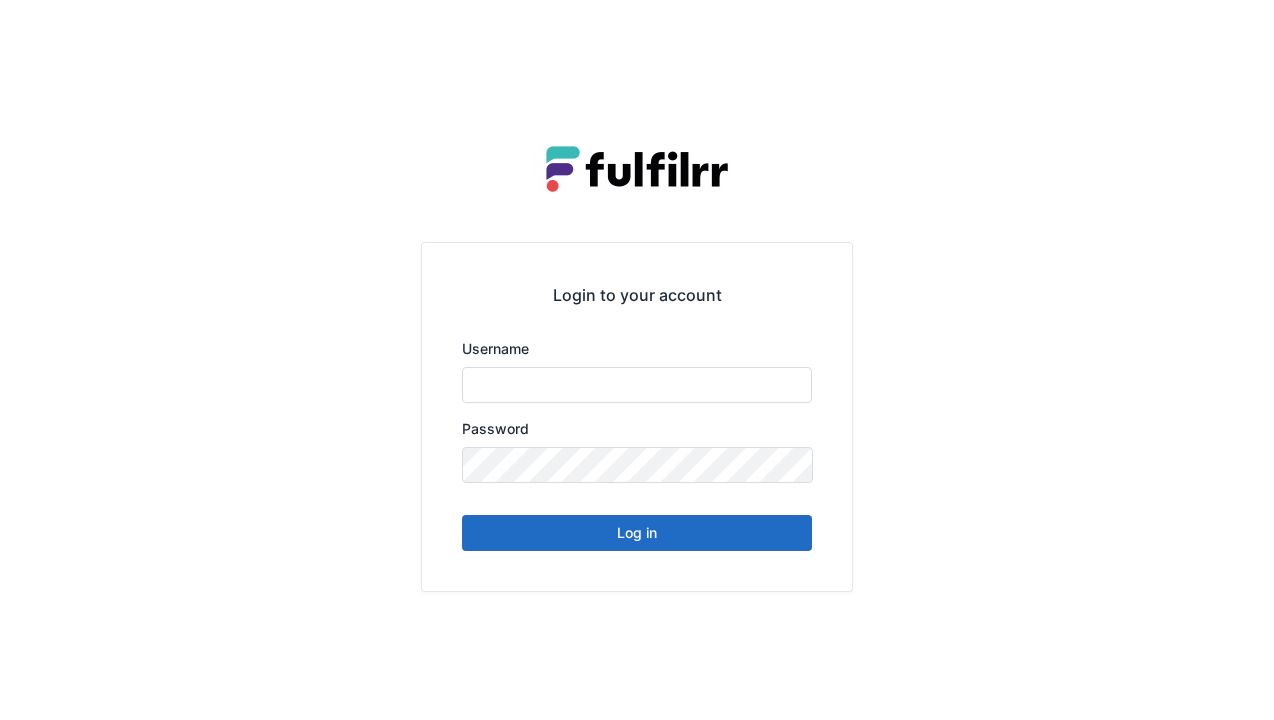 type on "******" 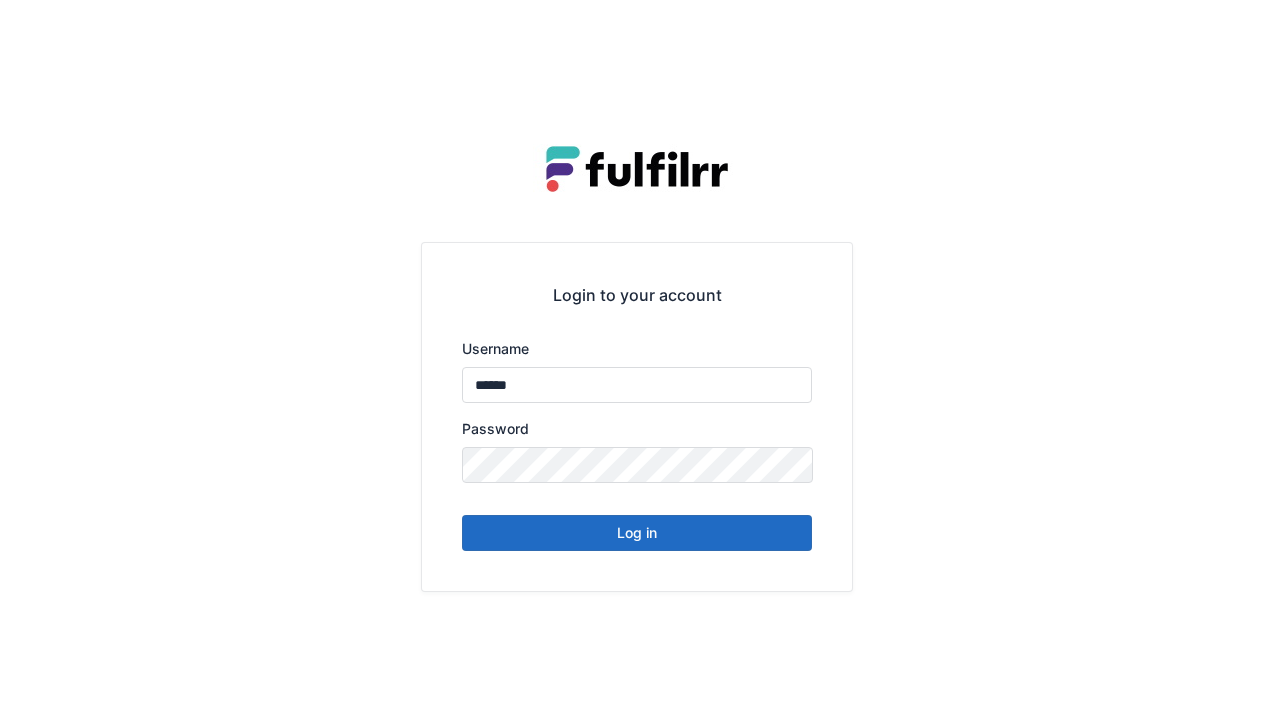 click on "Log in" at bounding box center (637, 533) 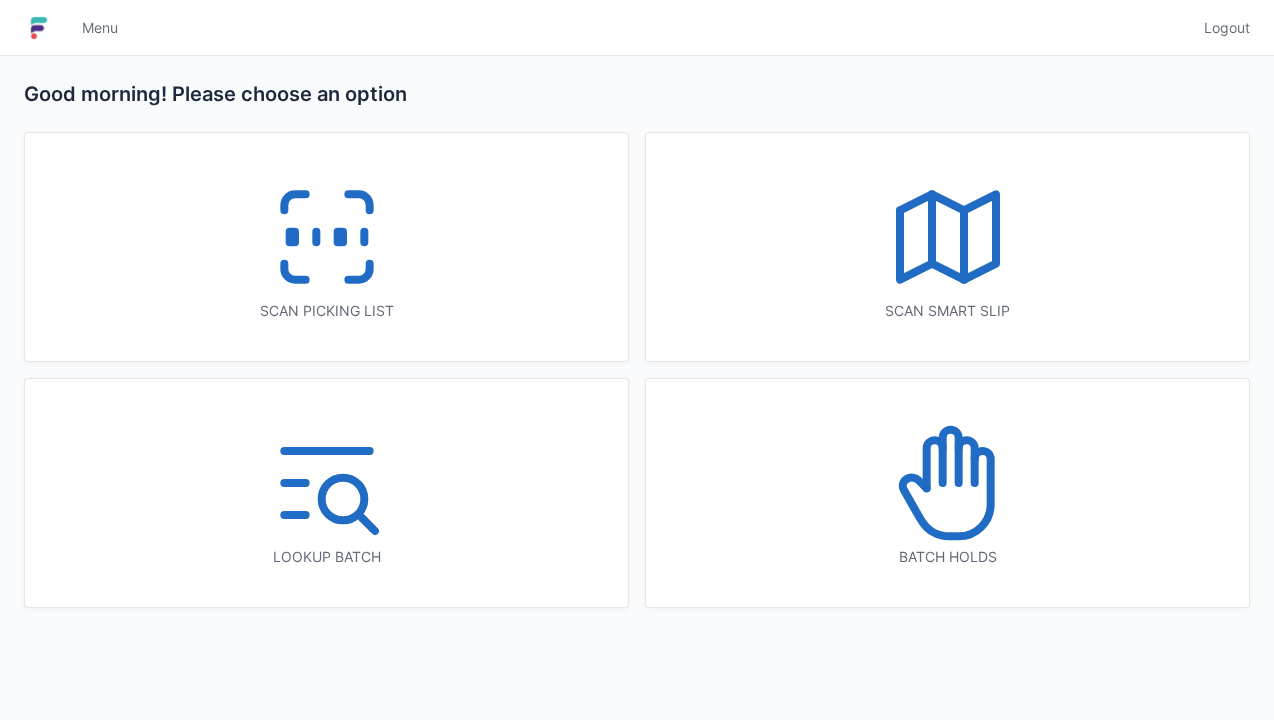 scroll, scrollTop: 0, scrollLeft: 0, axis: both 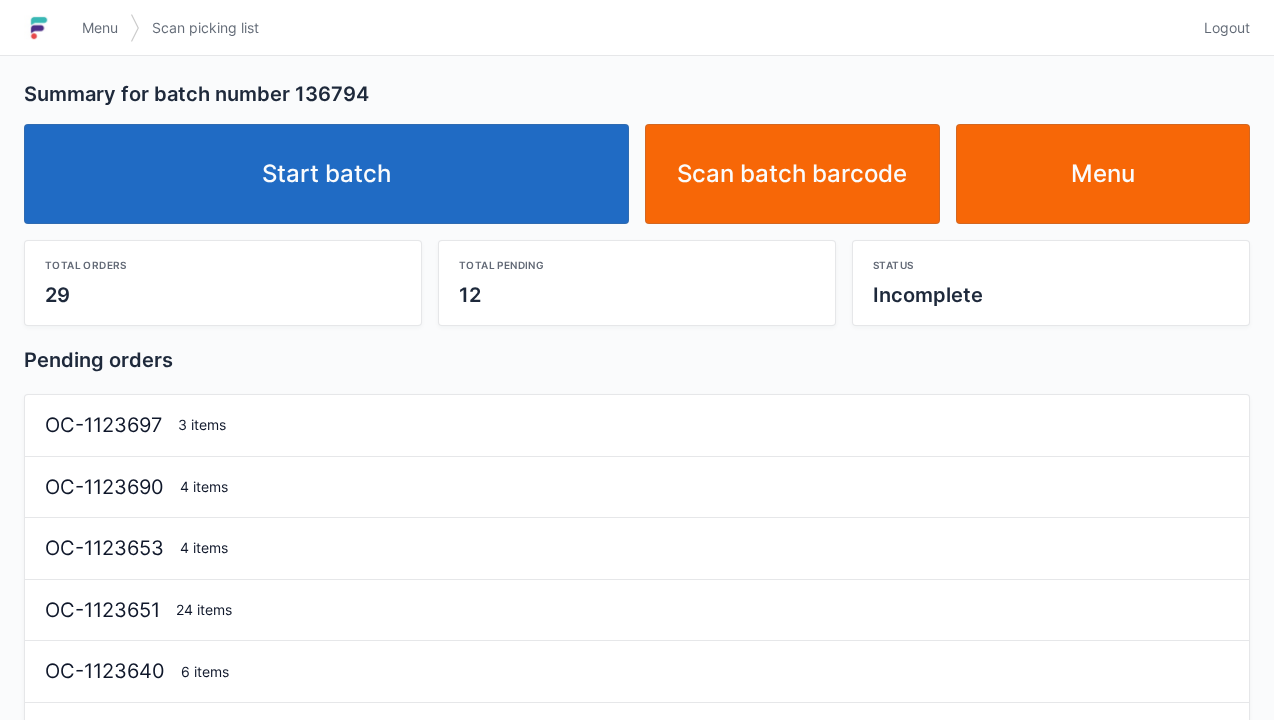 click on "Start batch" at bounding box center [326, 174] 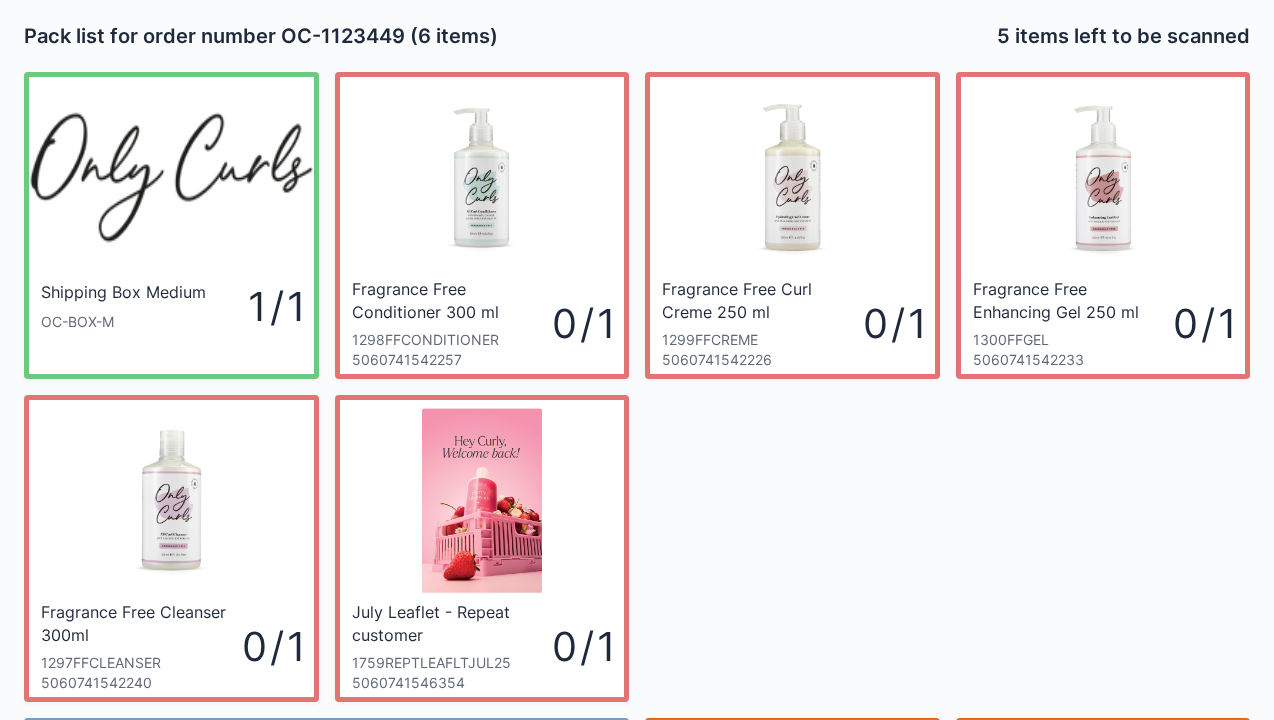 scroll, scrollTop: 116, scrollLeft: 0, axis: vertical 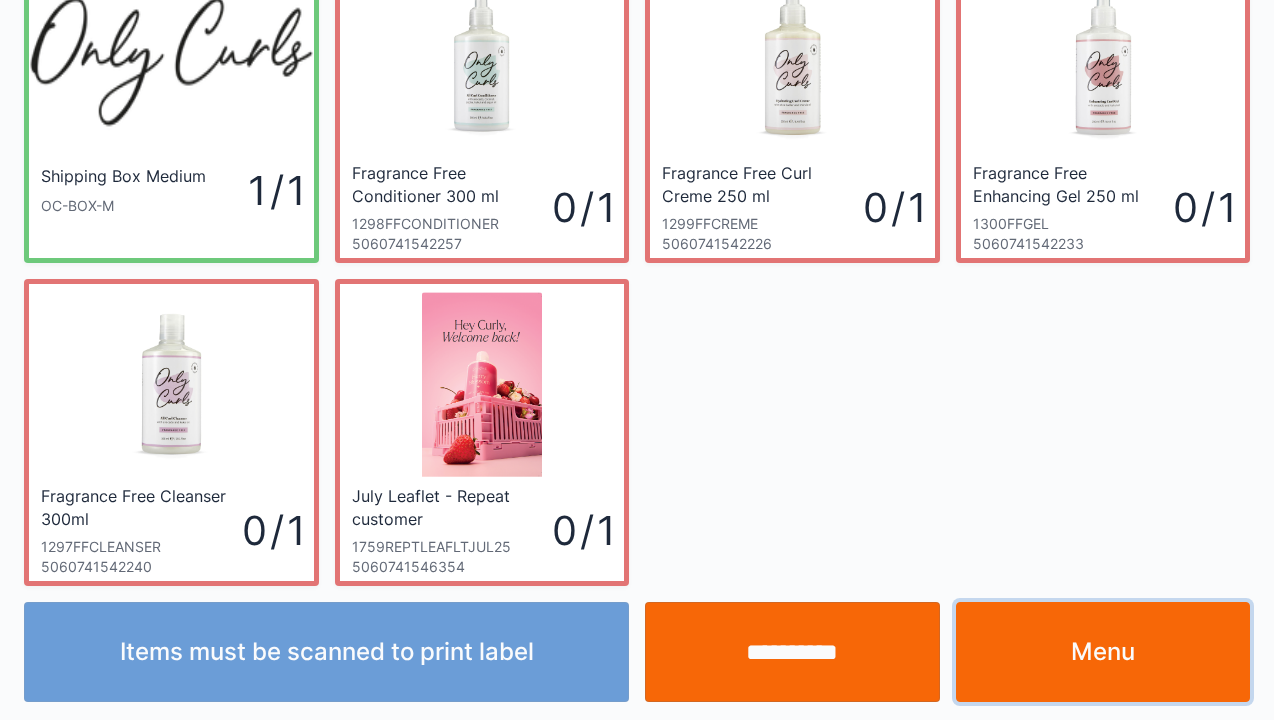 click on "Menu" at bounding box center (1103, 652) 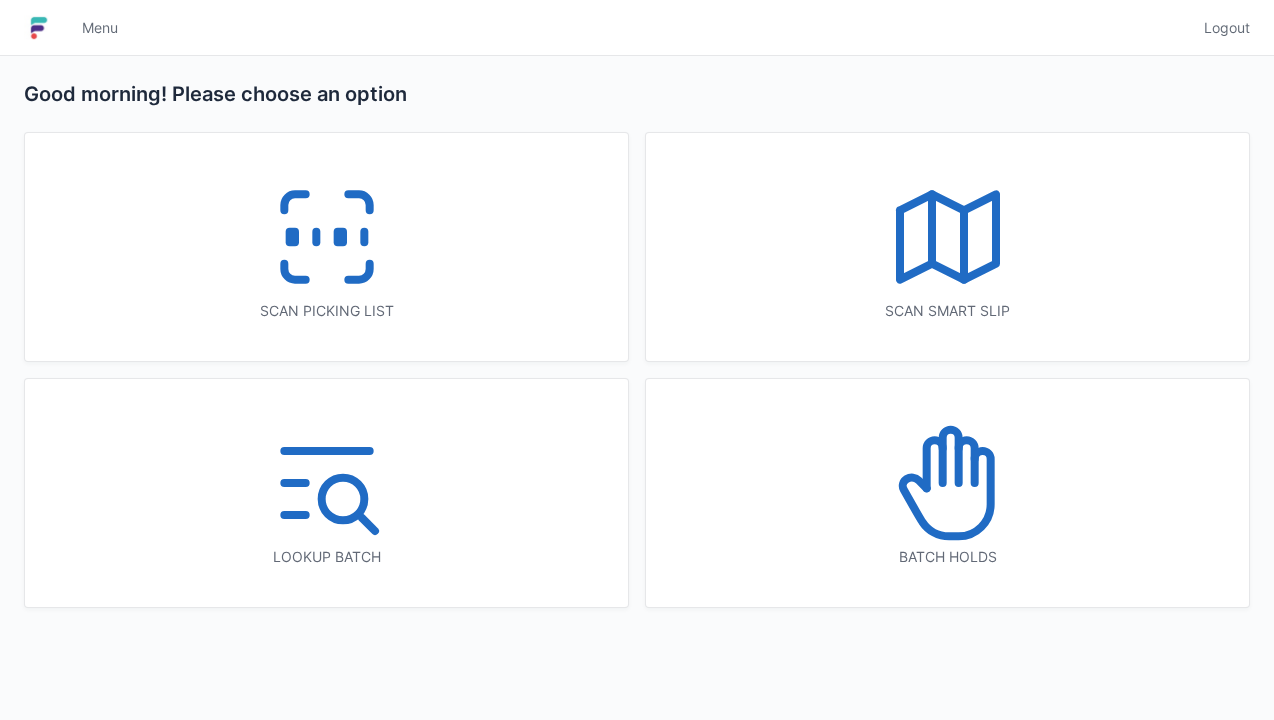 scroll, scrollTop: 0, scrollLeft: 0, axis: both 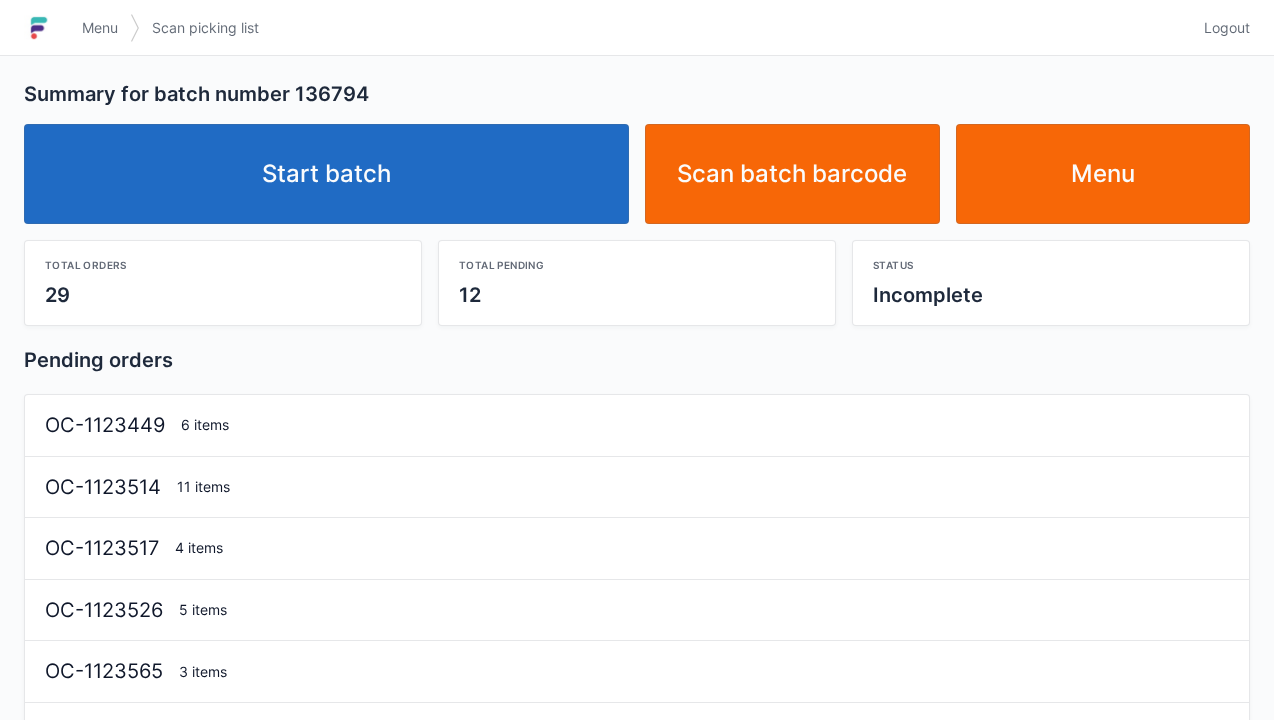 click on "Start batch" at bounding box center [326, 174] 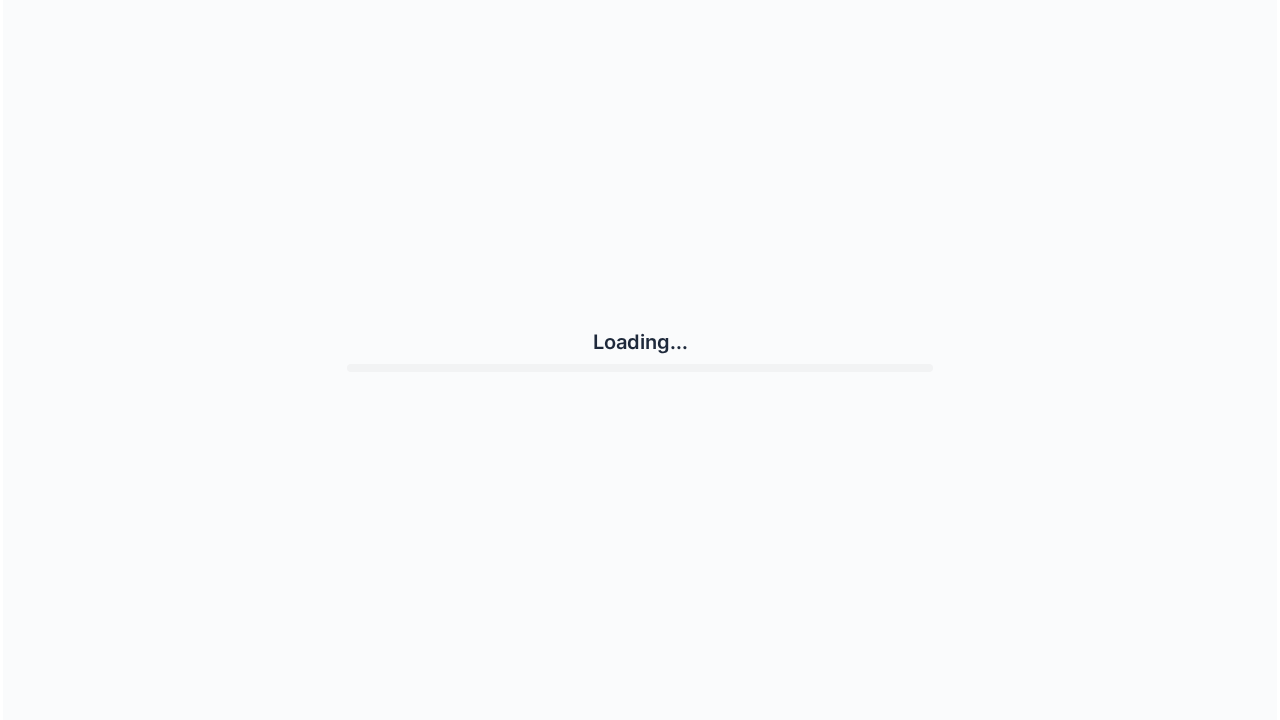 scroll, scrollTop: 0, scrollLeft: 0, axis: both 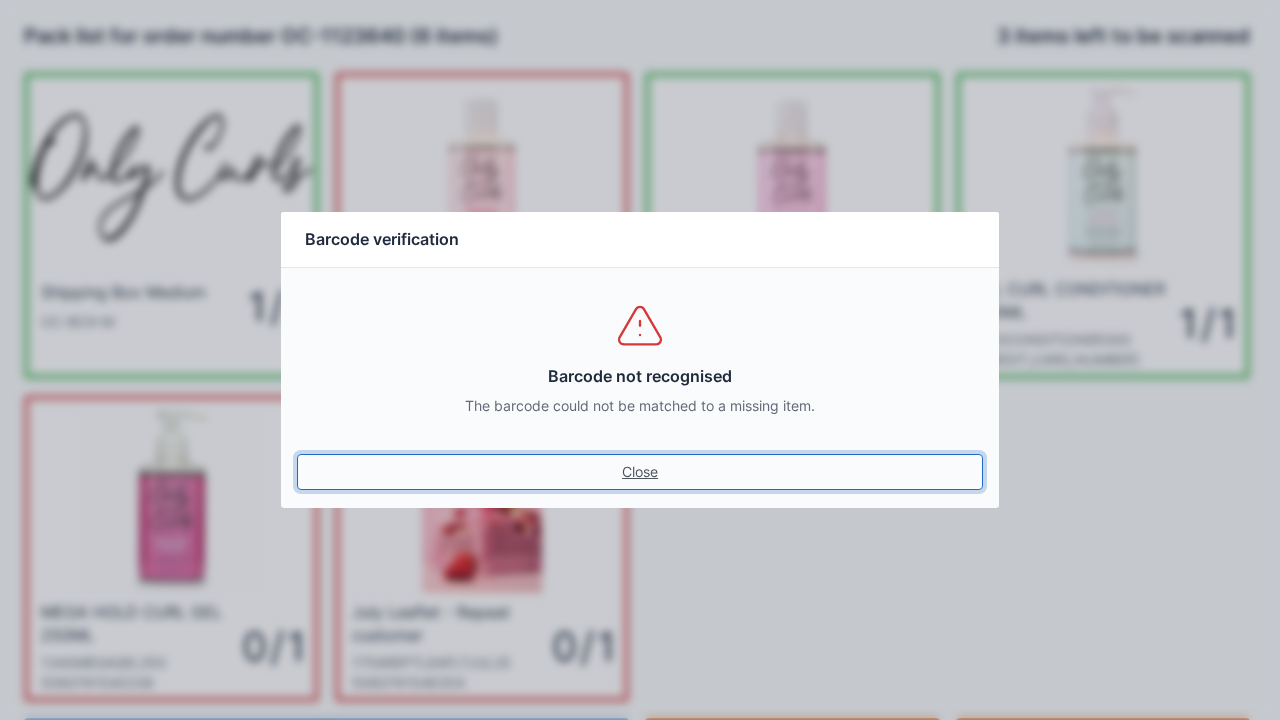 click on "Close" at bounding box center (640, 472) 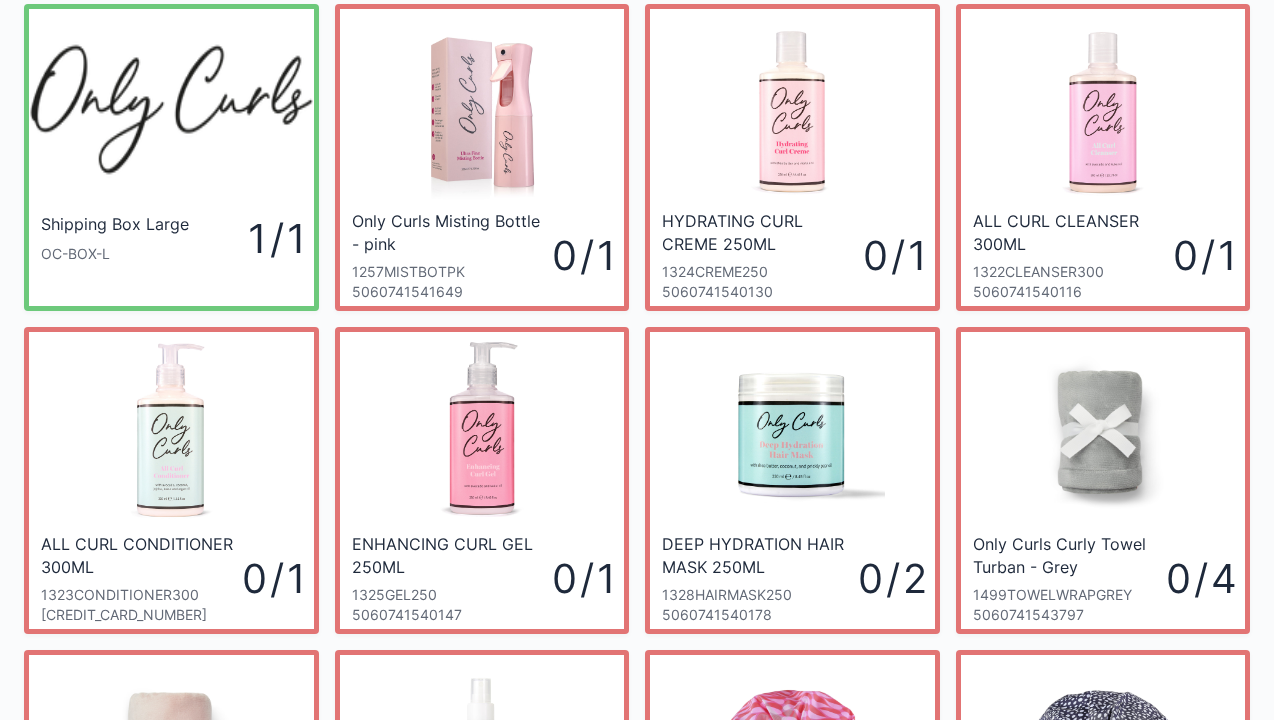scroll, scrollTop: 0, scrollLeft: 0, axis: both 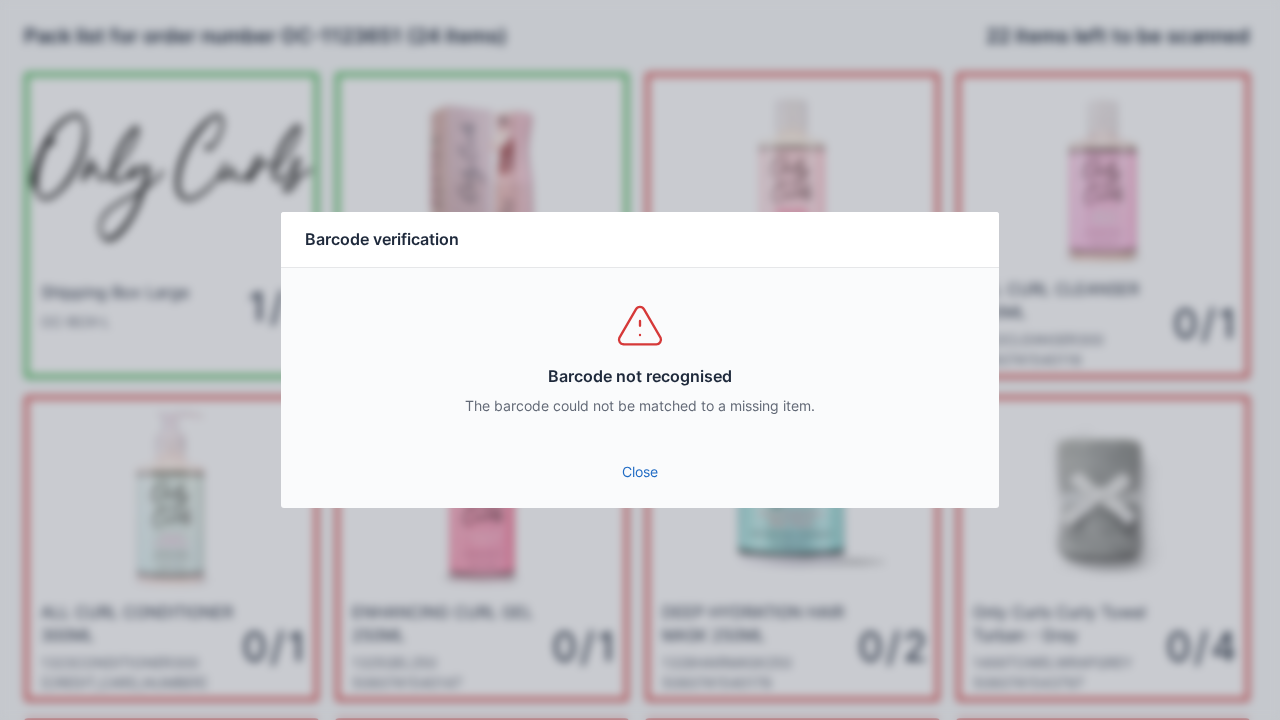 click on "Close" at bounding box center [640, 472] 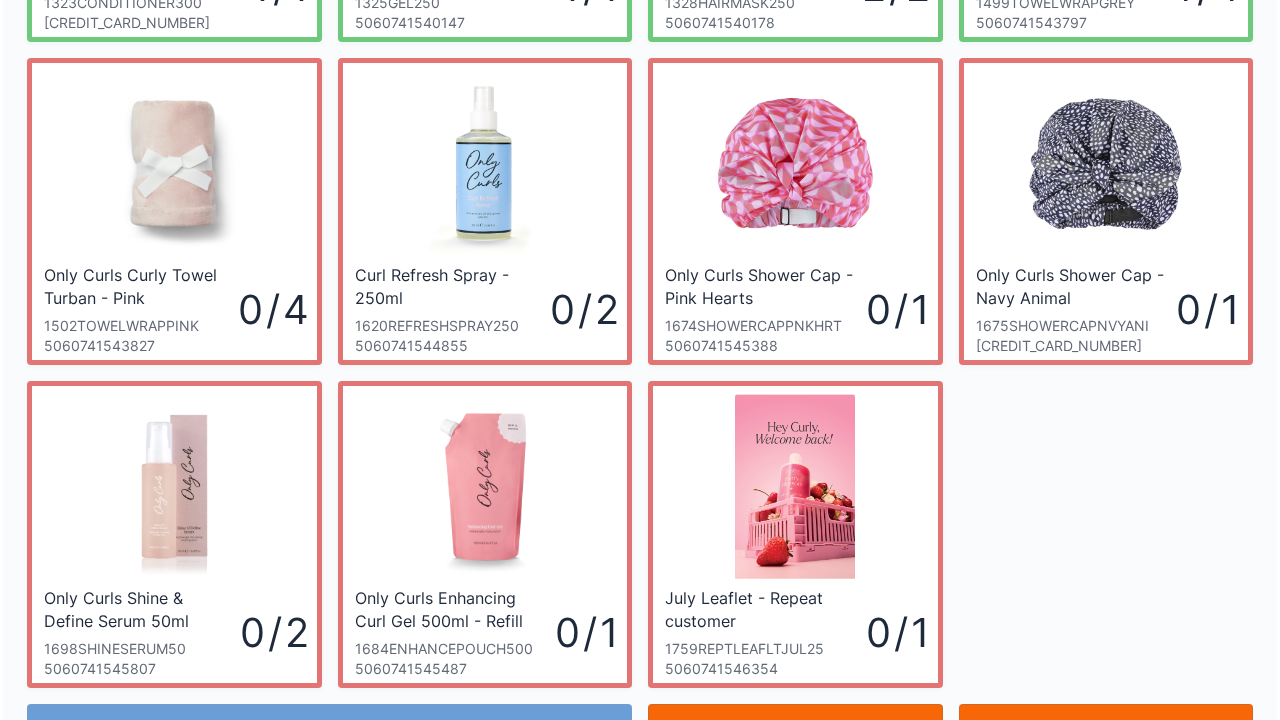 scroll, scrollTop: 662, scrollLeft: 0, axis: vertical 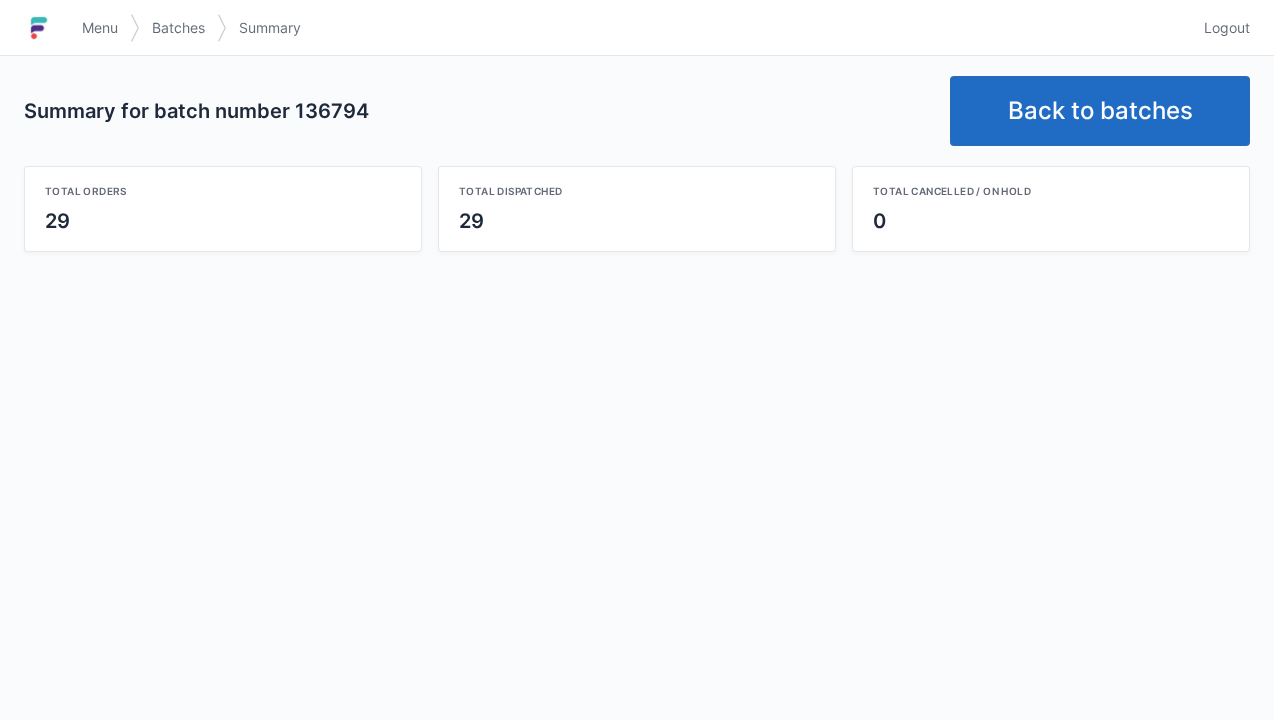 click on "Back to batches" at bounding box center (1100, 111) 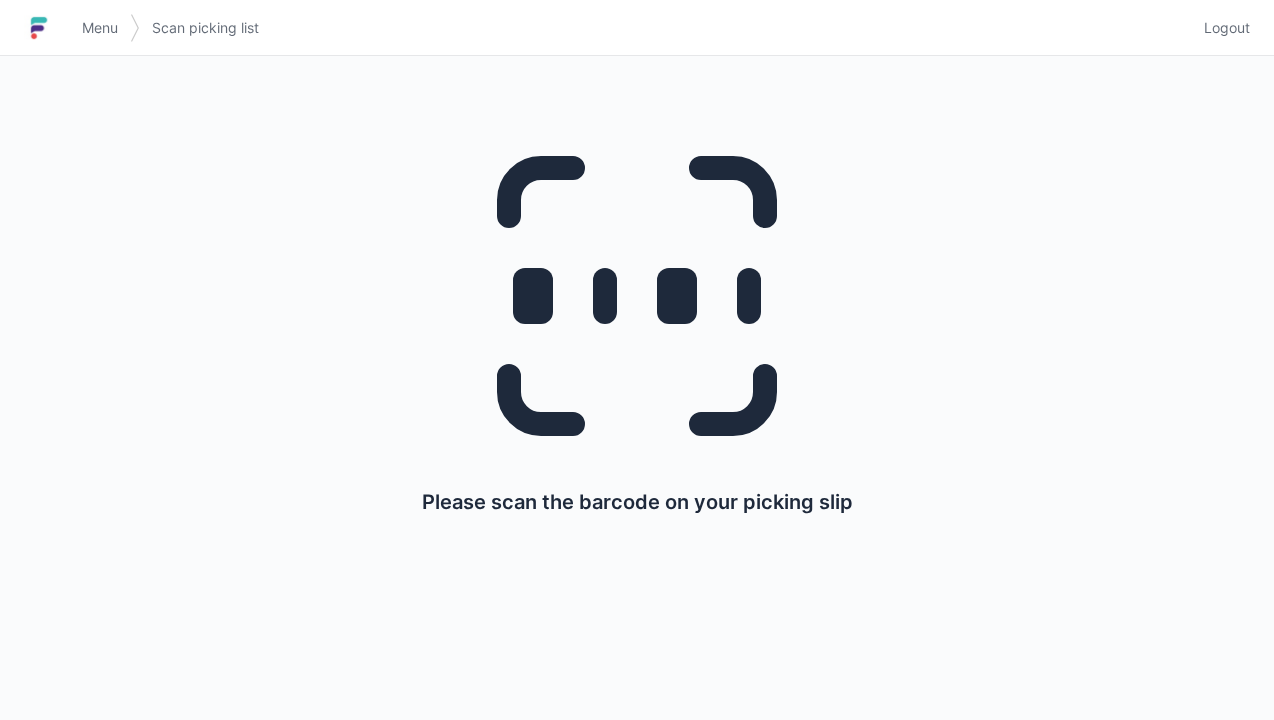scroll, scrollTop: 0, scrollLeft: 0, axis: both 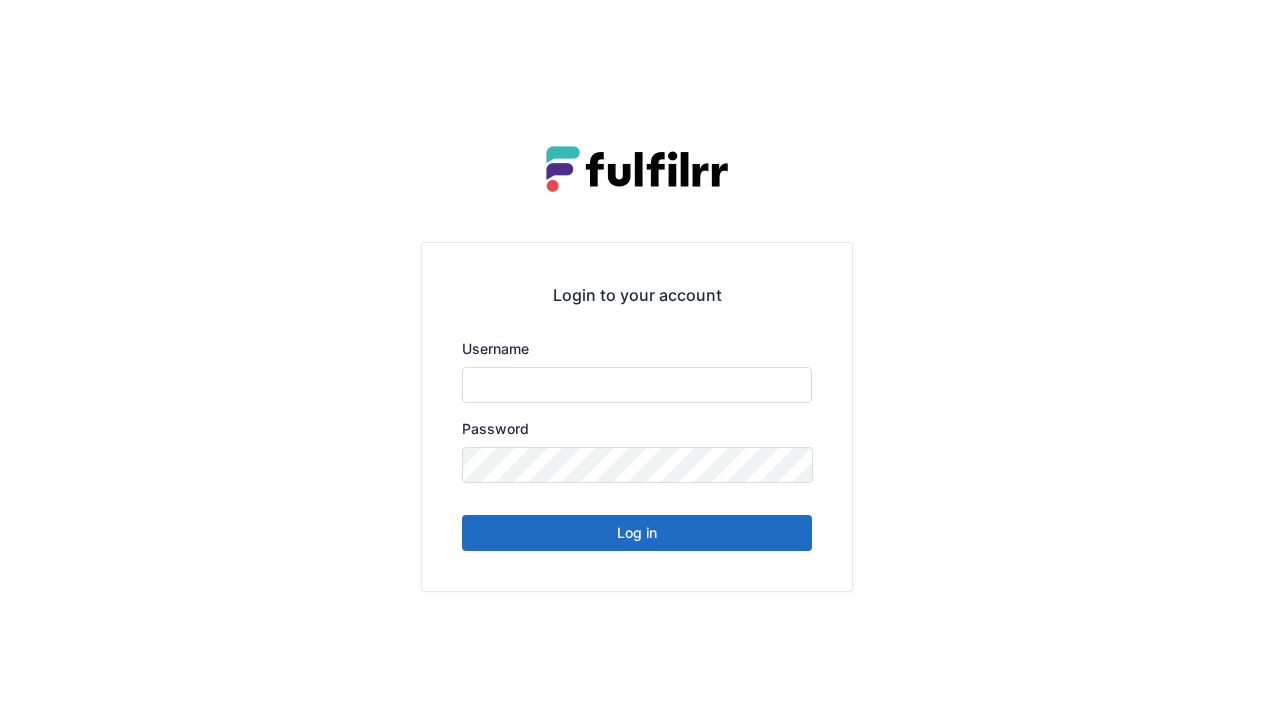 type on "******" 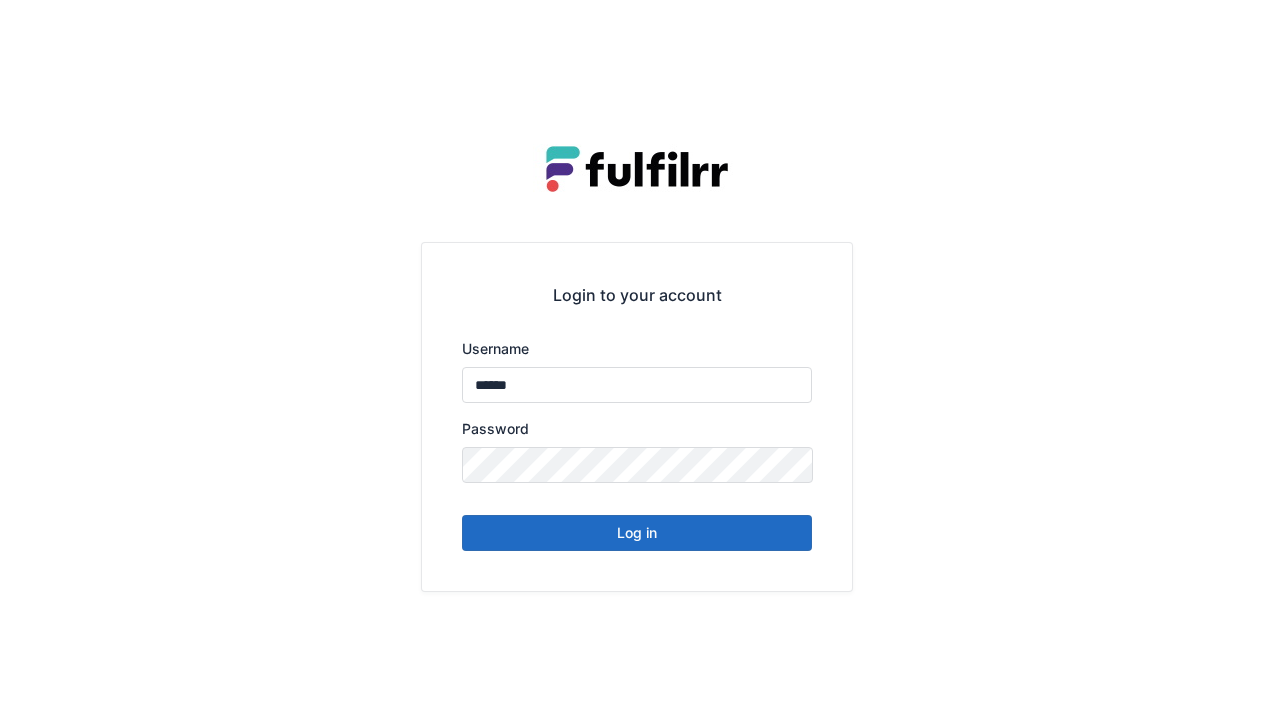 click on "Log in" at bounding box center (637, 533) 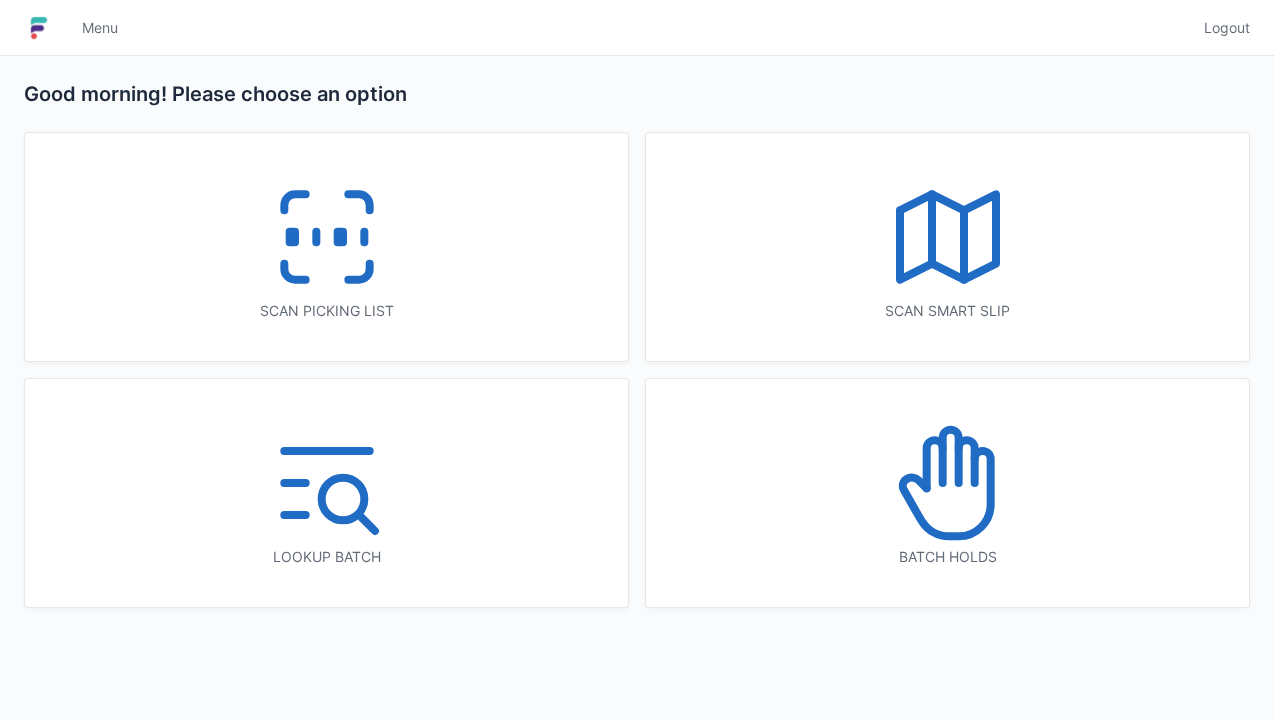 scroll, scrollTop: 0, scrollLeft: 0, axis: both 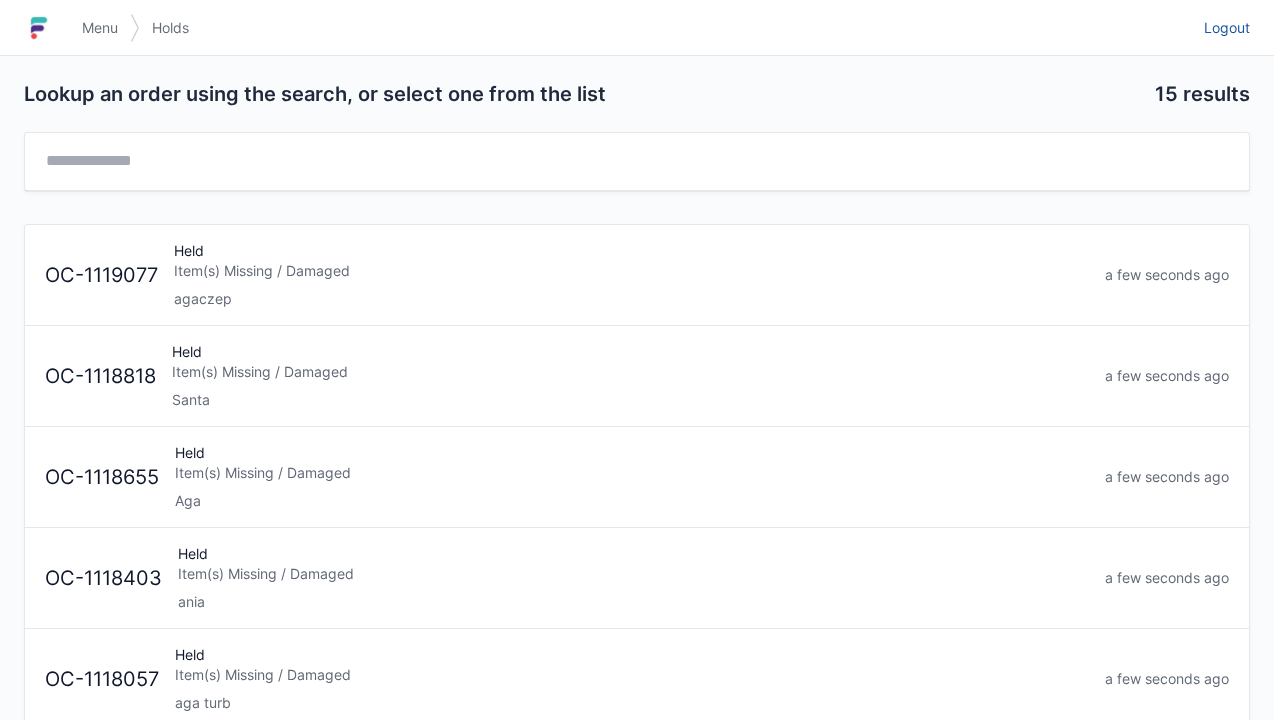 click on "Logout" at bounding box center [1227, 28] 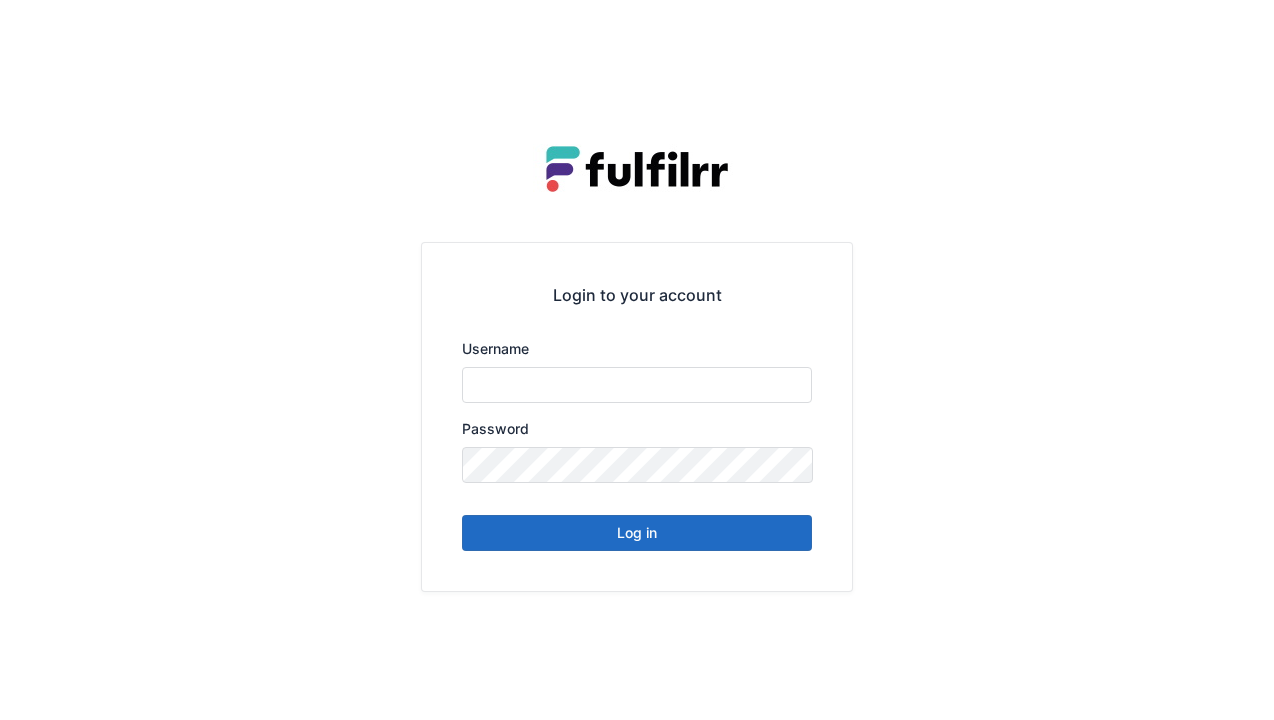 scroll, scrollTop: 0, scrollLeft: 0, axis: both 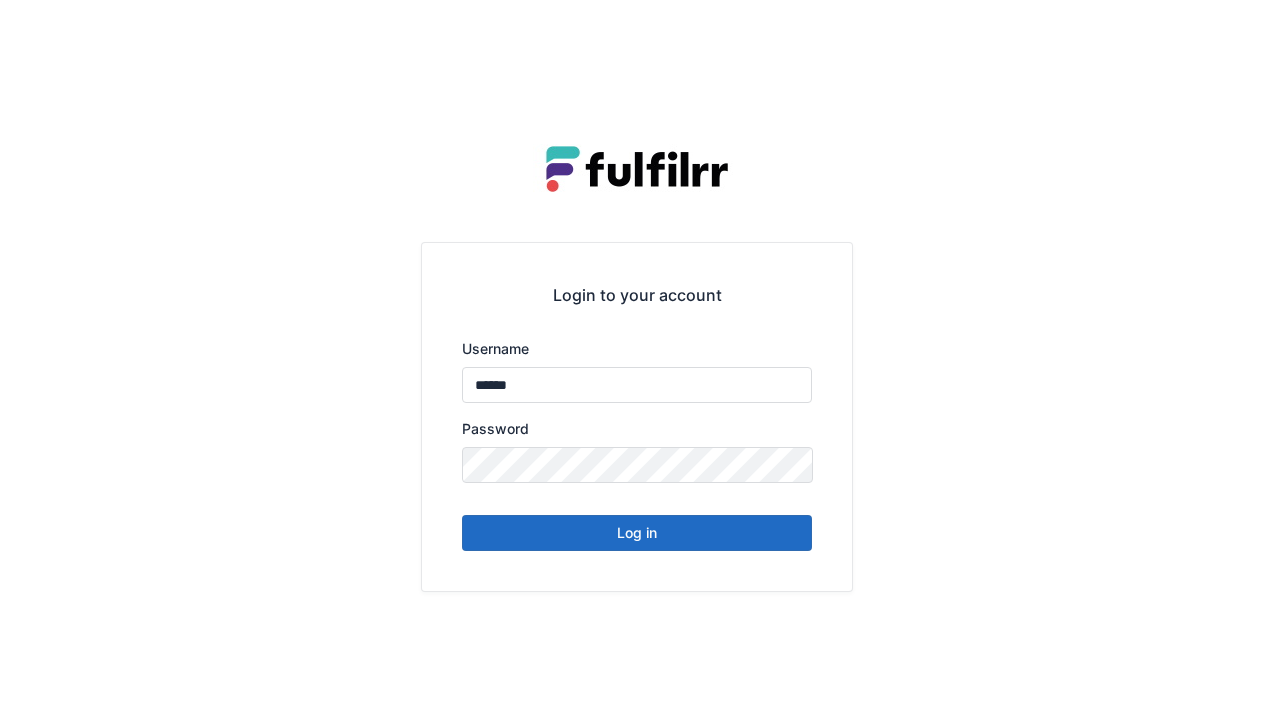 click on "Log in" at bounding box center (637, 533) 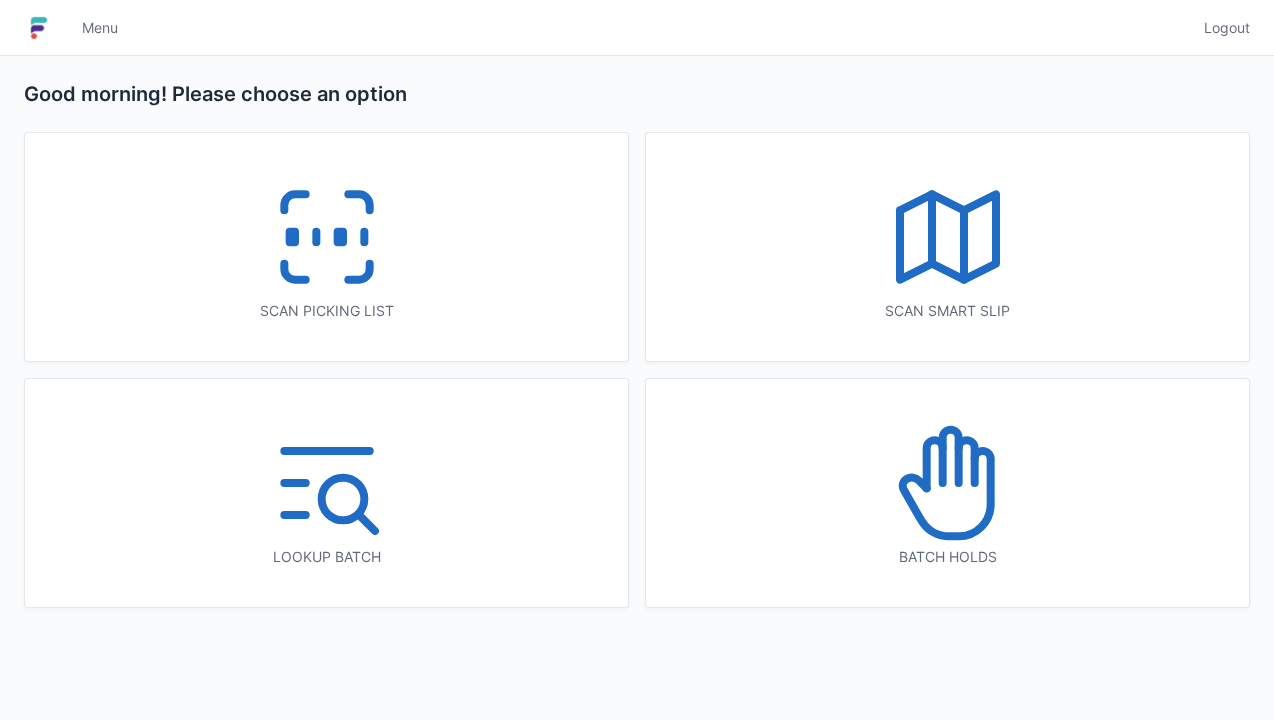 scroll, scrollTop: 0, scrollLeft: 0, axis: both 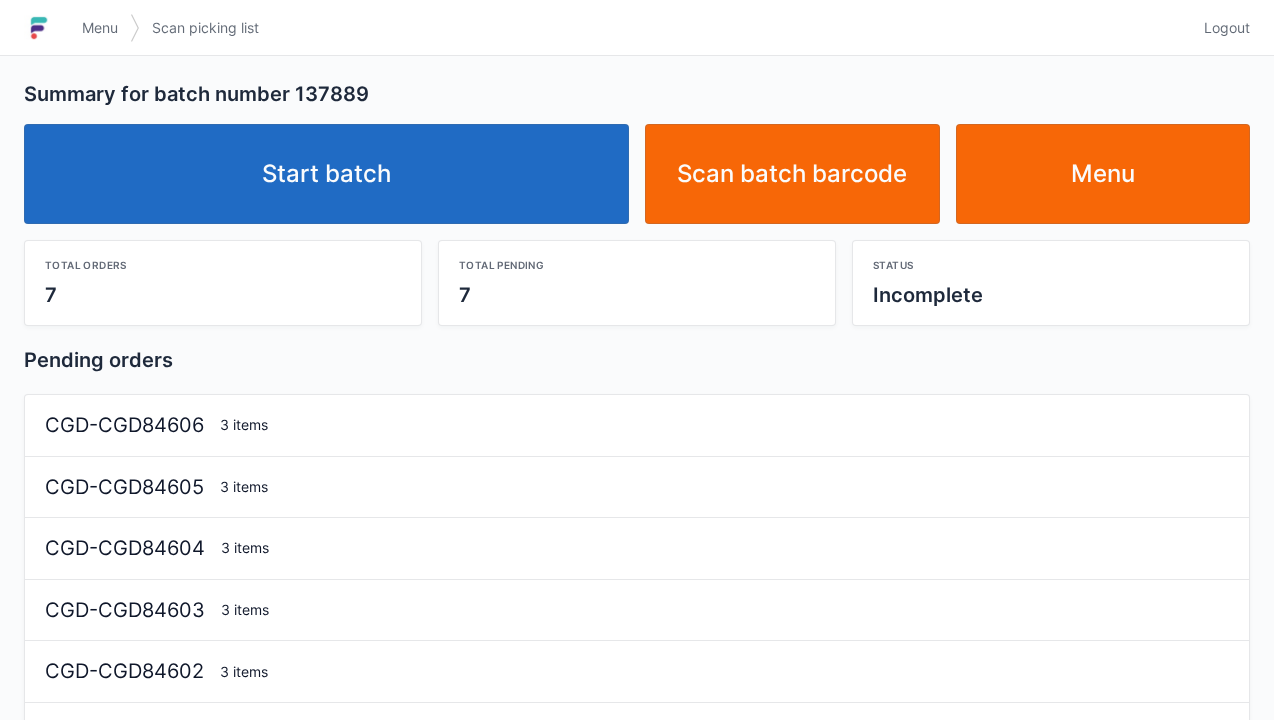 click on "Start batch" at bounding box center [326, 174] 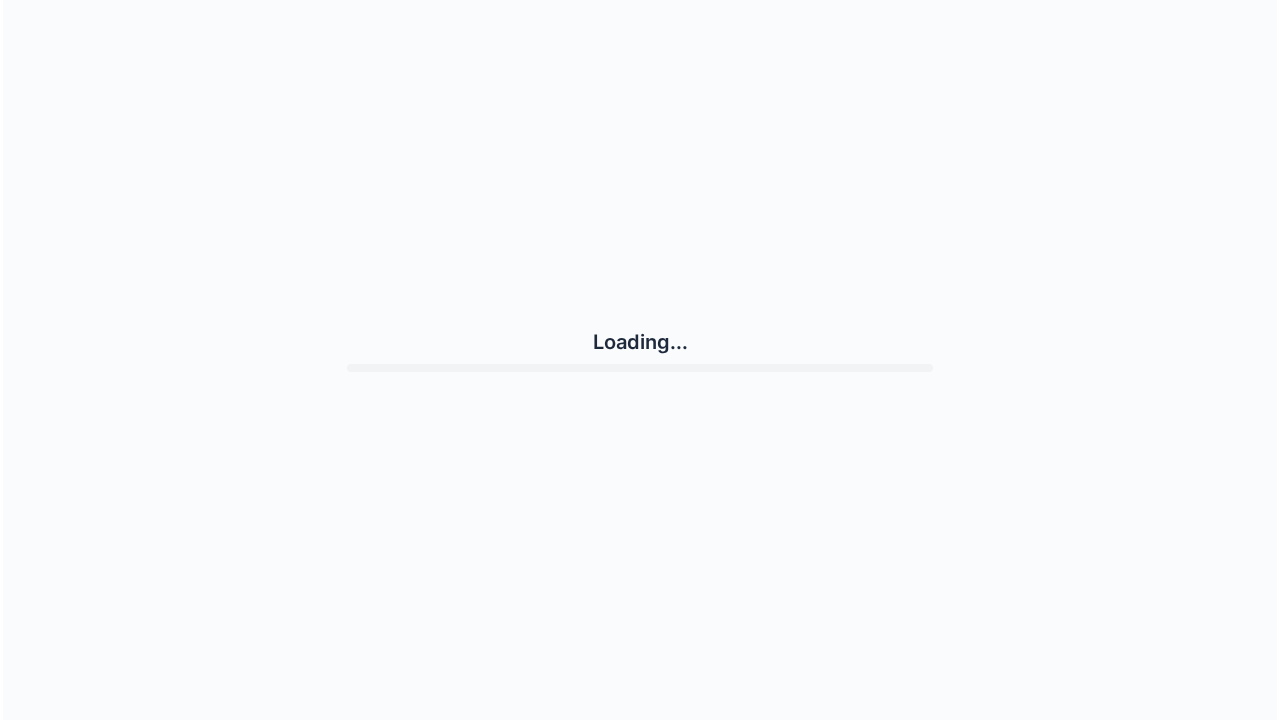 scroll, scrollTop: 0, scrollLeft: 0, axis: both 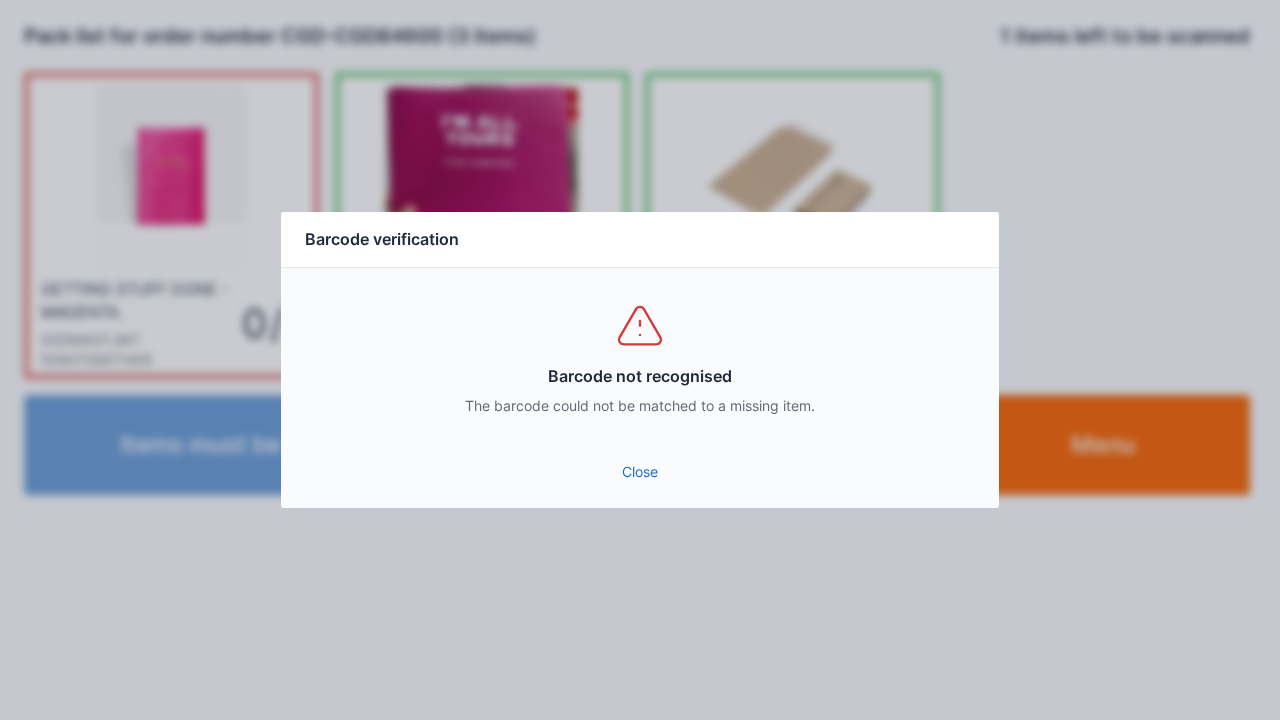 click on "Close" at bounding box center [640, 472] 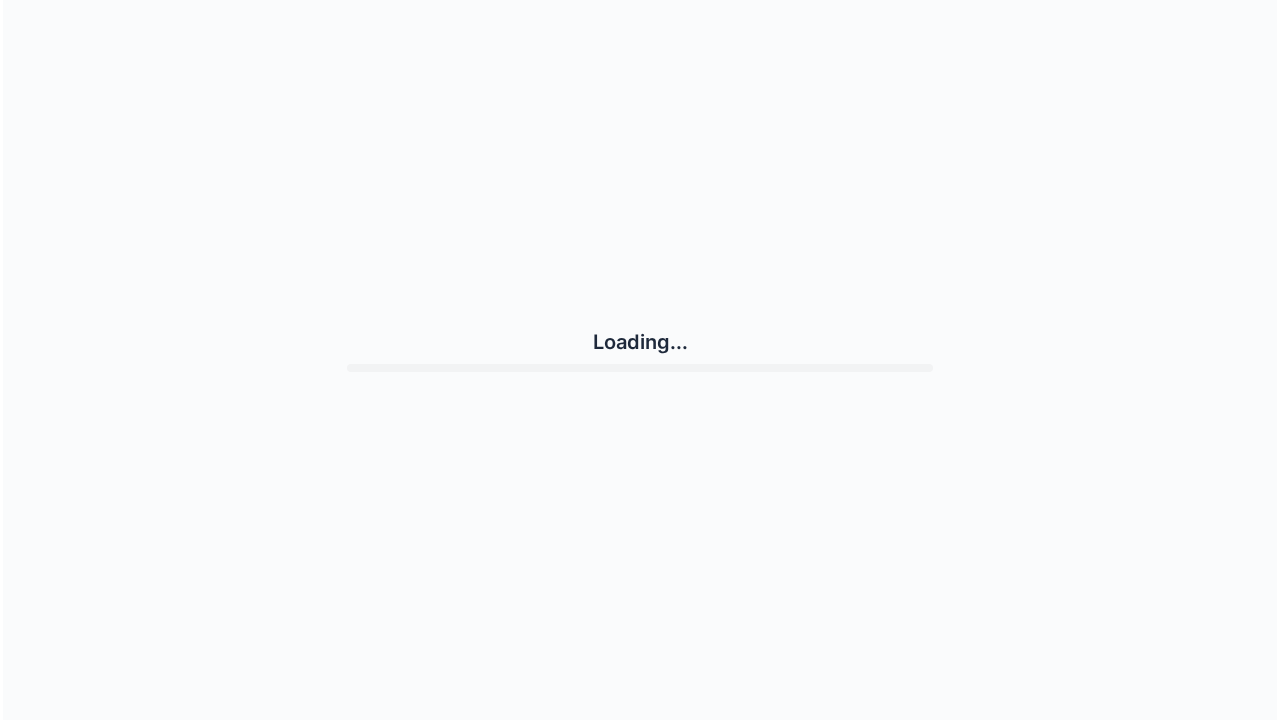 scroll, scrollTop: 0, scrollLeft: 0, axis: both 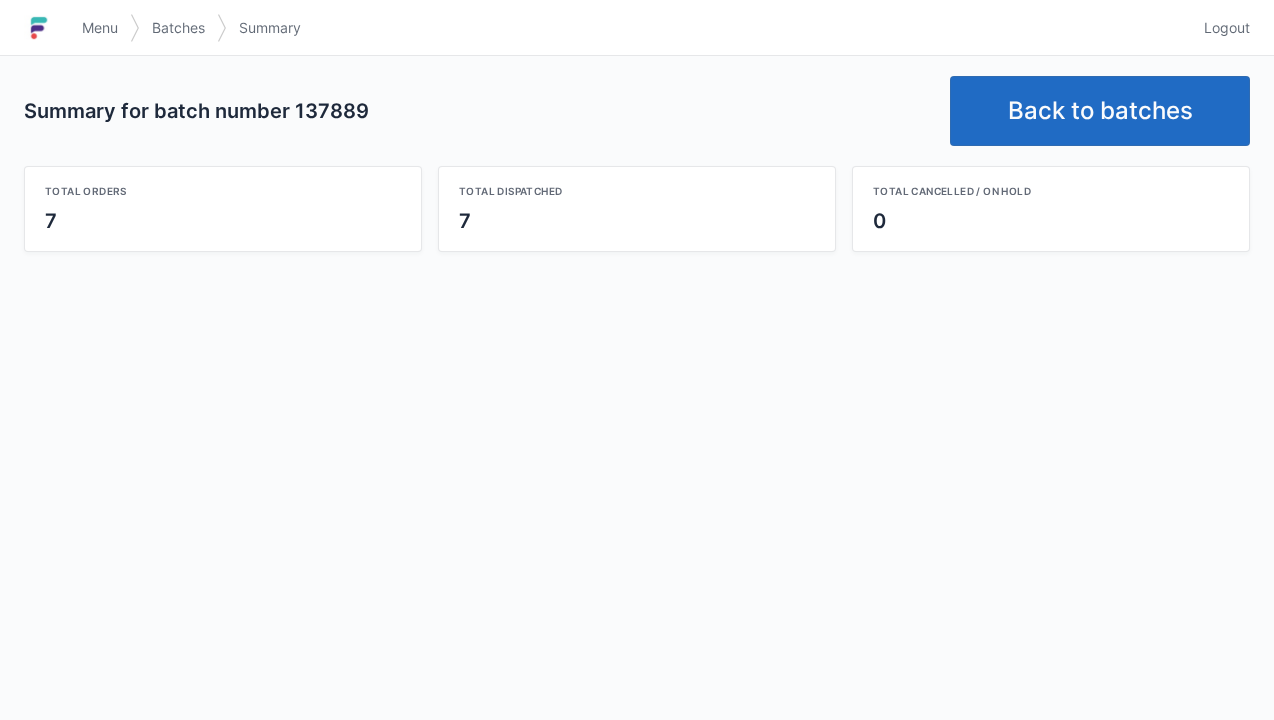 click on "Back to batches" at bounding box center [1100, 111] 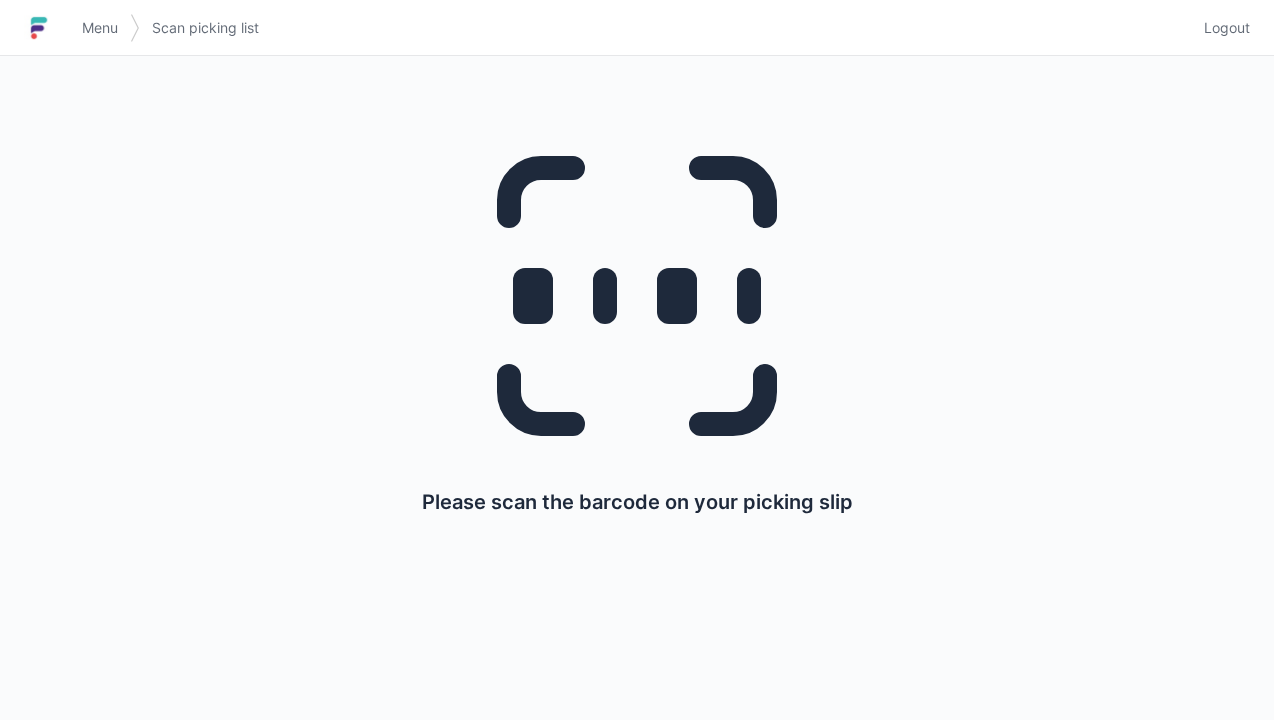 scroll, scrollTop: 0, scrollLeft: 0, axis: both 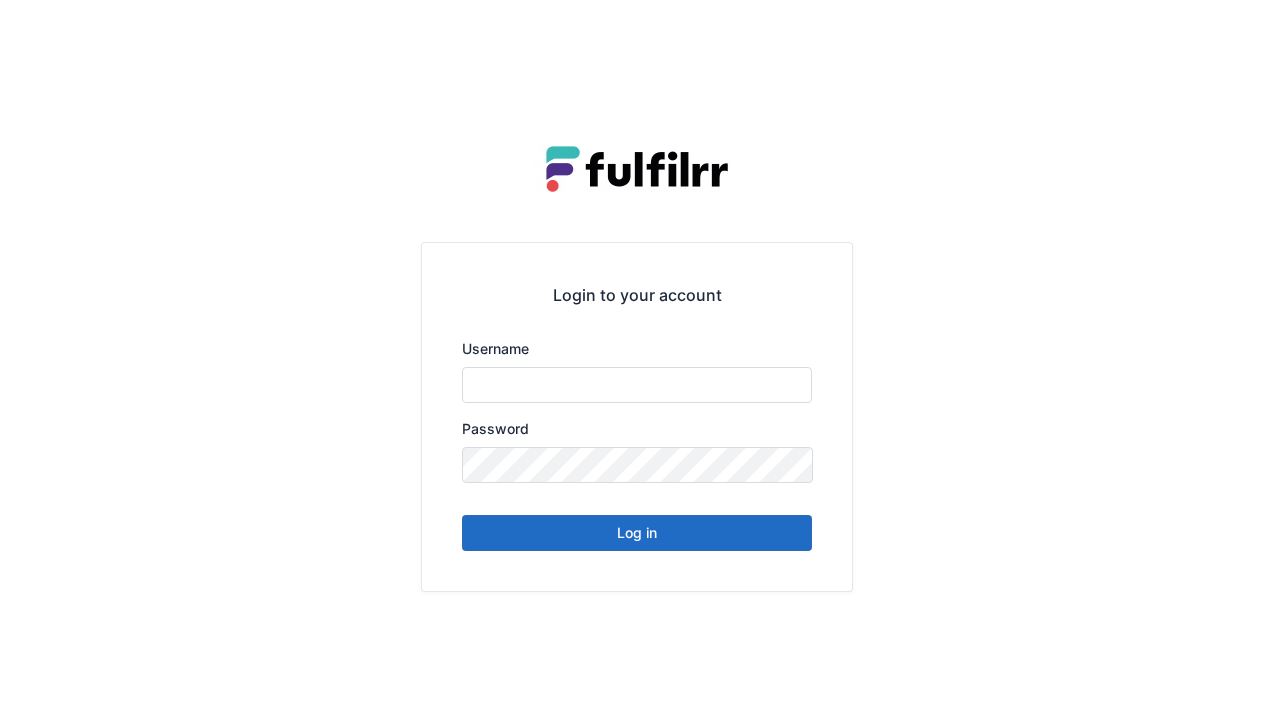 type on "******" 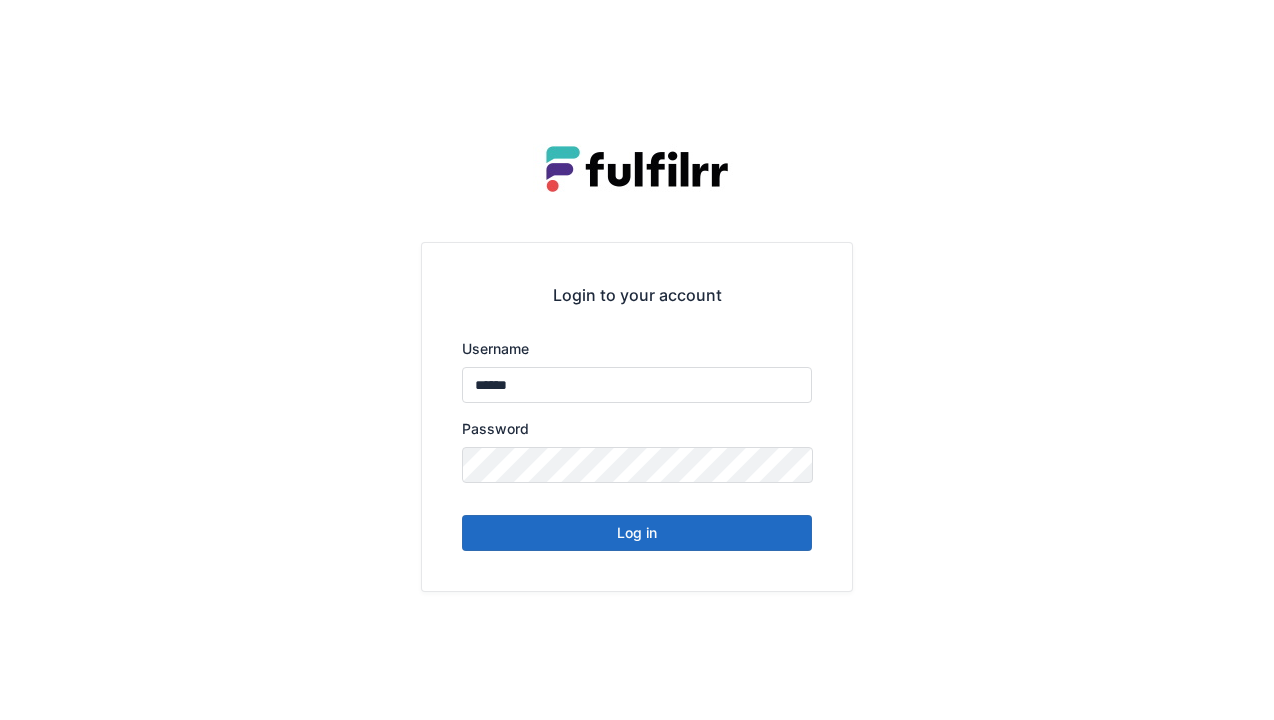 click on "Log in" at bounding box center (637, 533) 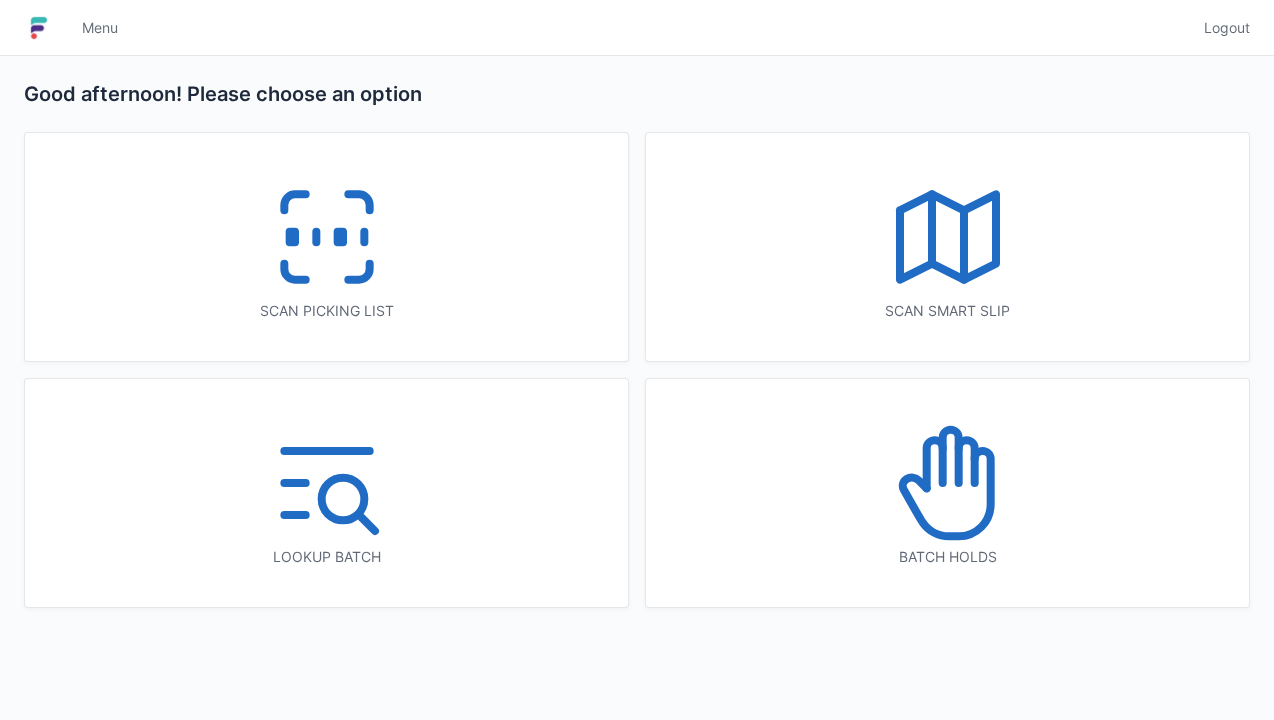 scroll, scrollTop: 0, scrollLeft: 0, axis: both 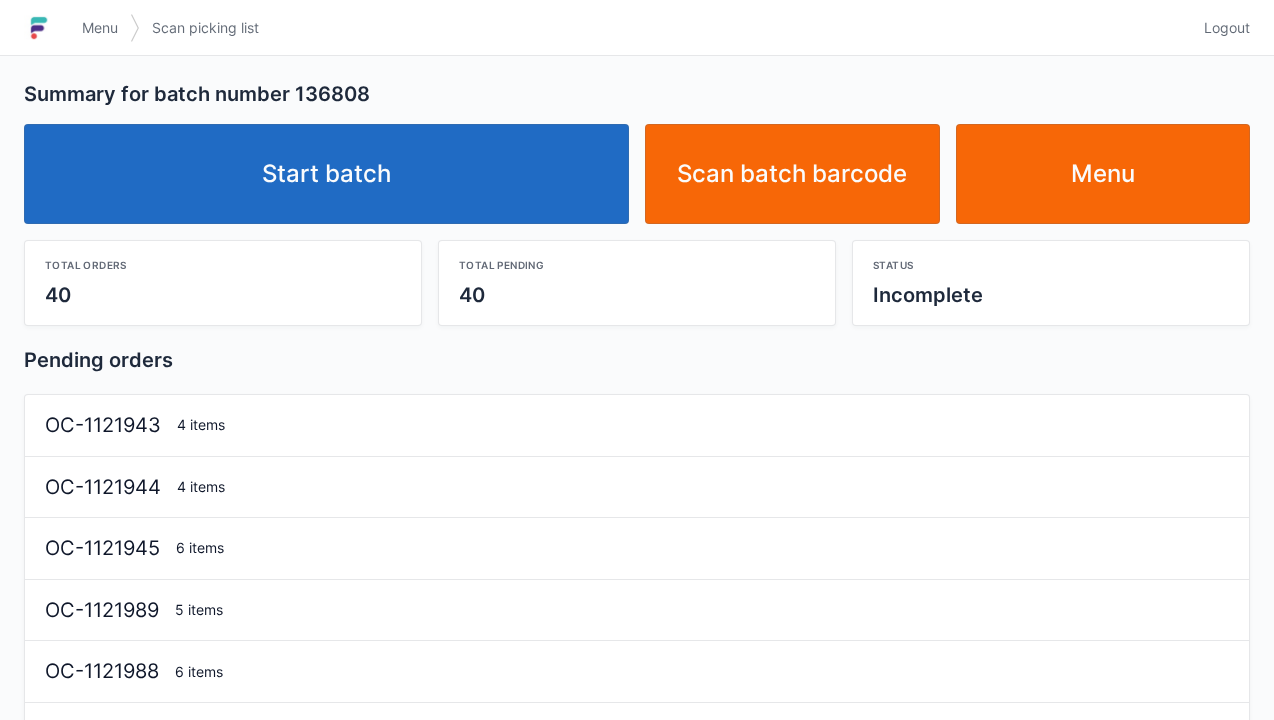 click on "Start batch" at bounding box center [326, 174] 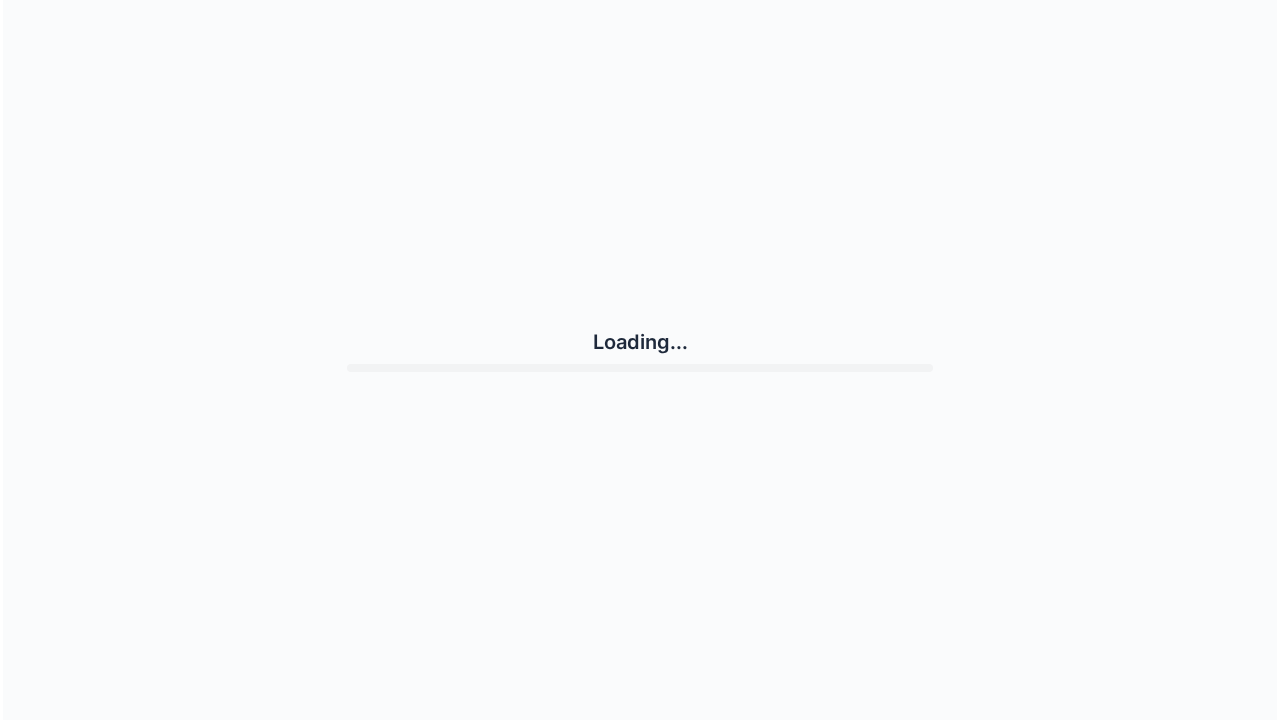 scroll, scrollTop: 0, scrollLeft: 0, axis: both 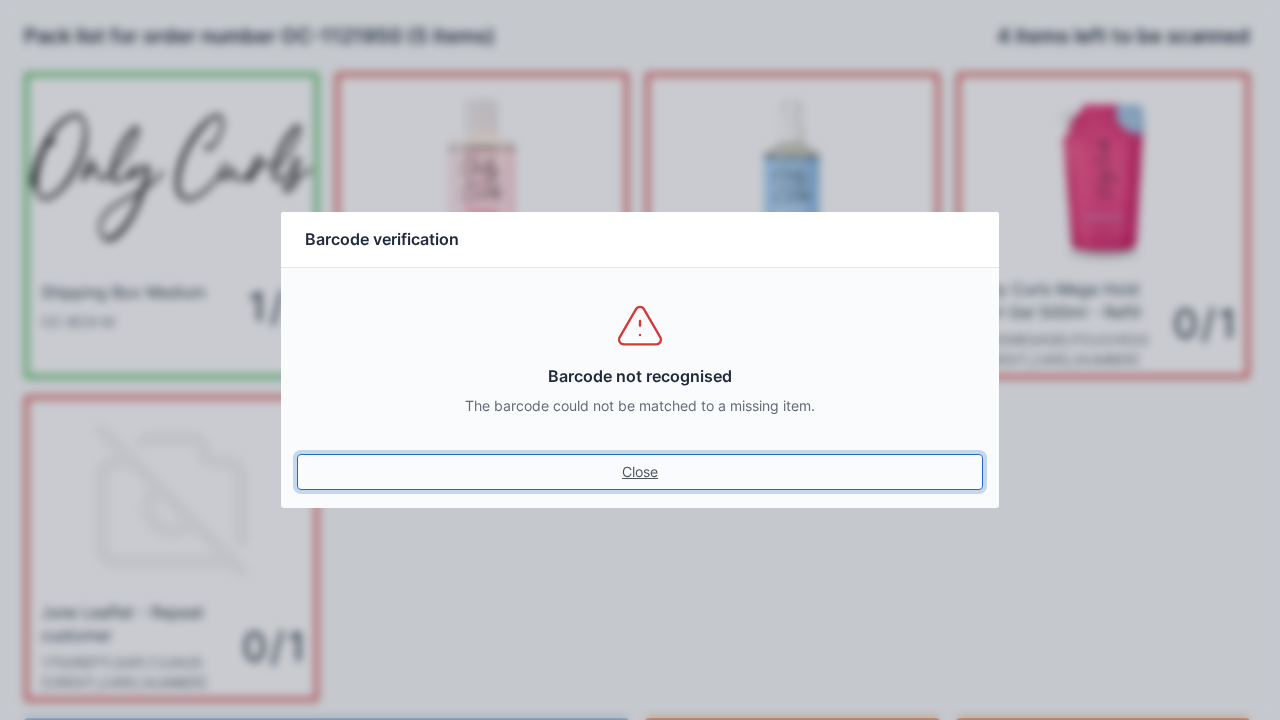 click on "Close" at bounding box center [640, 472] 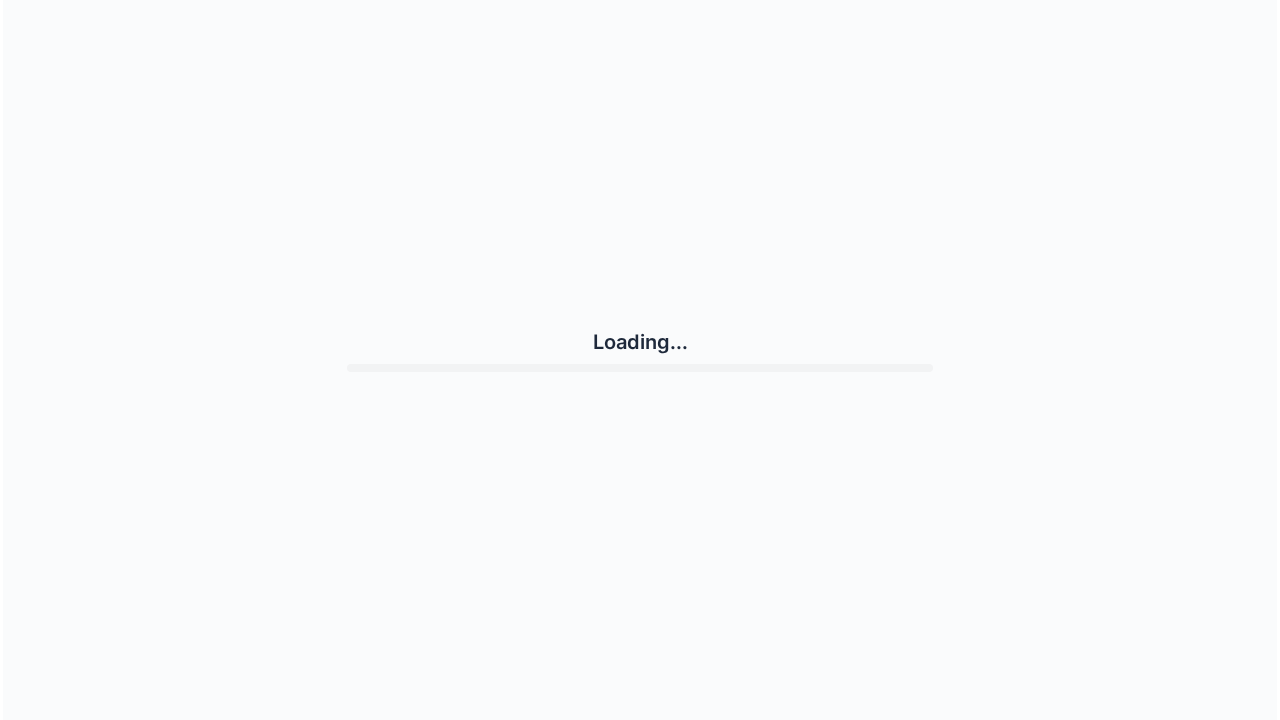 scroll, scrollTop: 0, scrollLeft: 0, axis: both 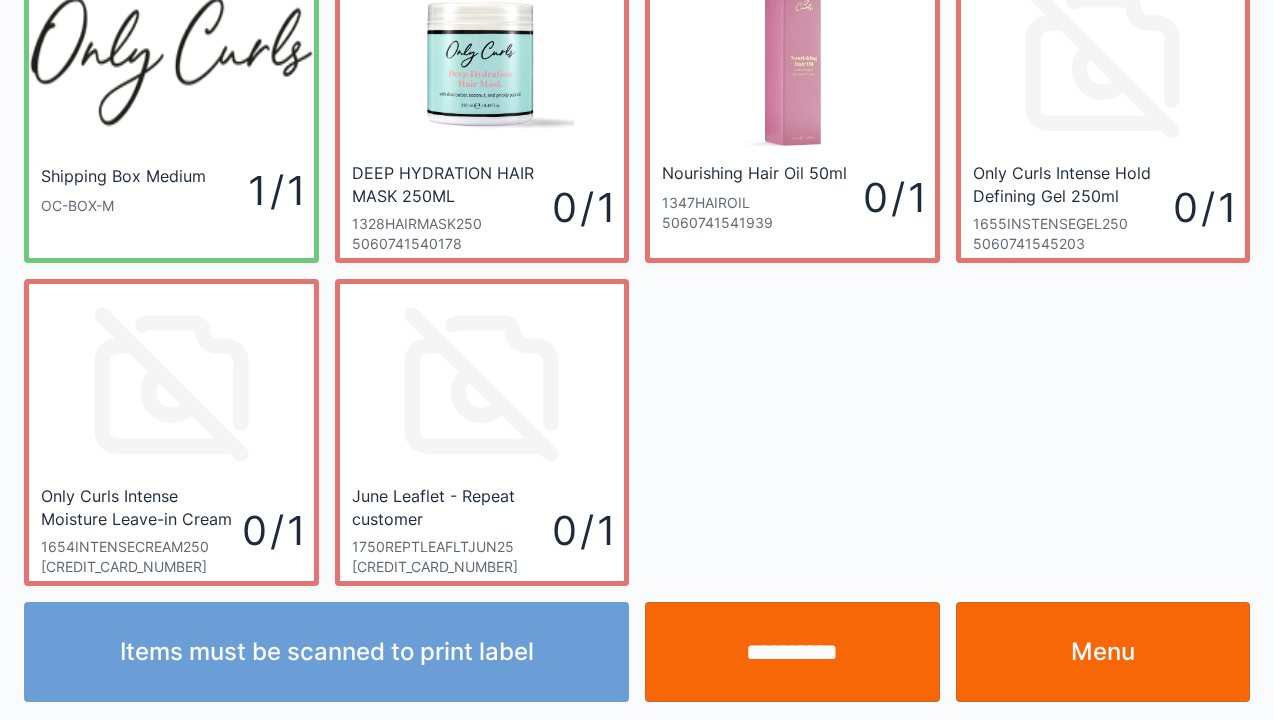 click on "**********" at bounding box center [792, 652] 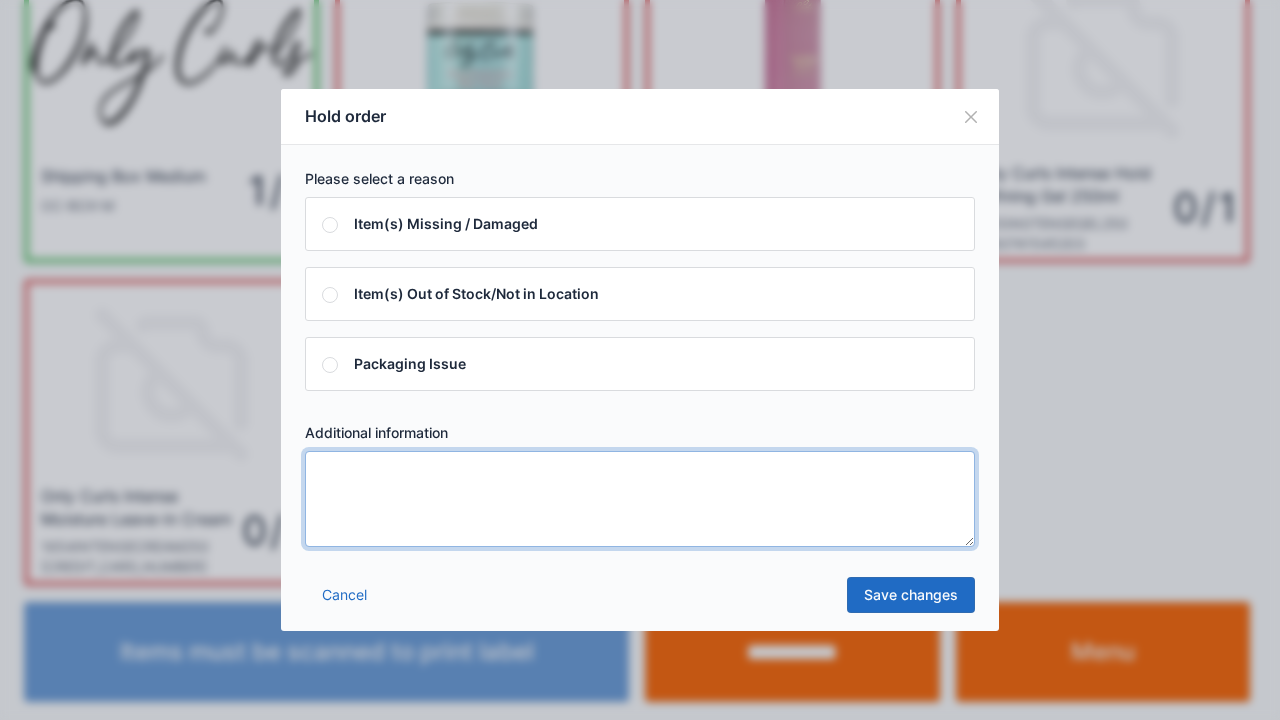 click at bounding box center (640, 499) 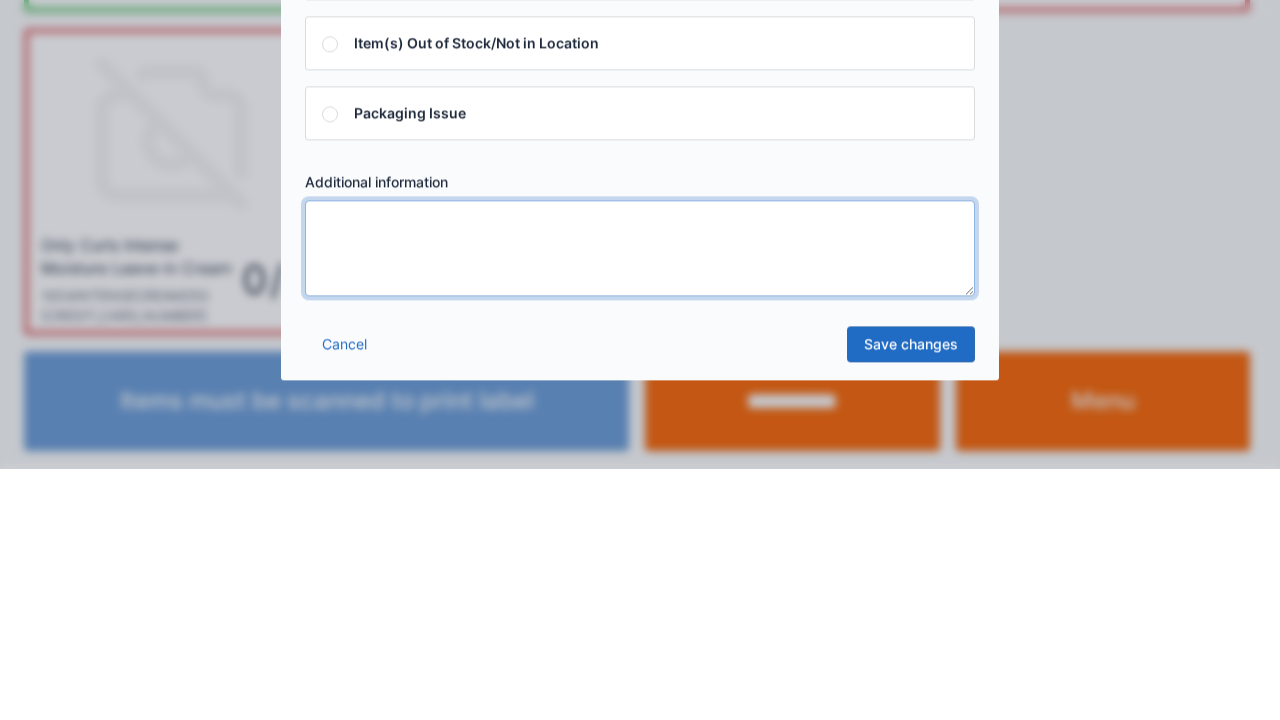 scroll, scrollTop: 116, scrollLeft: 0, axis: vertical 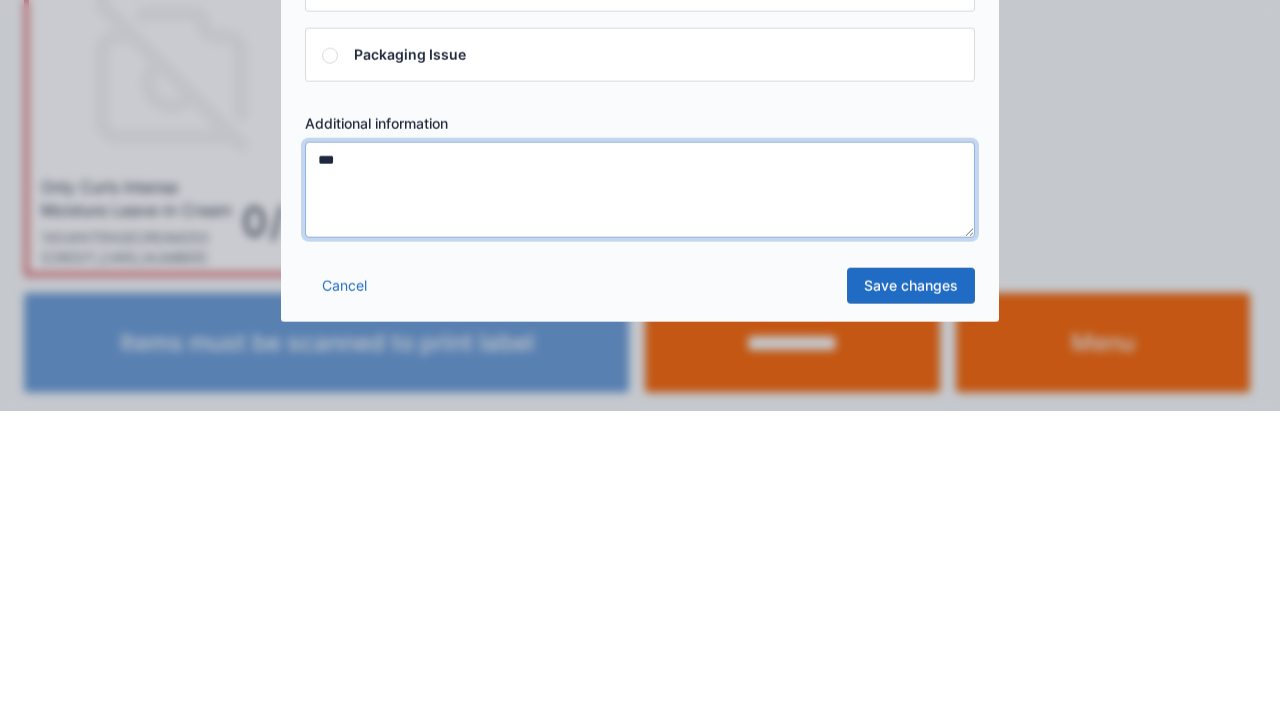 type on "***" 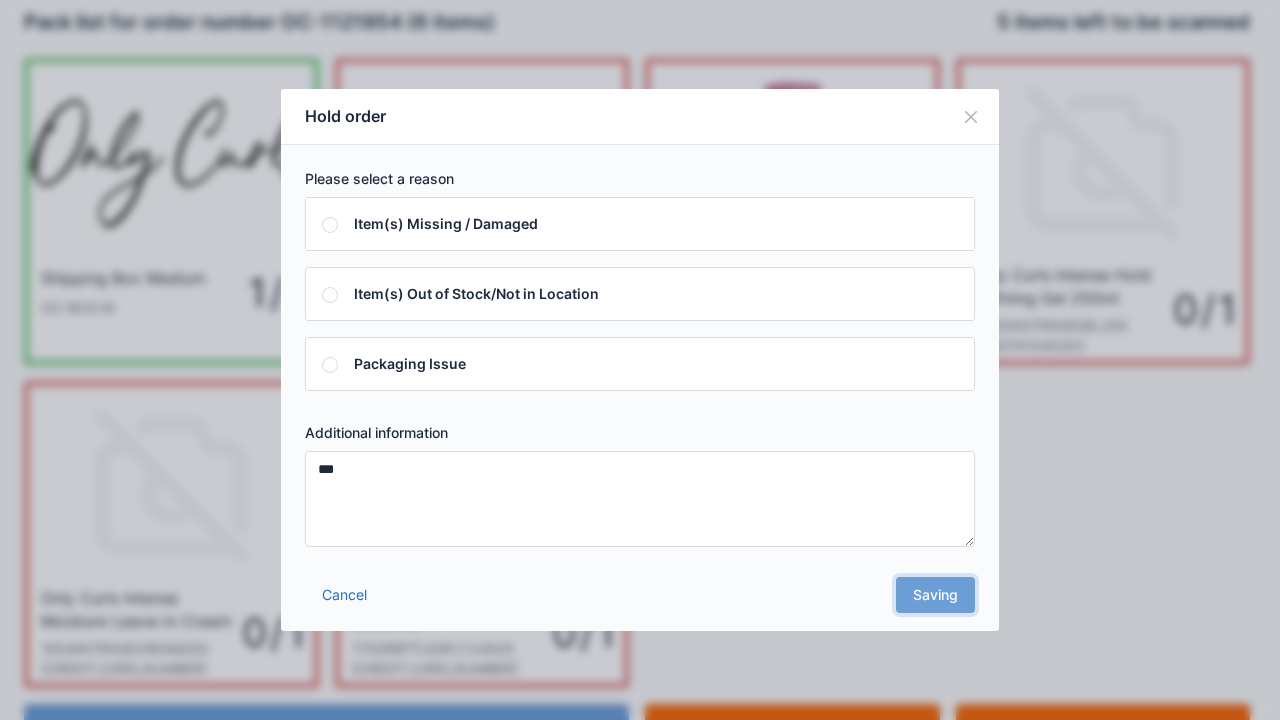scroll, scrollTop: 0, scrollLeft: 0, axis: both 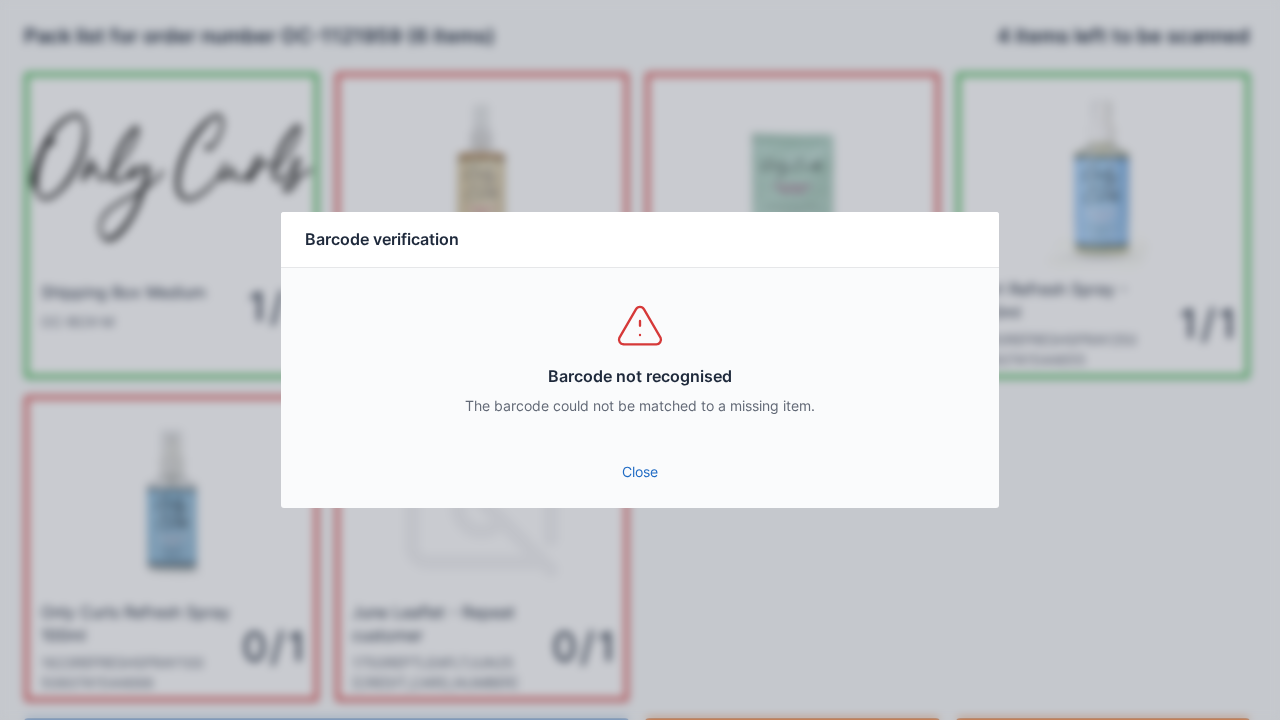 click on "Barcode not recognised The barcode could not be matched to a missing item." at bounding box center [640, 358] 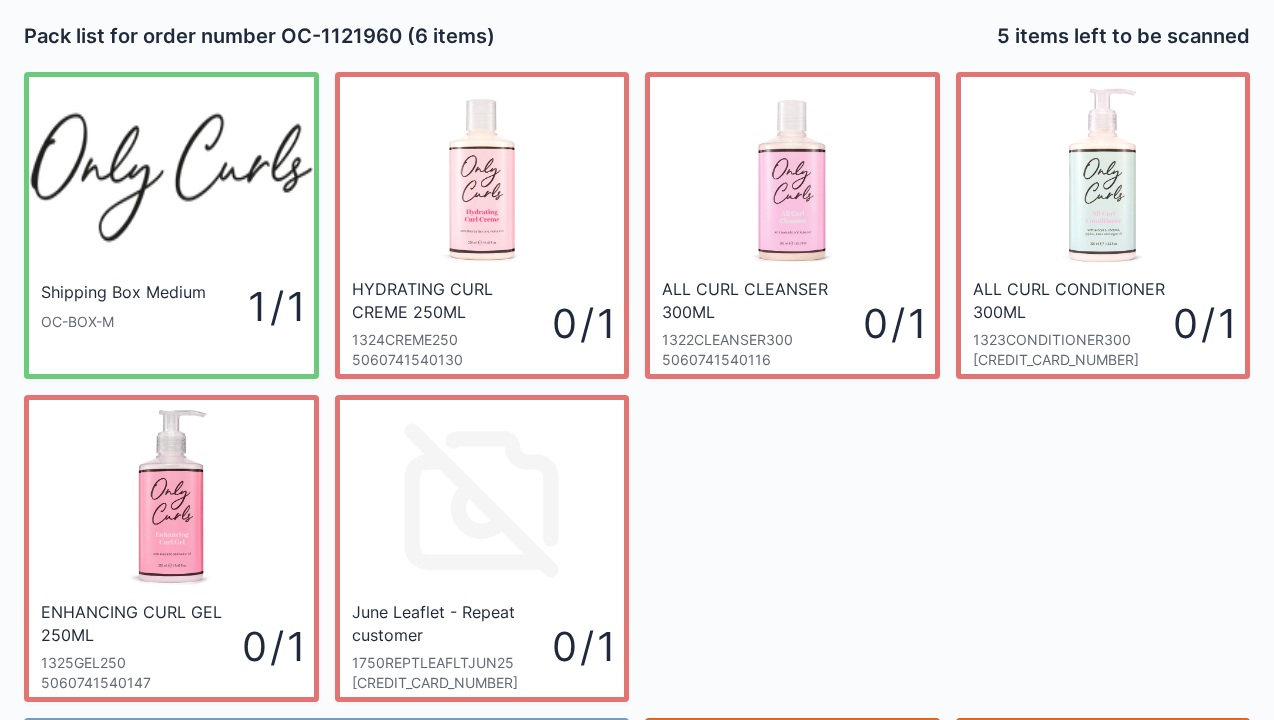 scroll, scrollTop: 116, scrollLeft: 0, axis: vertical 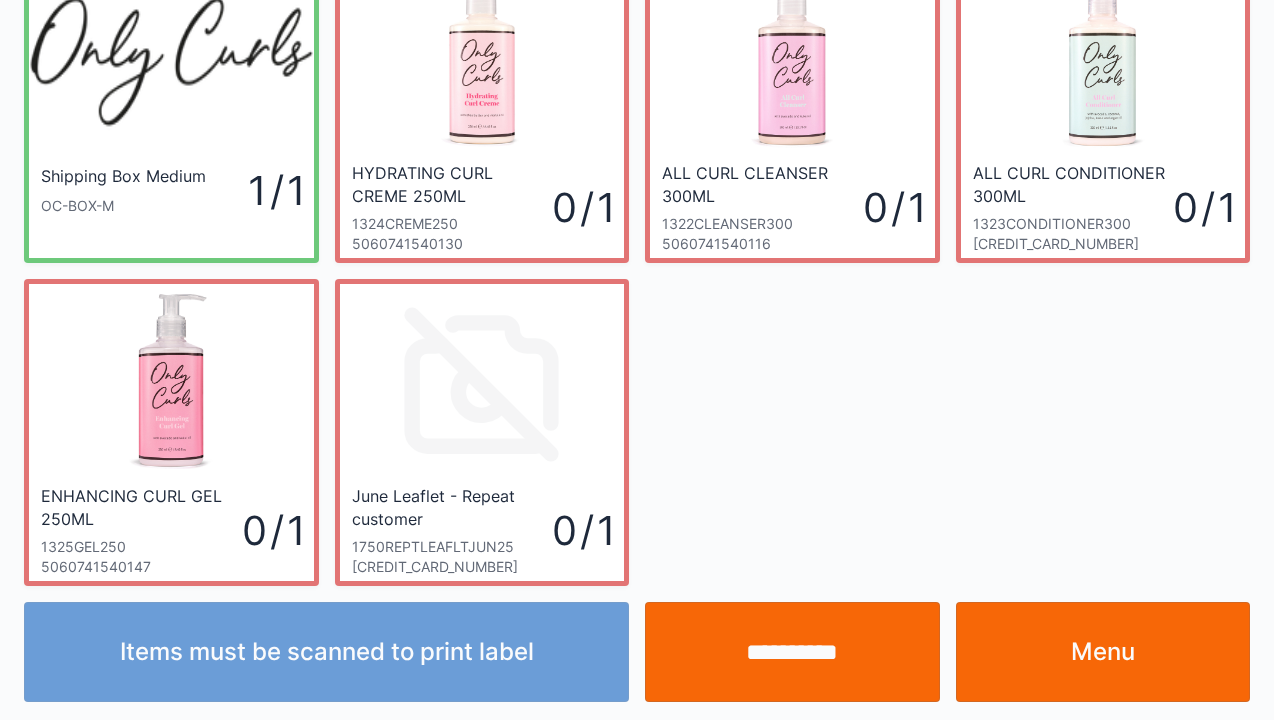 click on "Menu" at bounding box center [1103, 652] 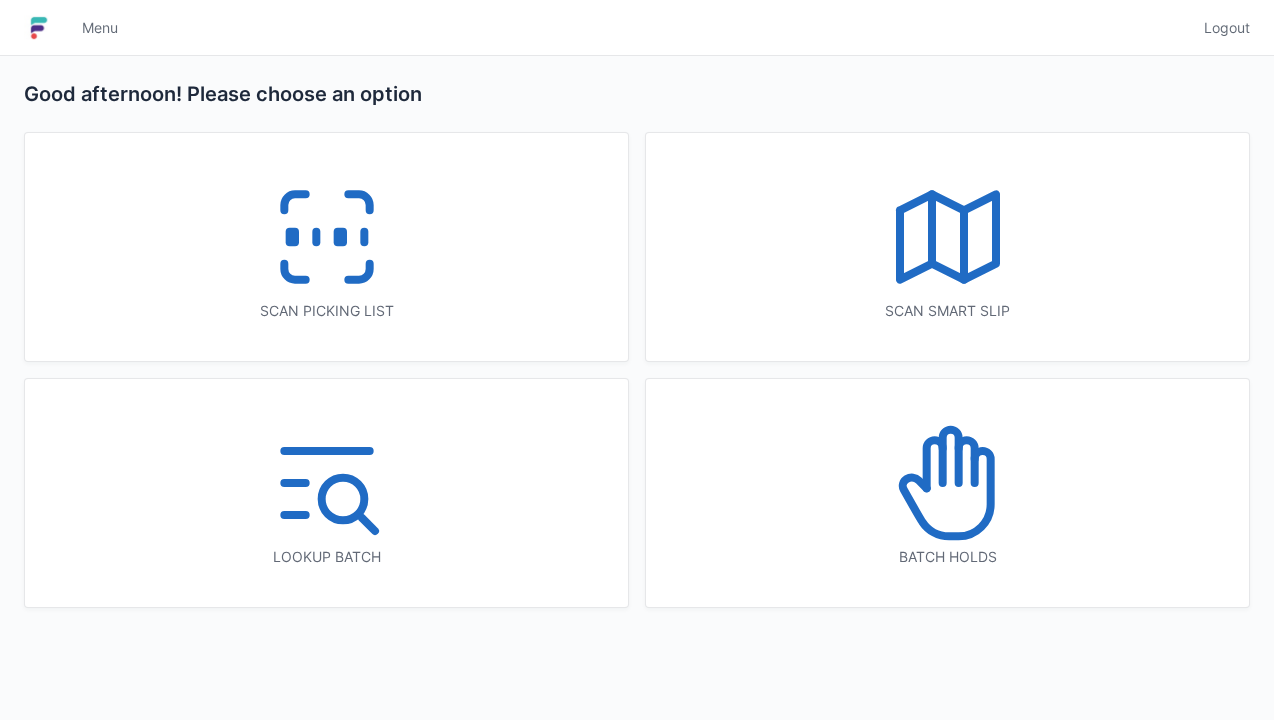 scroll, scrollTop: 0, scrollLeft: 0, axis: both 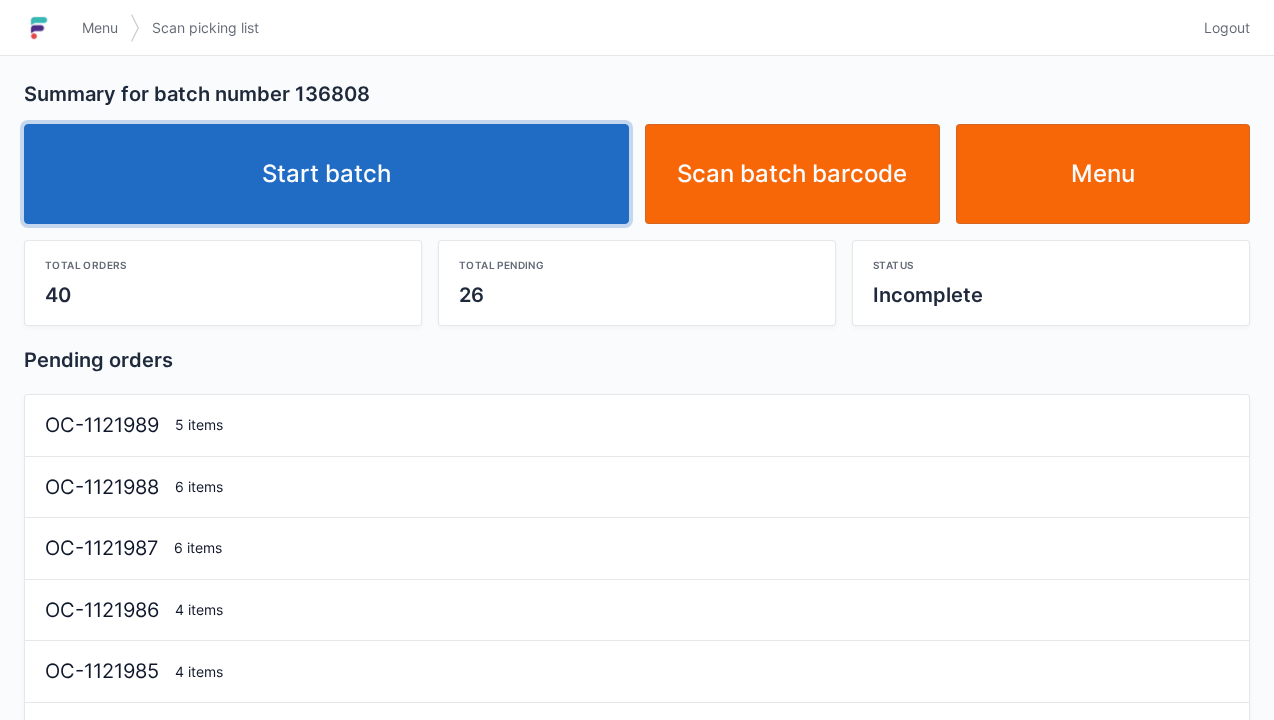 click on "Start batch" at bounding box center (326, 174) 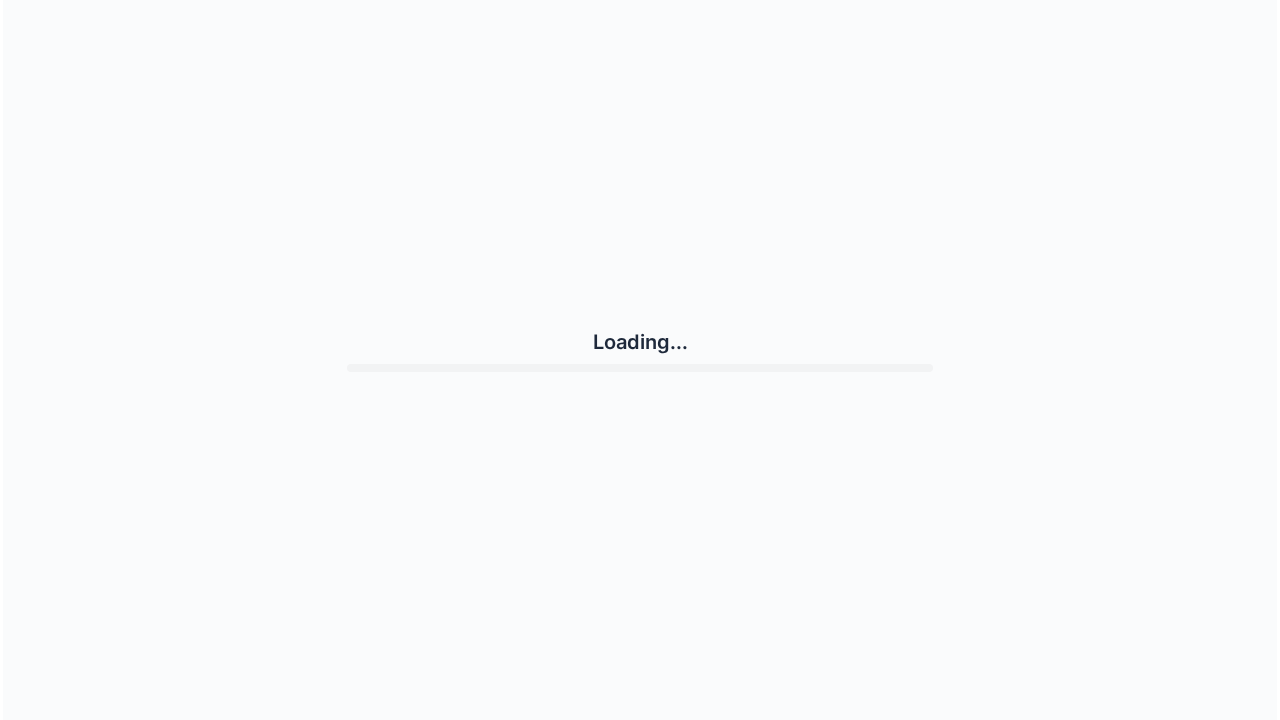 scroll, scrollTop: 0, scrollLeft: 0, axis: both 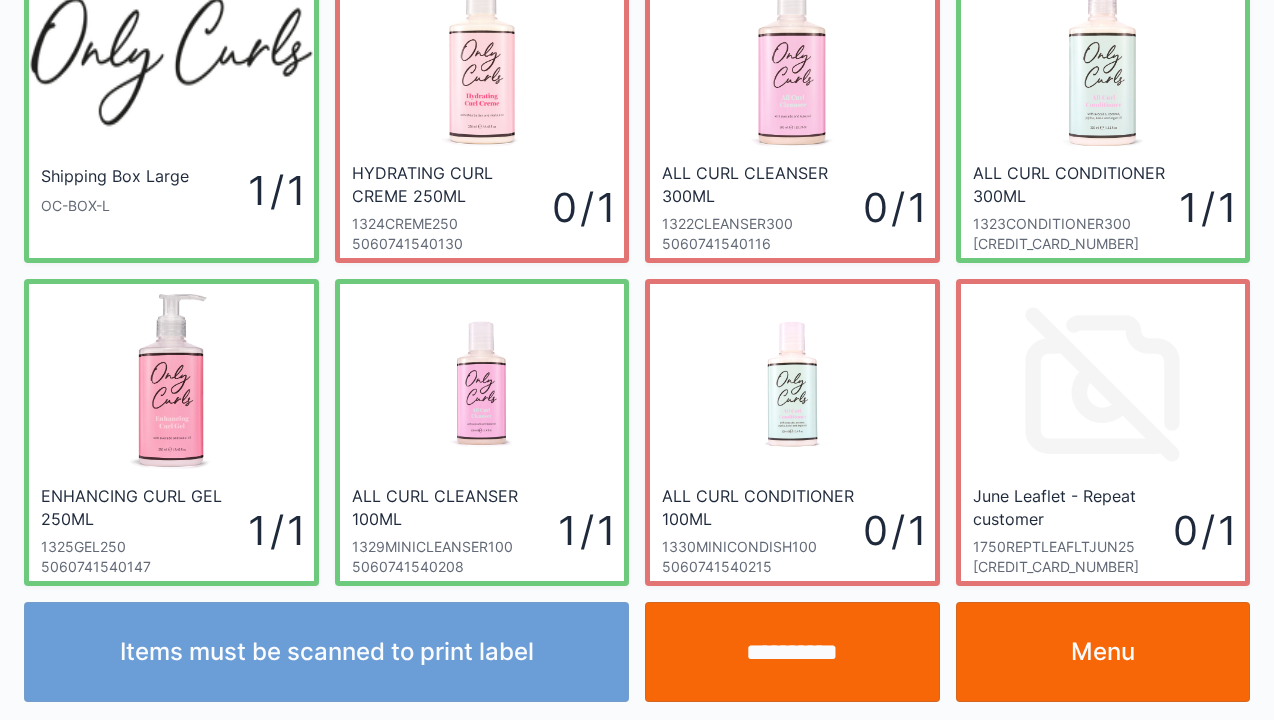 click on "**********" at bounding box center (792, 652) 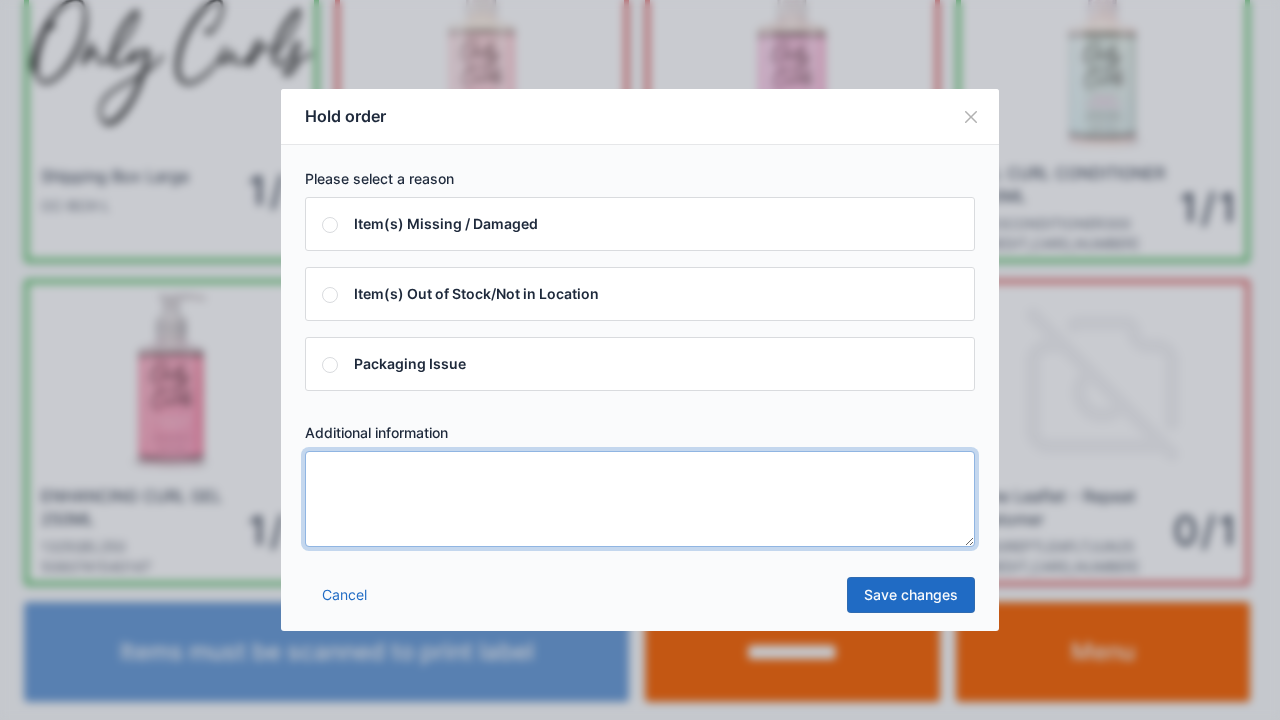 click at bounding box center [640, 499] 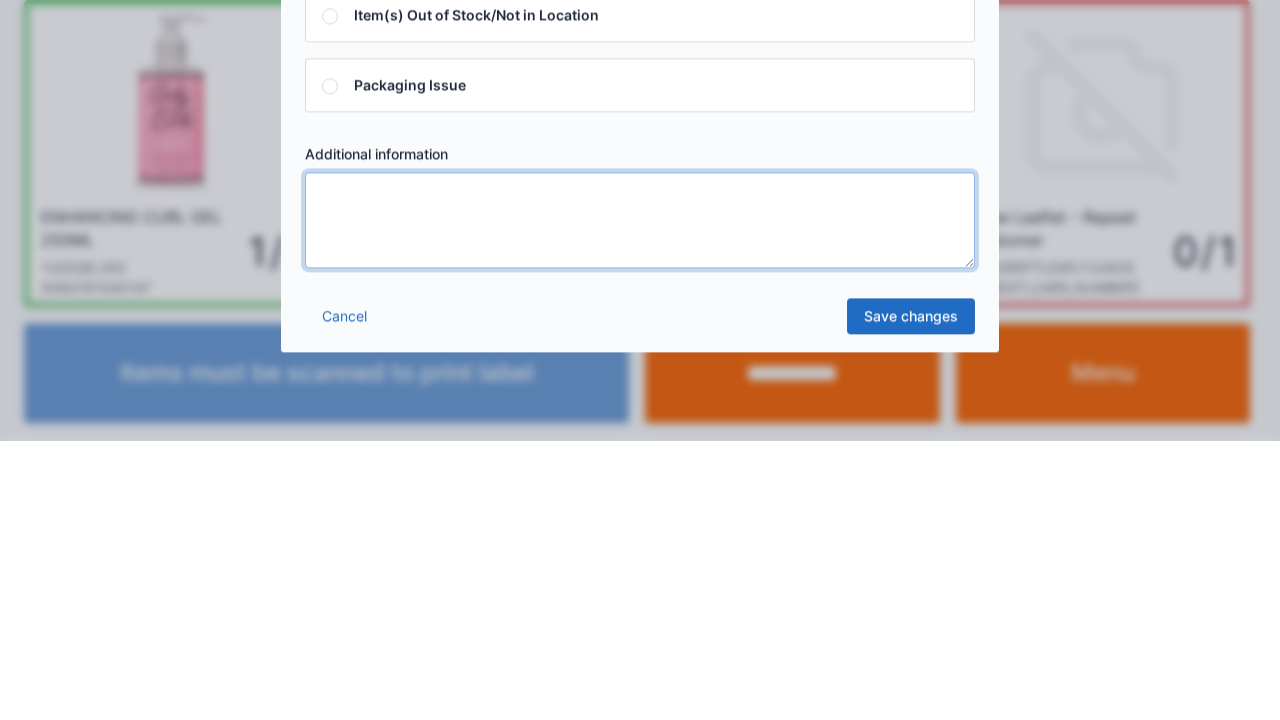 scroll, scrollTop: 116, scrollLeft: 0, axis: vertical 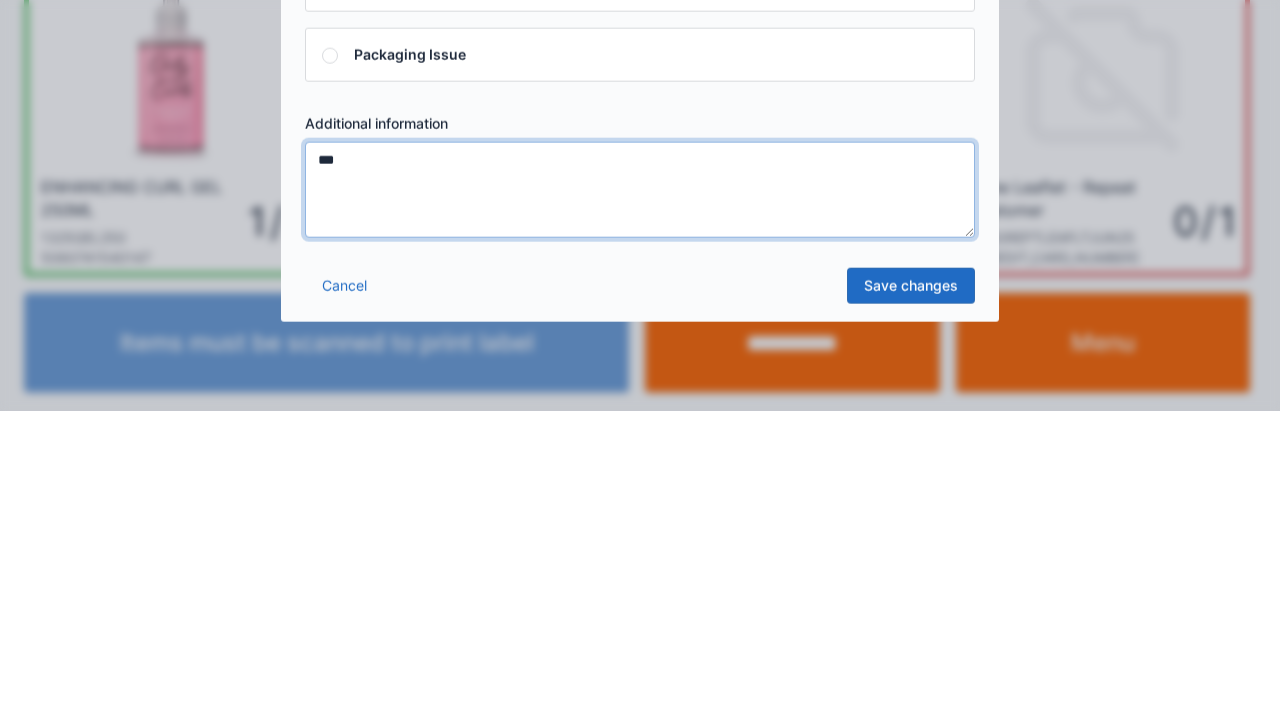 type on "***" 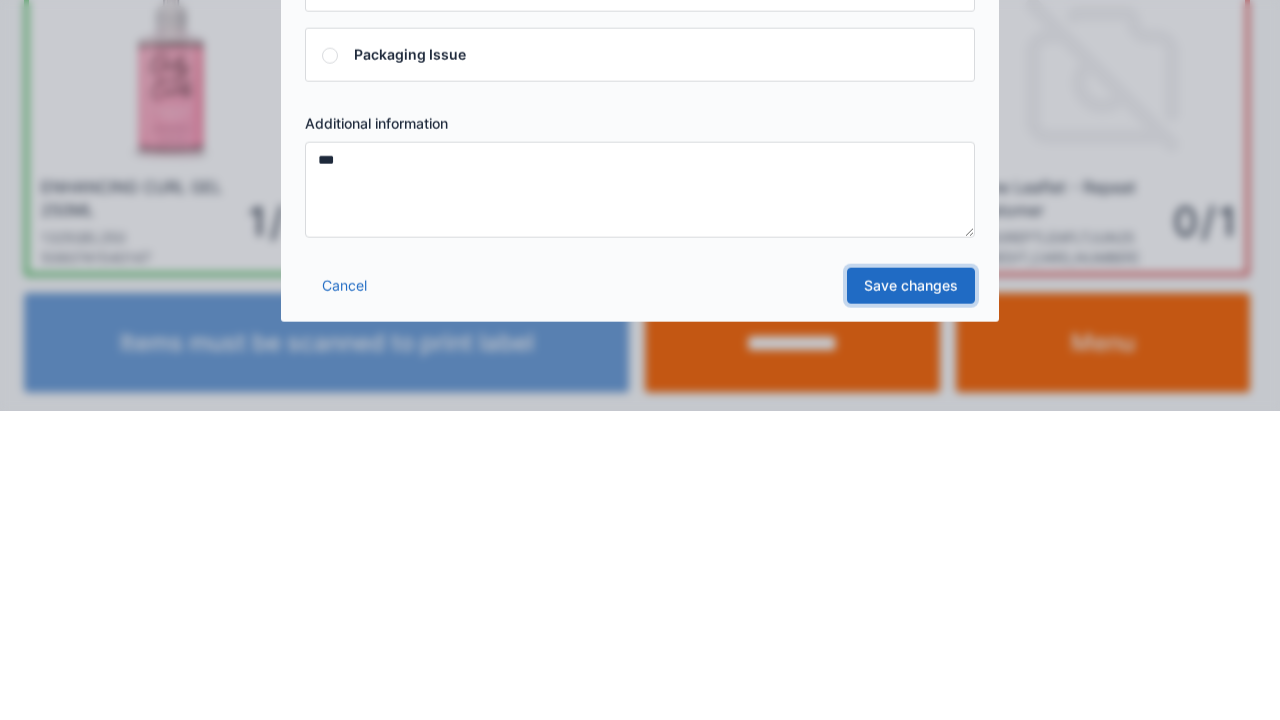click on "Save changes" at bounding box center [911, 595] 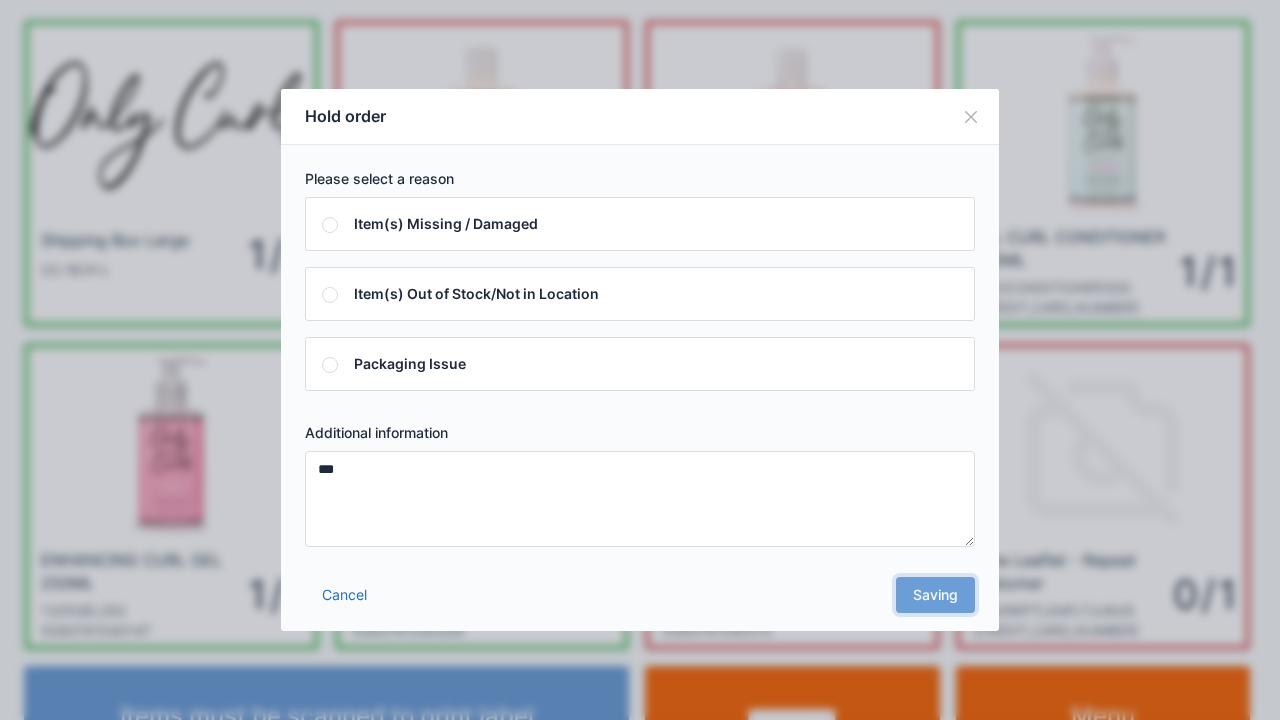 scroll, scrollTop: 0, scrollLeft: 0, axis: both 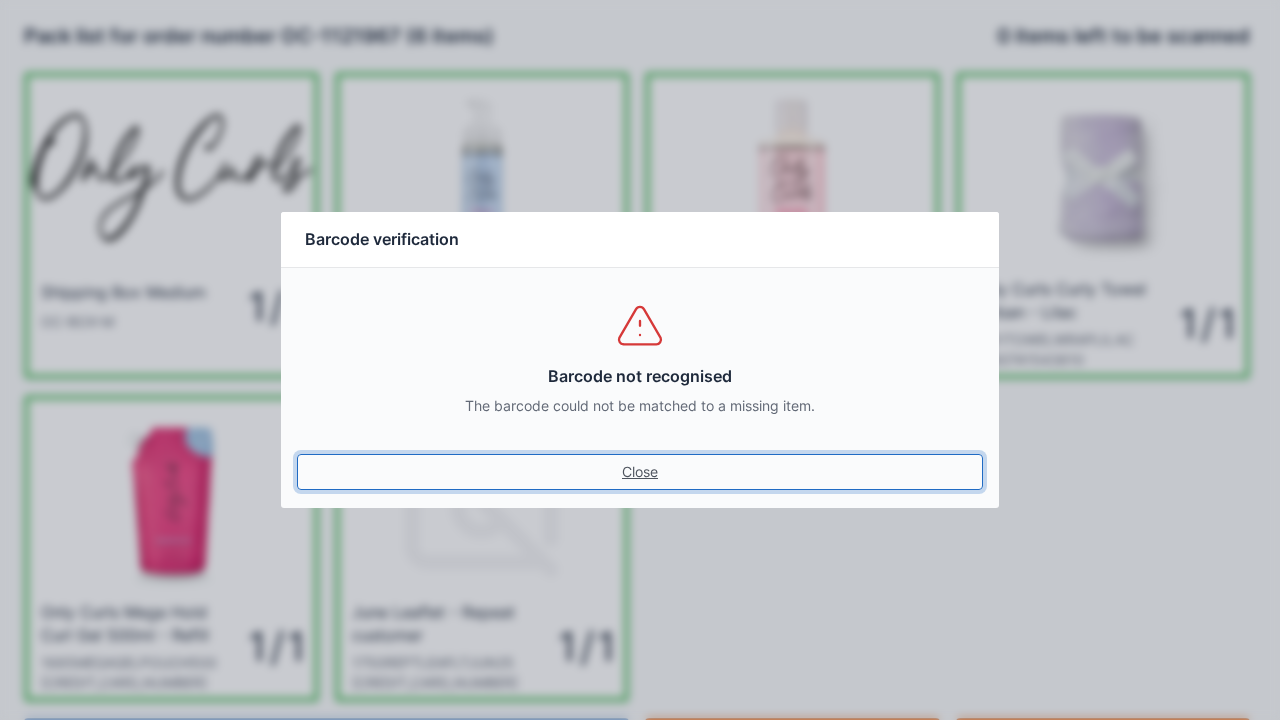 click on "Close" at bounding box center (640, 472) 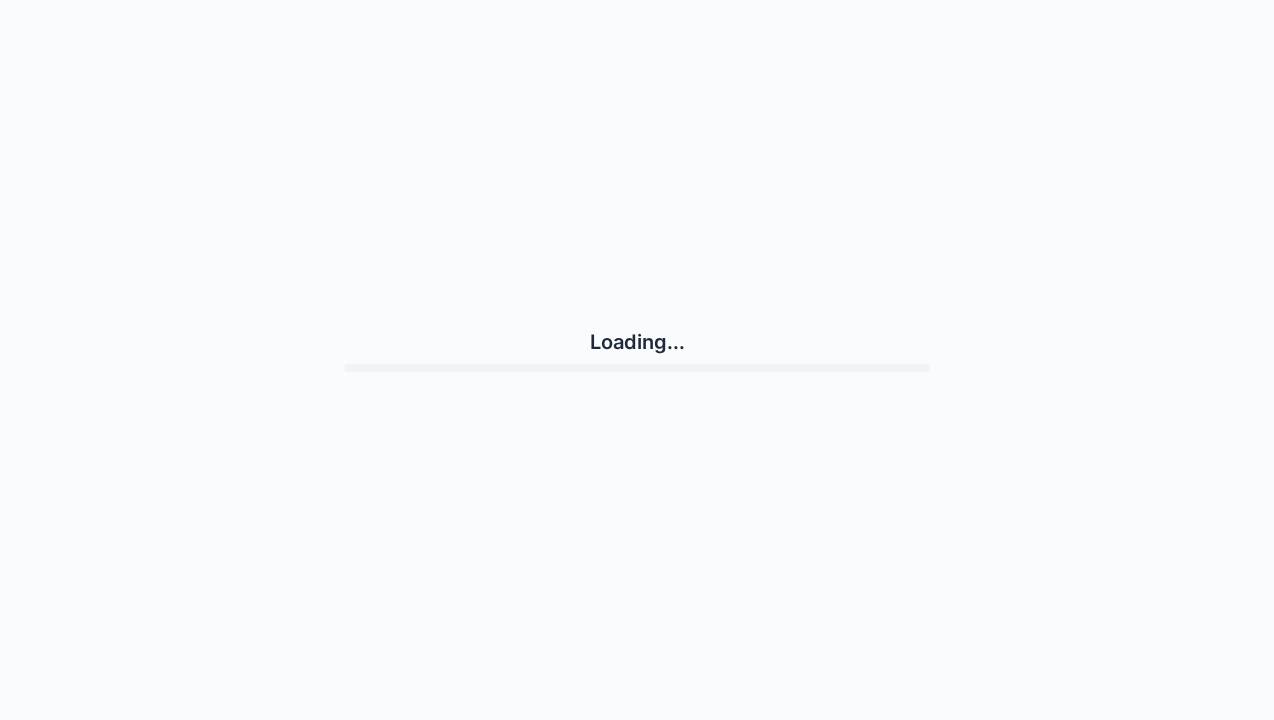 scroll, scrollTop: 0, scrollLeft: 0, axis: both 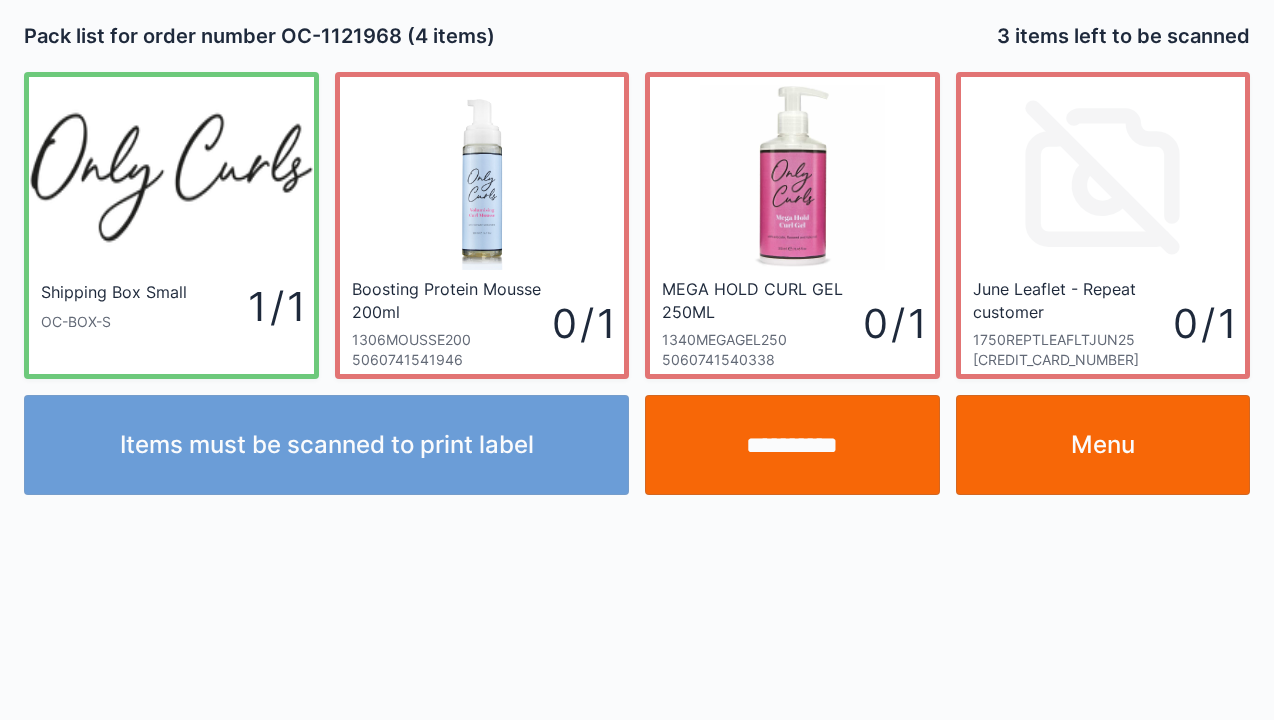 click on "Menu" at bounding box center (1103, 445) 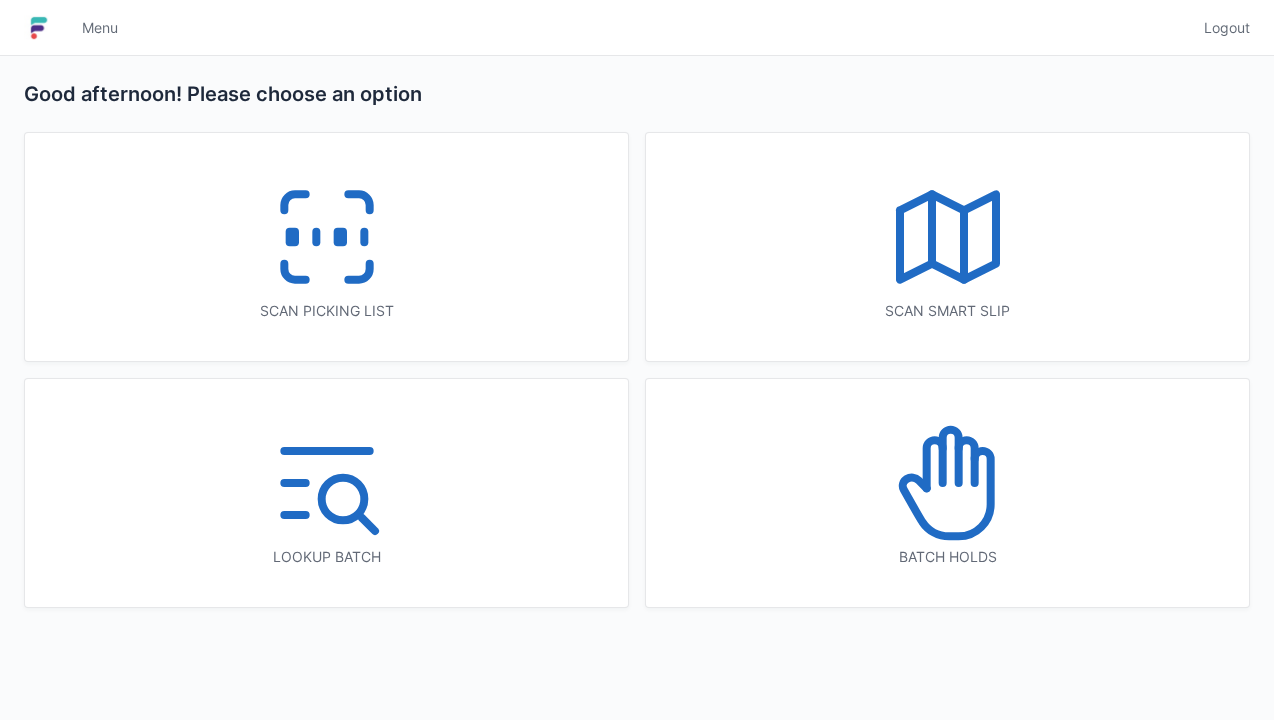 scroll, scrollTop: 0, scrollLeft: 0, axis: both 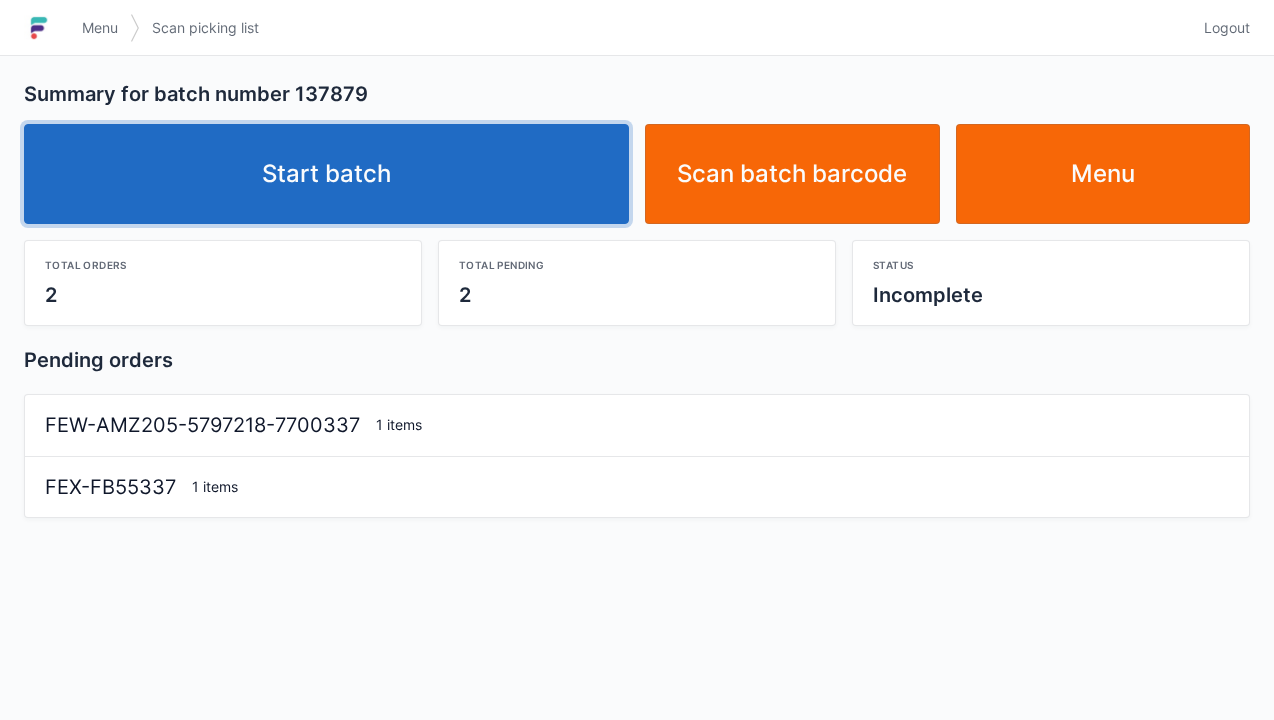 click on "Start batch" at bounding box center [326, 174] 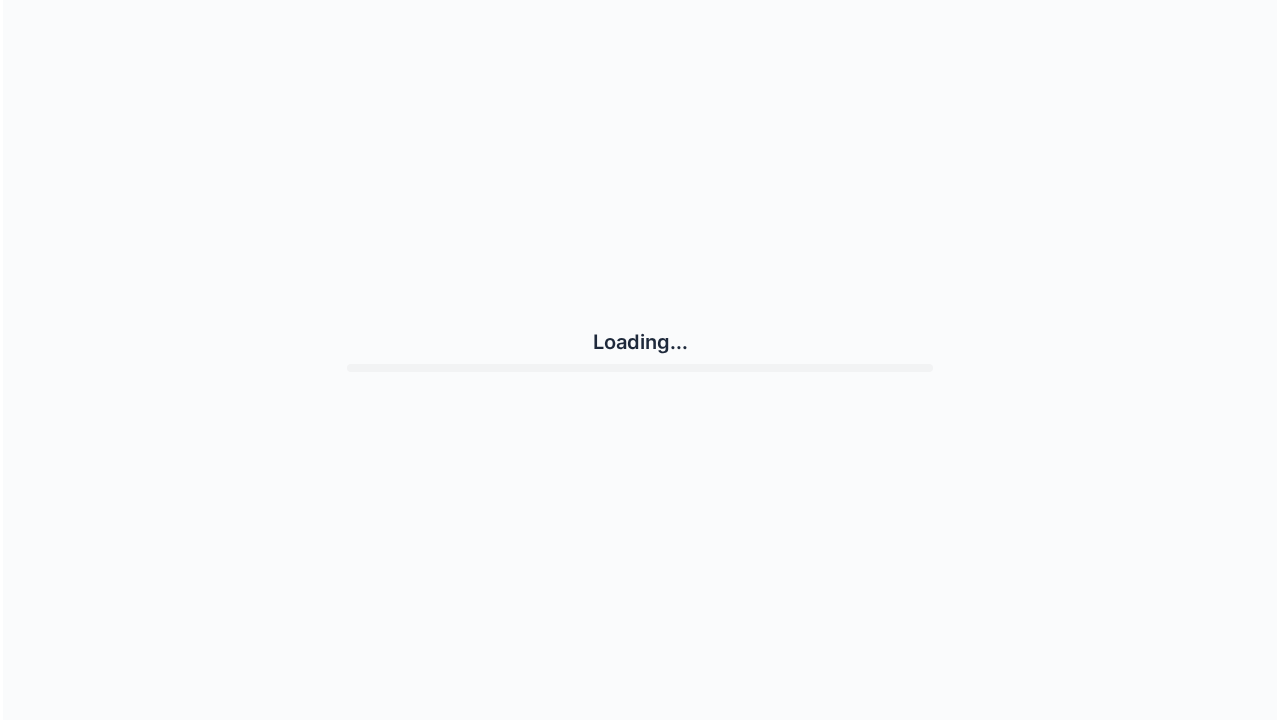 scroll, scrollTop: 0, scrollLeft: 0, axis: both 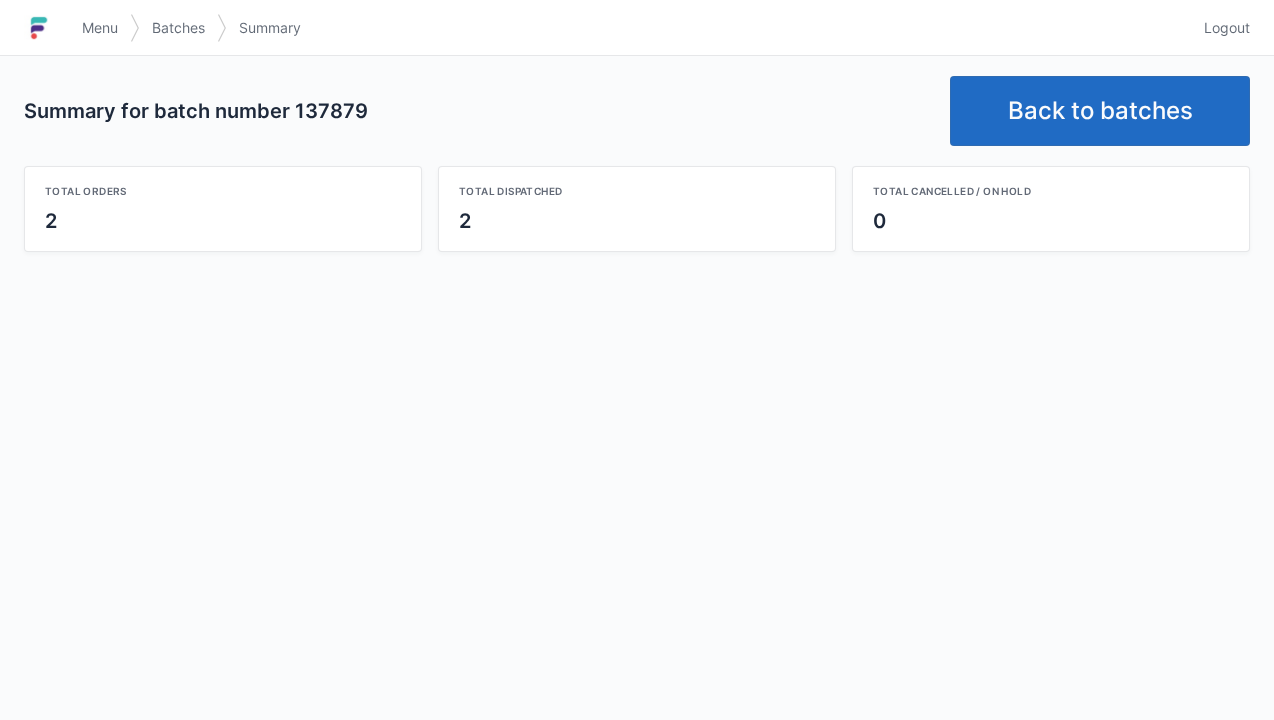 click on "Back to batches" at bounding box center [1100, 111] 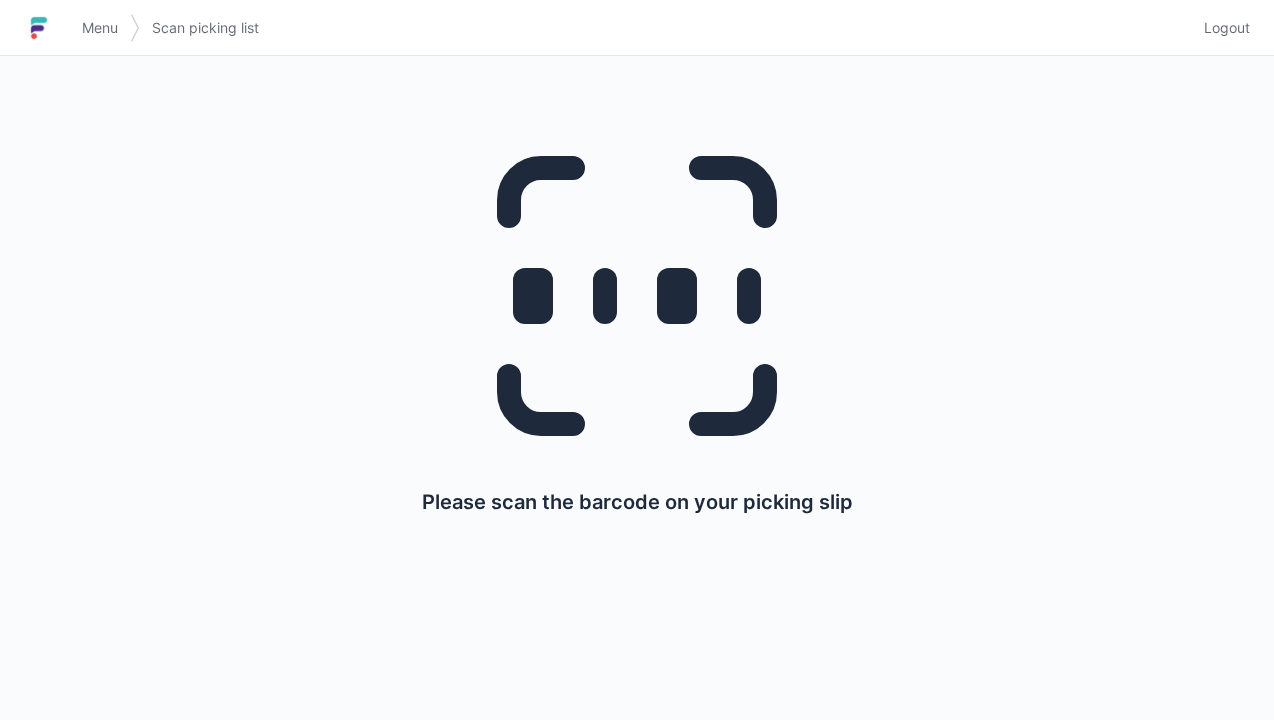 scroll, scrollTop: 0, scrollLeft: 0, axis: both 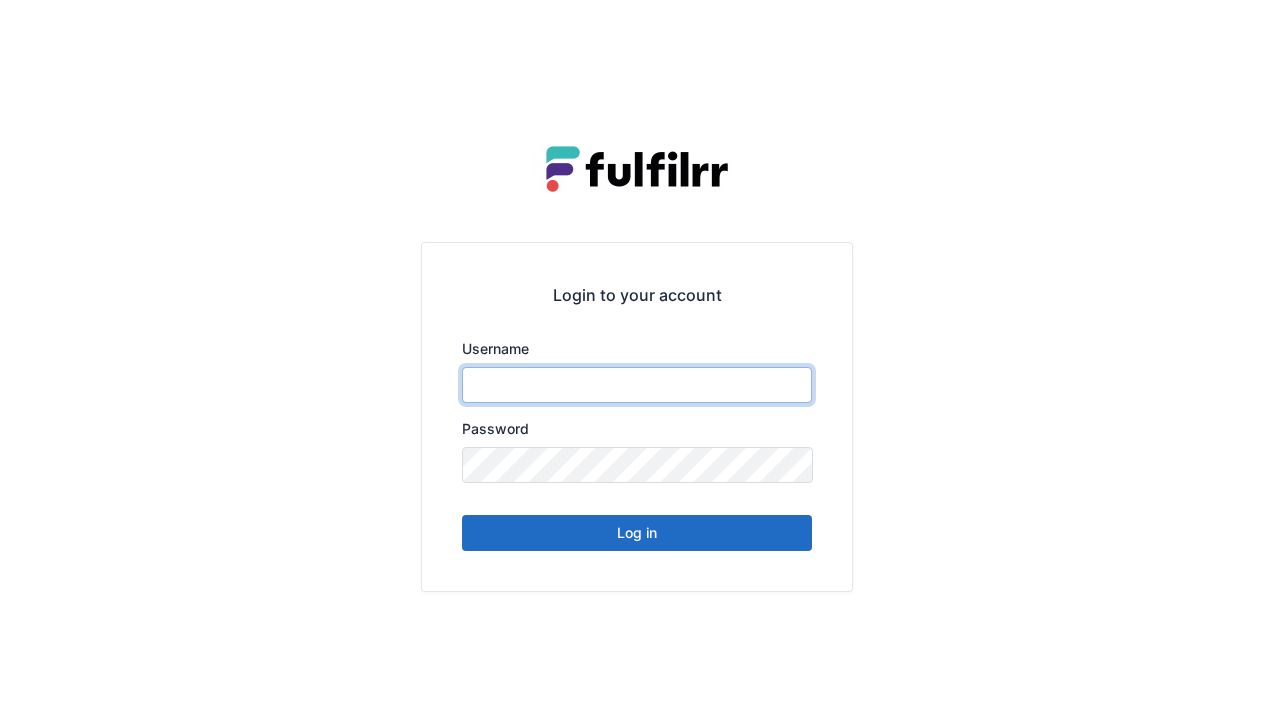 type on "******" 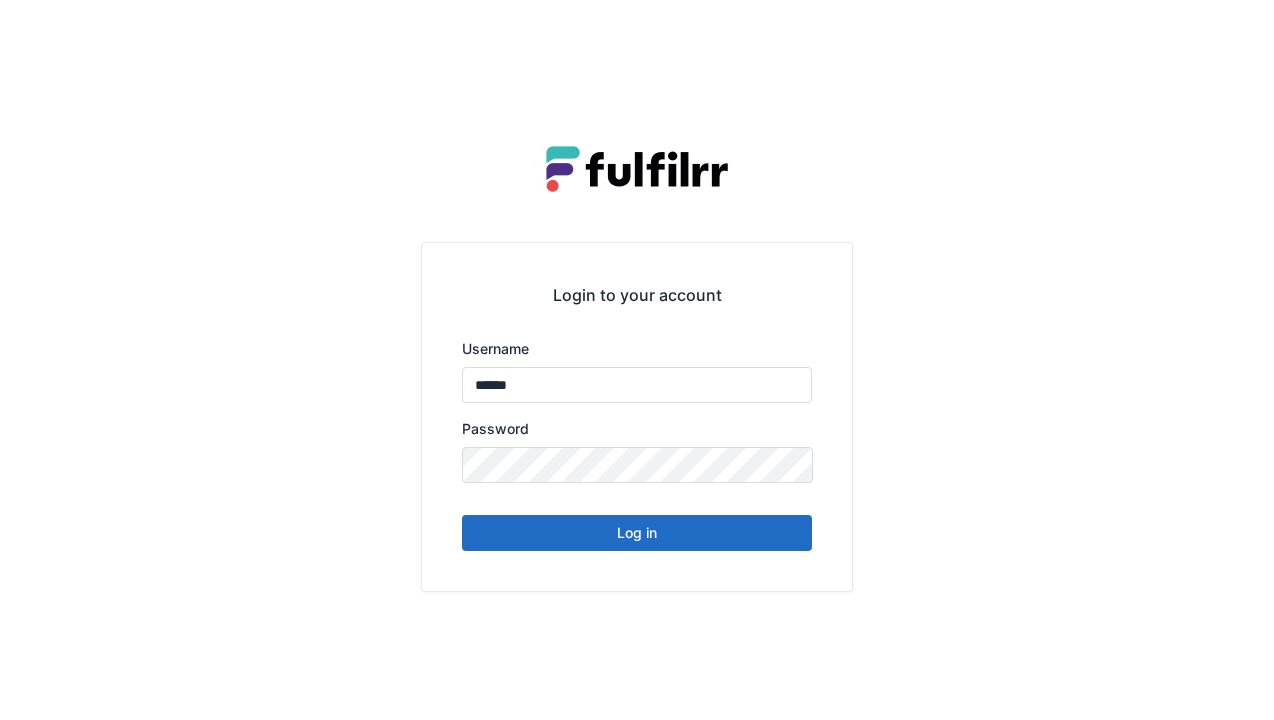 click on "Log in" at bounding box center (637, 533) 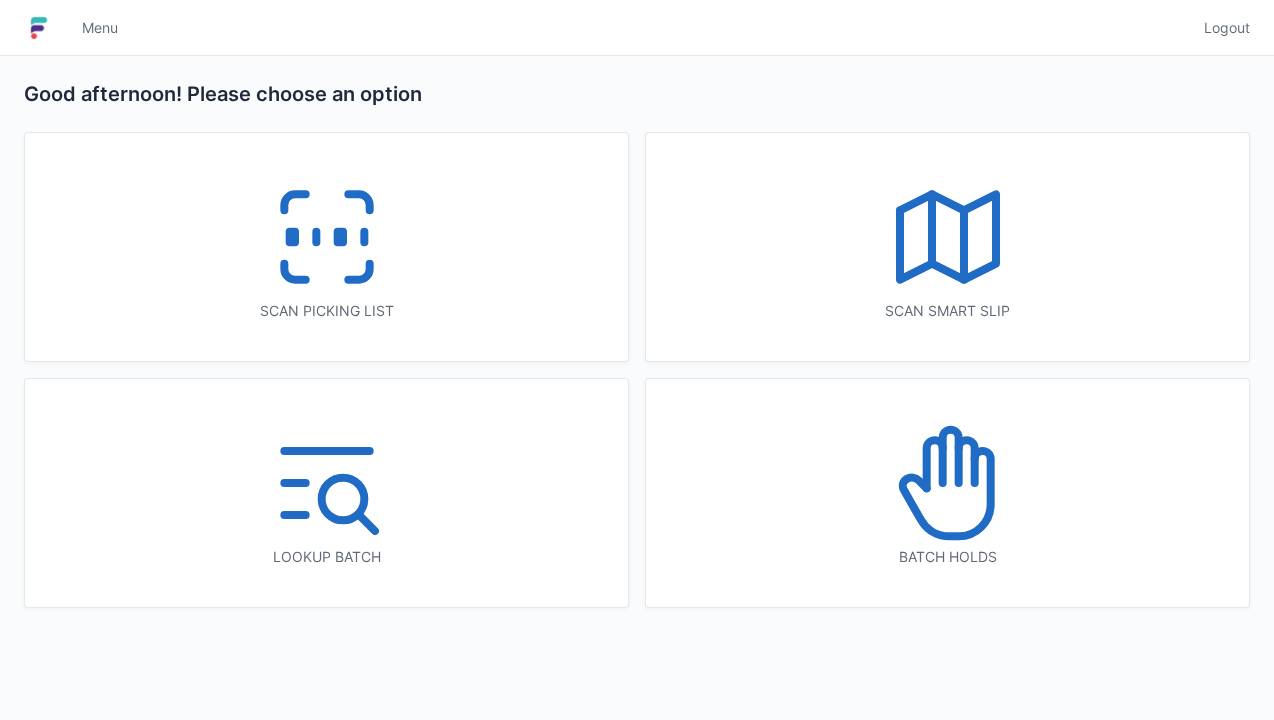 scroll, scrollTop: 0, scrollLeft: 0, axis: both 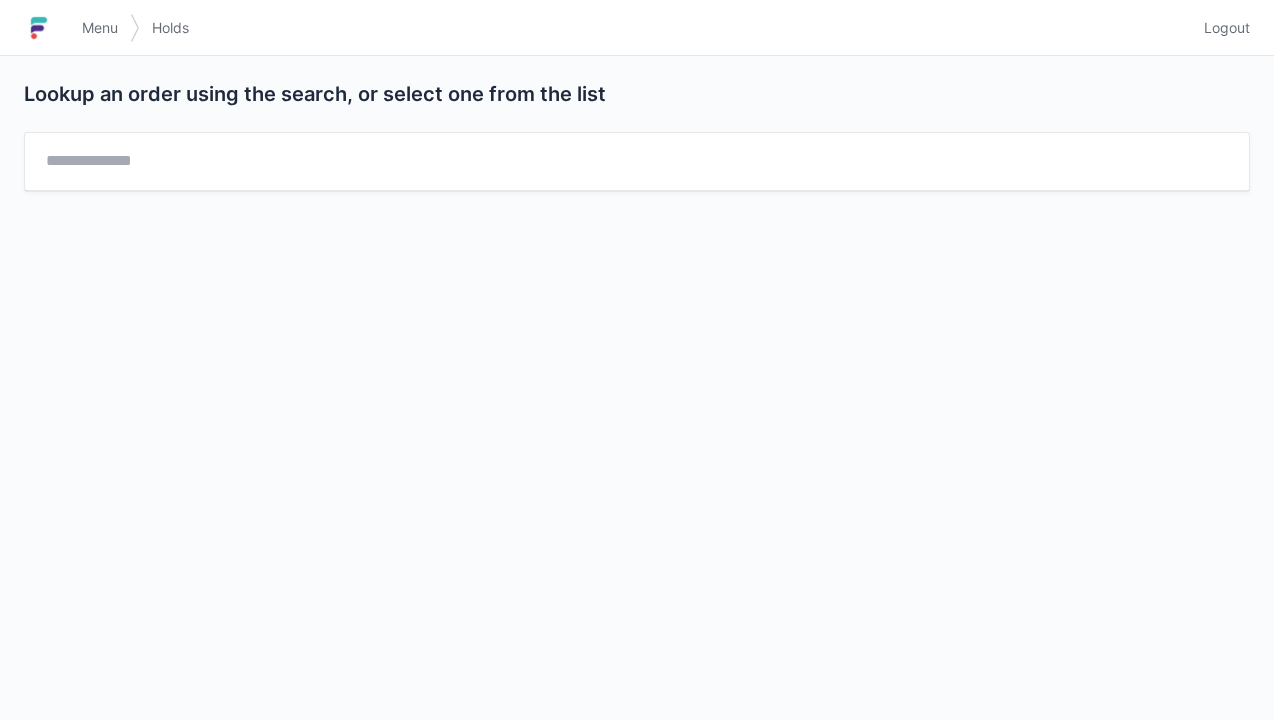 click on "Logout" at bounding box center [1227, 28] 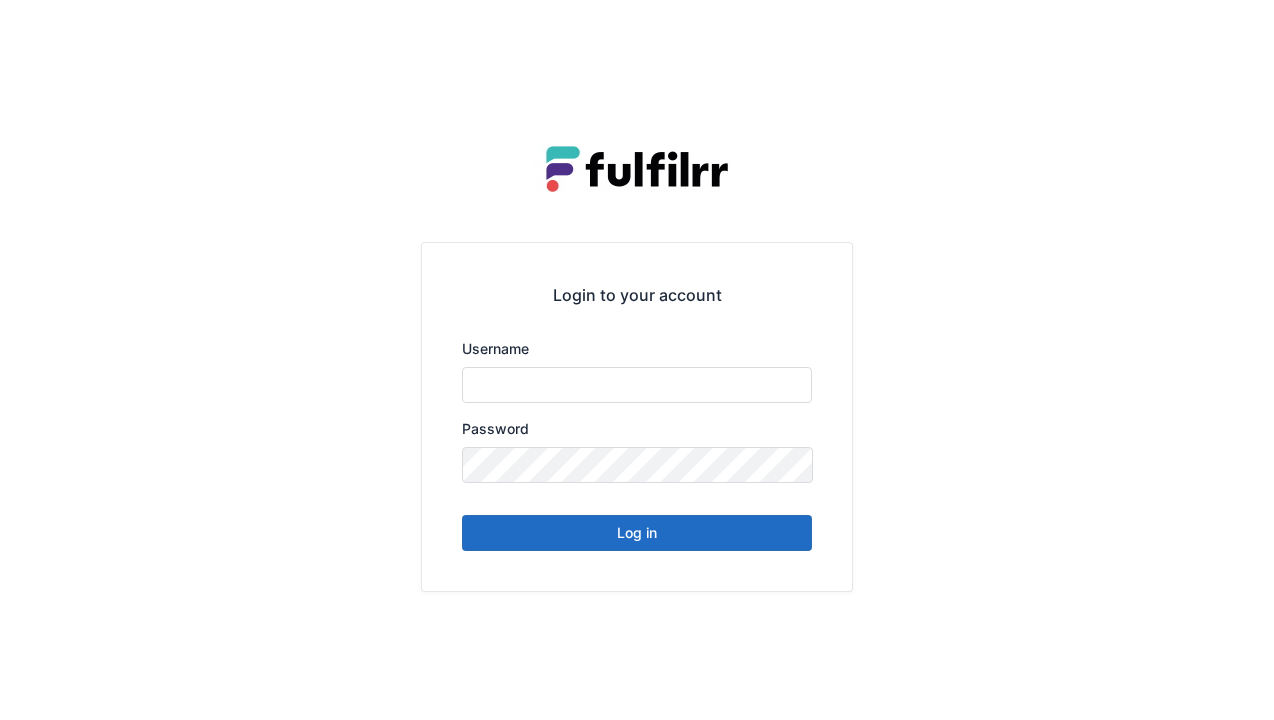 scroll, scrollTop: 0, scrollLeft: 0, axis: both 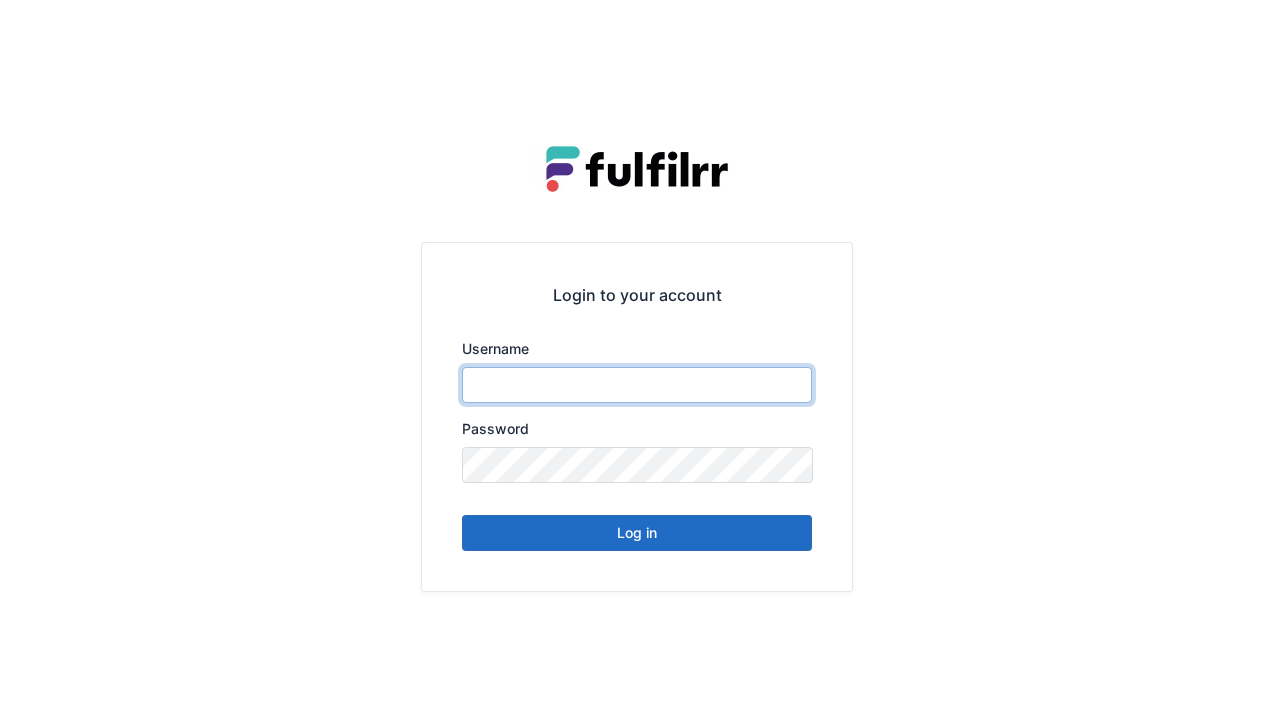type on "******" 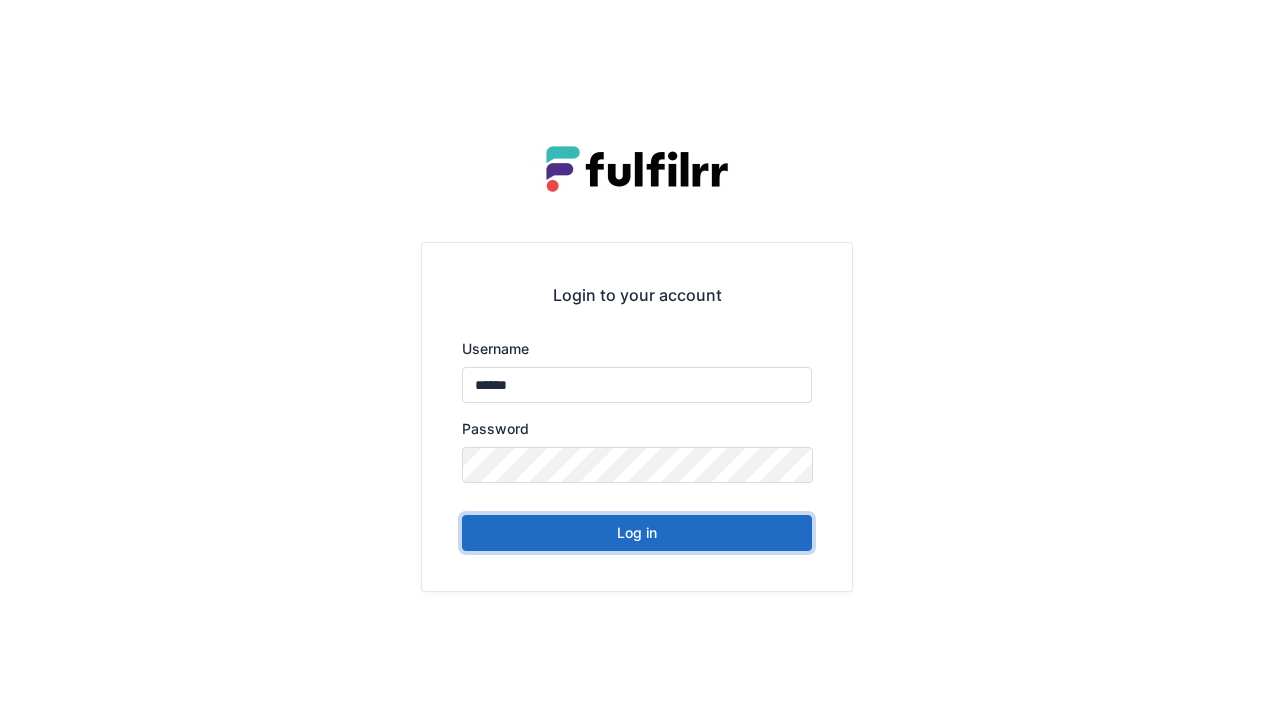 click on "Log in" at bounding box center (637, 533) 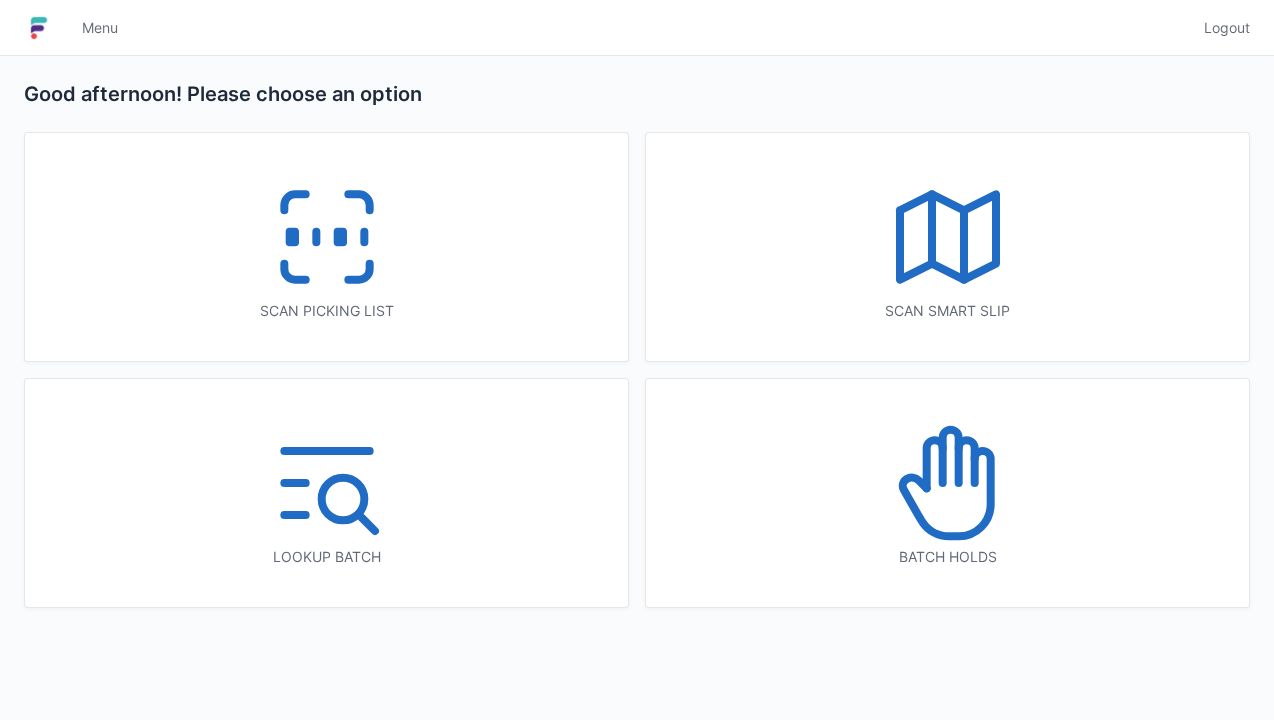 scroll, scrollTop: 0, scrollLeft: 0, axis: both 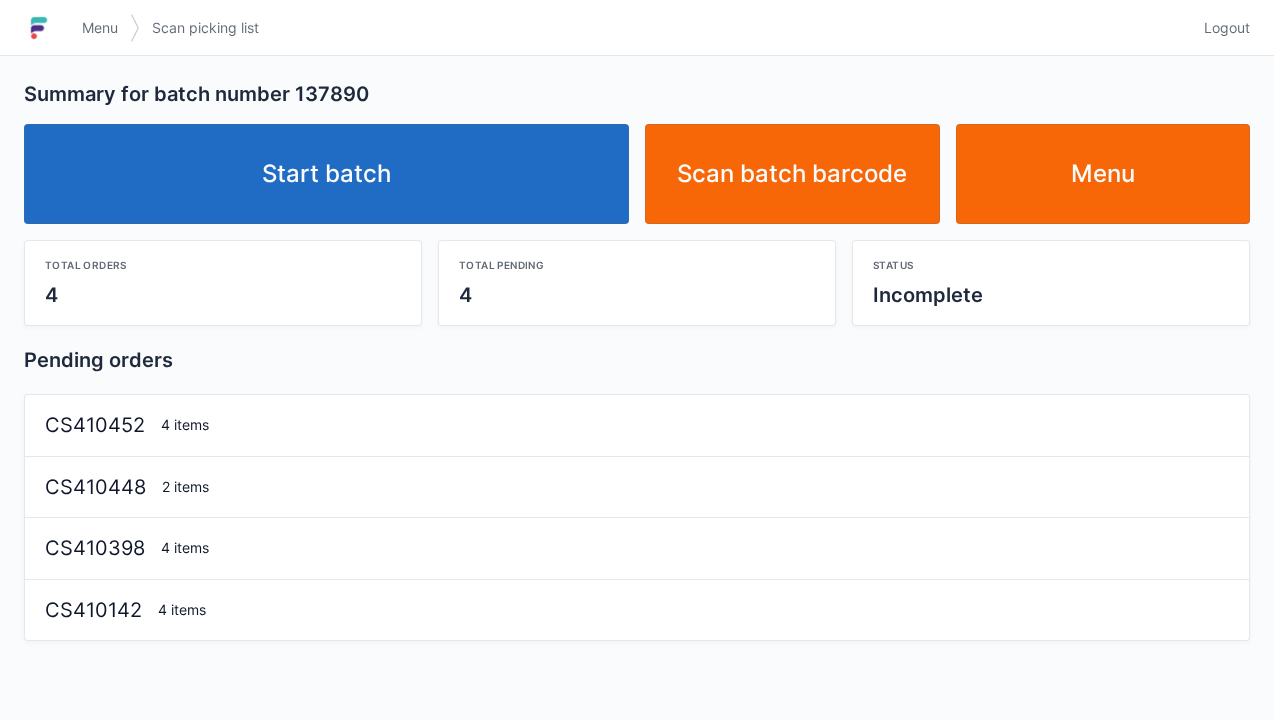 click on "Start batch" at bounding box center [326, 174] 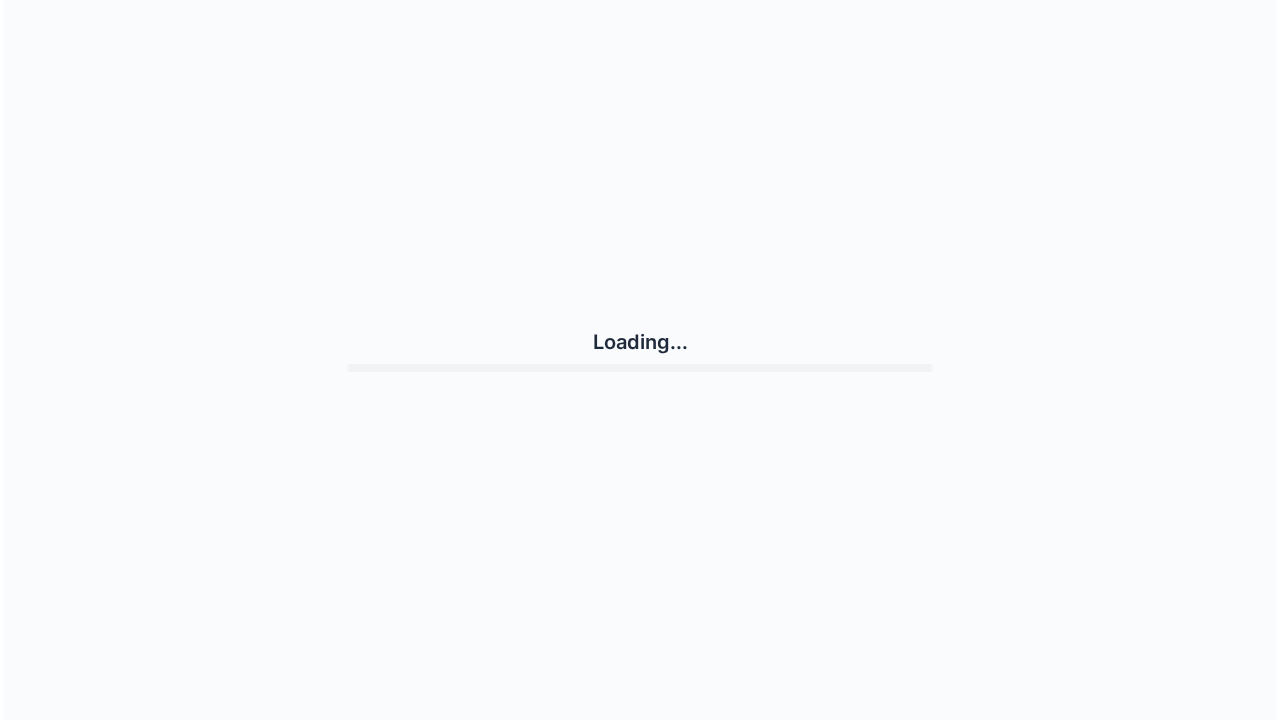 scroll, scrollTop: 0, scrollLeft: 0, axis: both 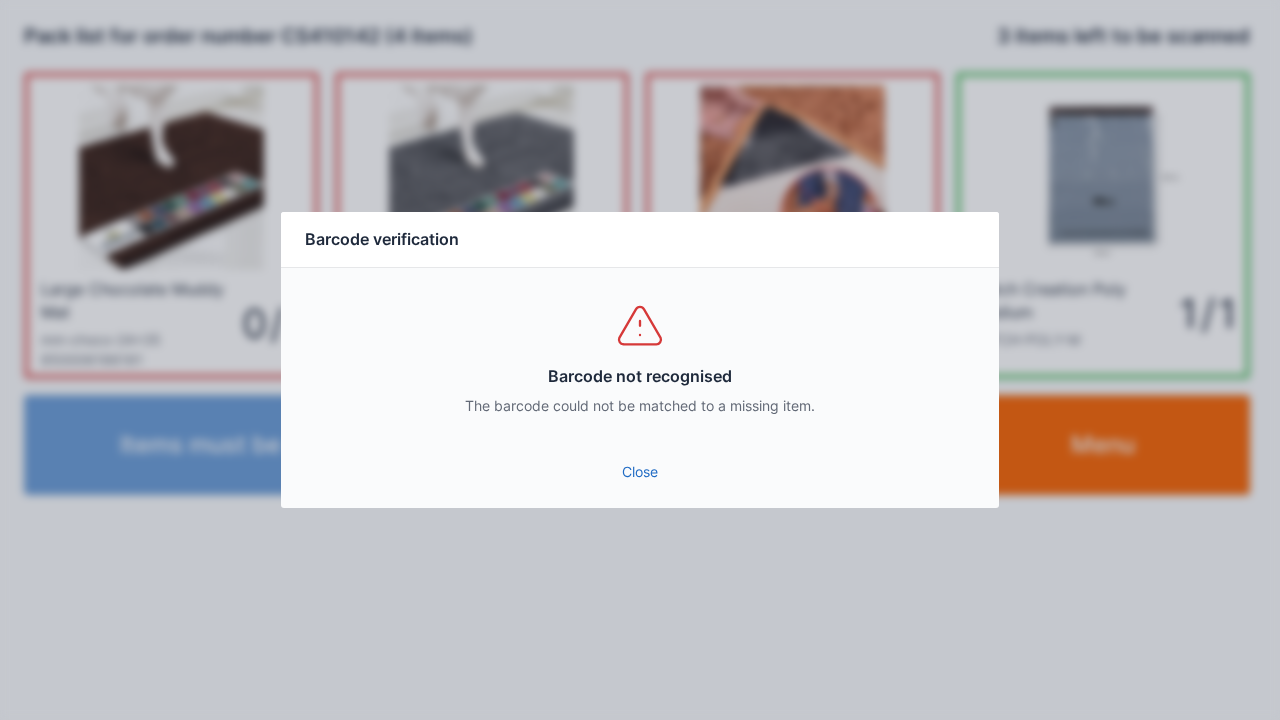 click on "Close" at bounding box center [640, 472] 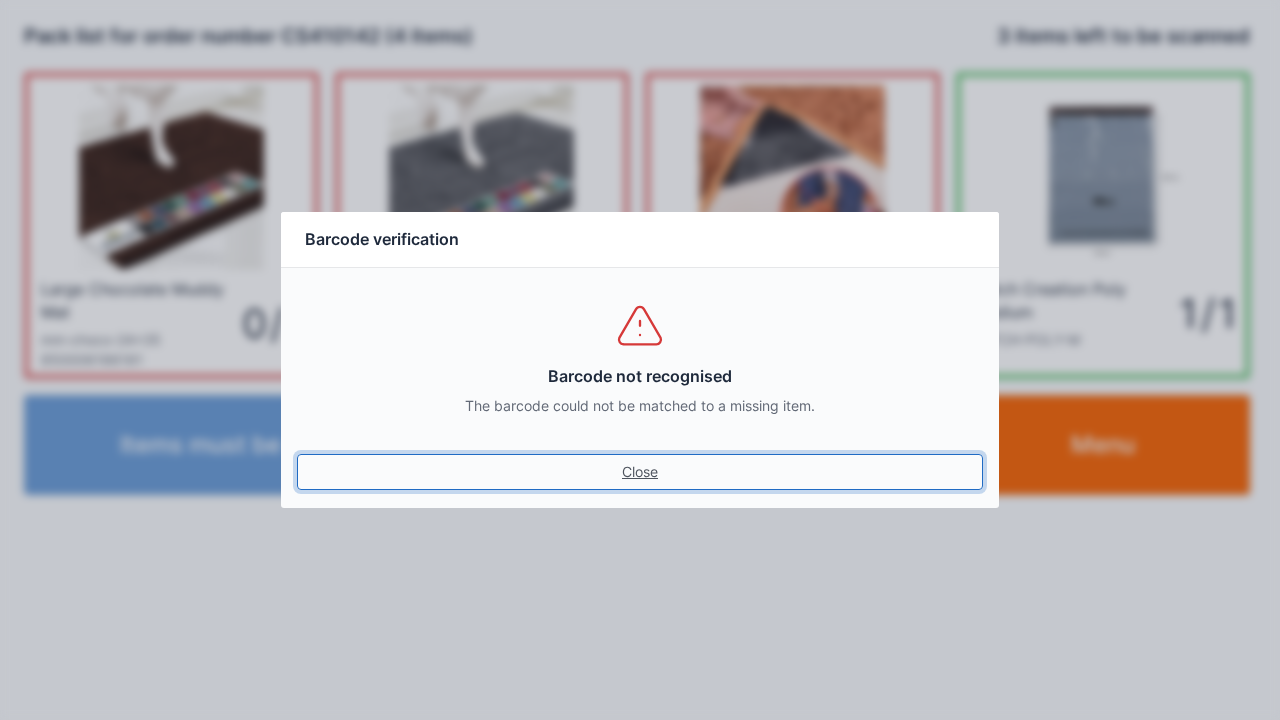 click on "Close" at bounding box center (640, 472) 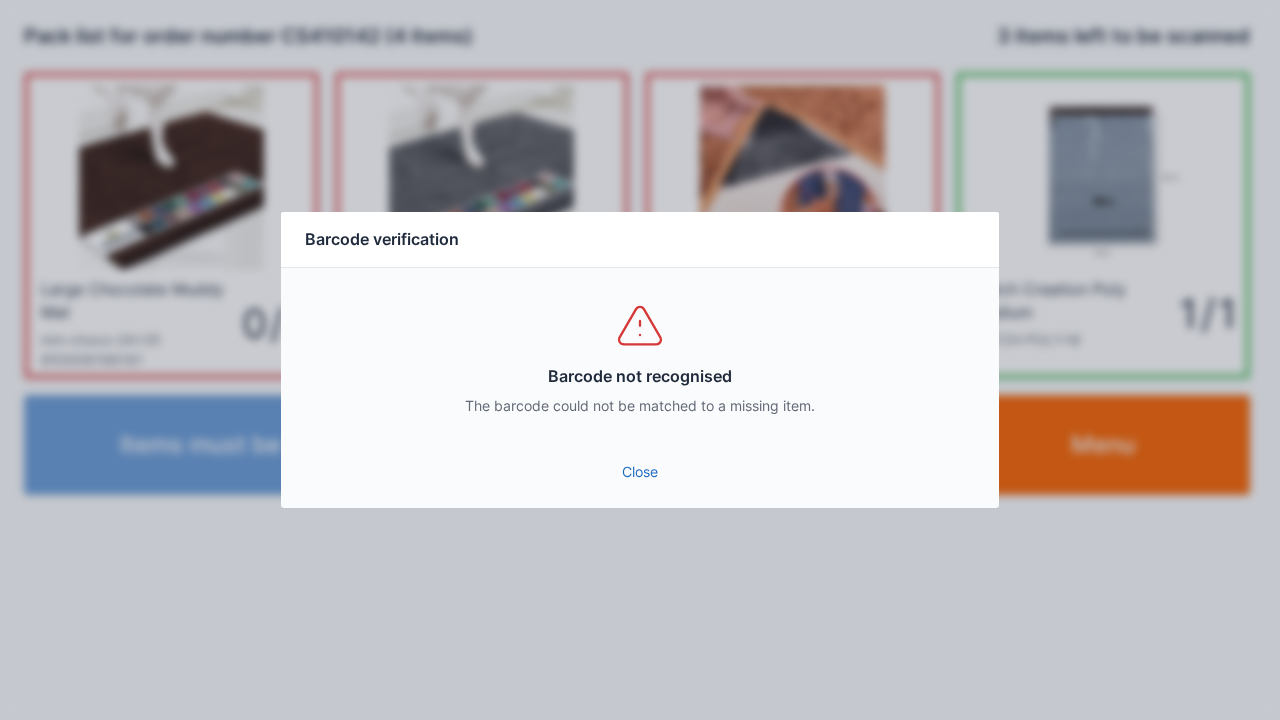click on "The barcode could not be matched to a missing item." at bounding box center [640, 406] 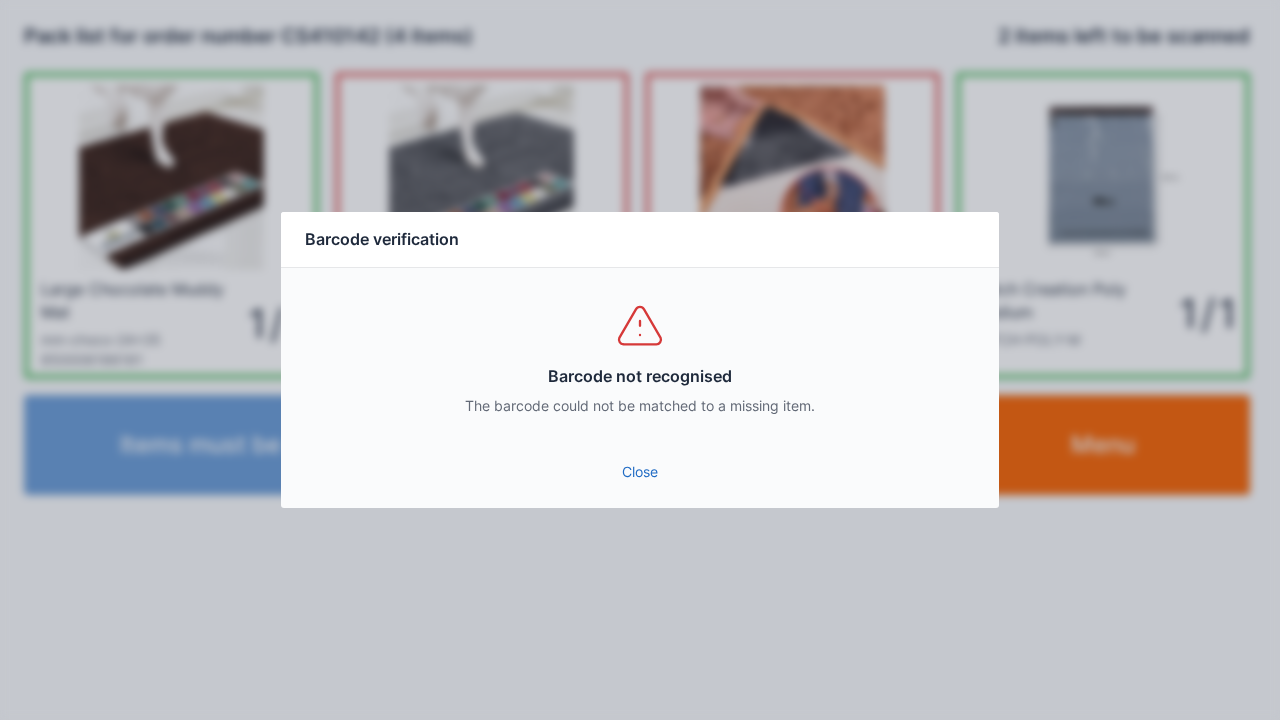 click on "Close" at bounding box center (640, 472) 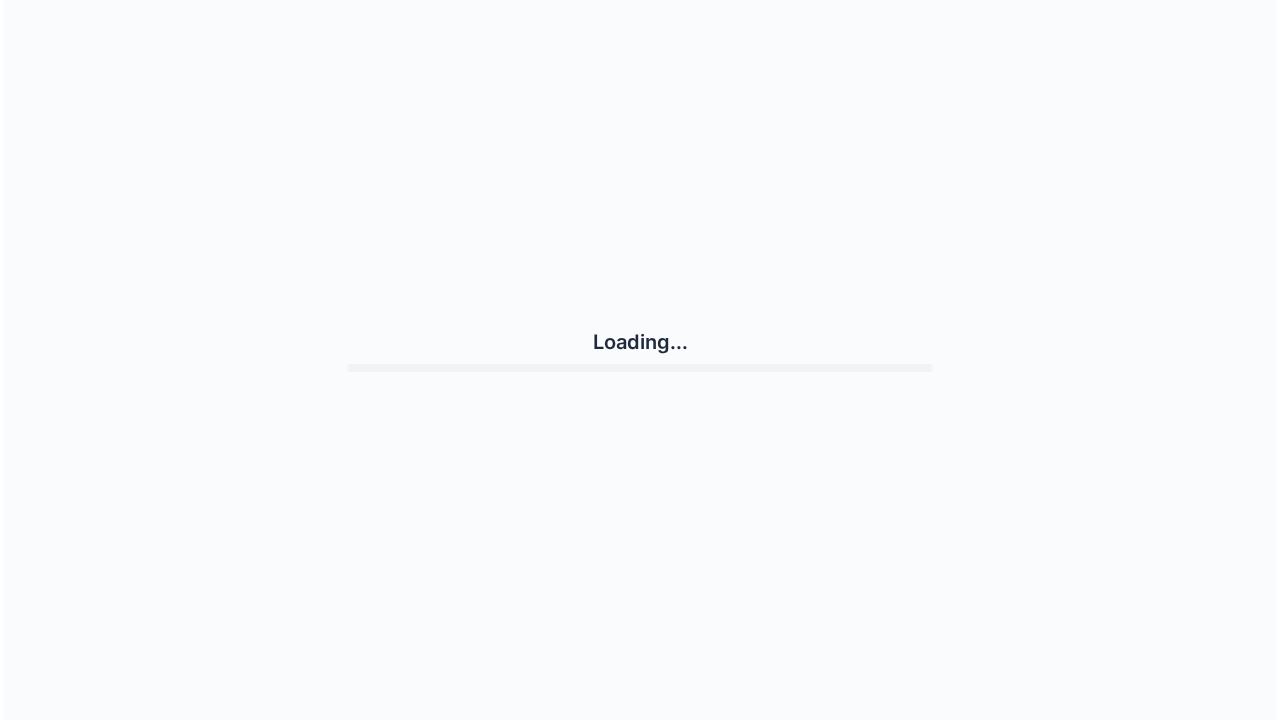scroll, scrollTop: 0, scrollLeft: 0, axis: both 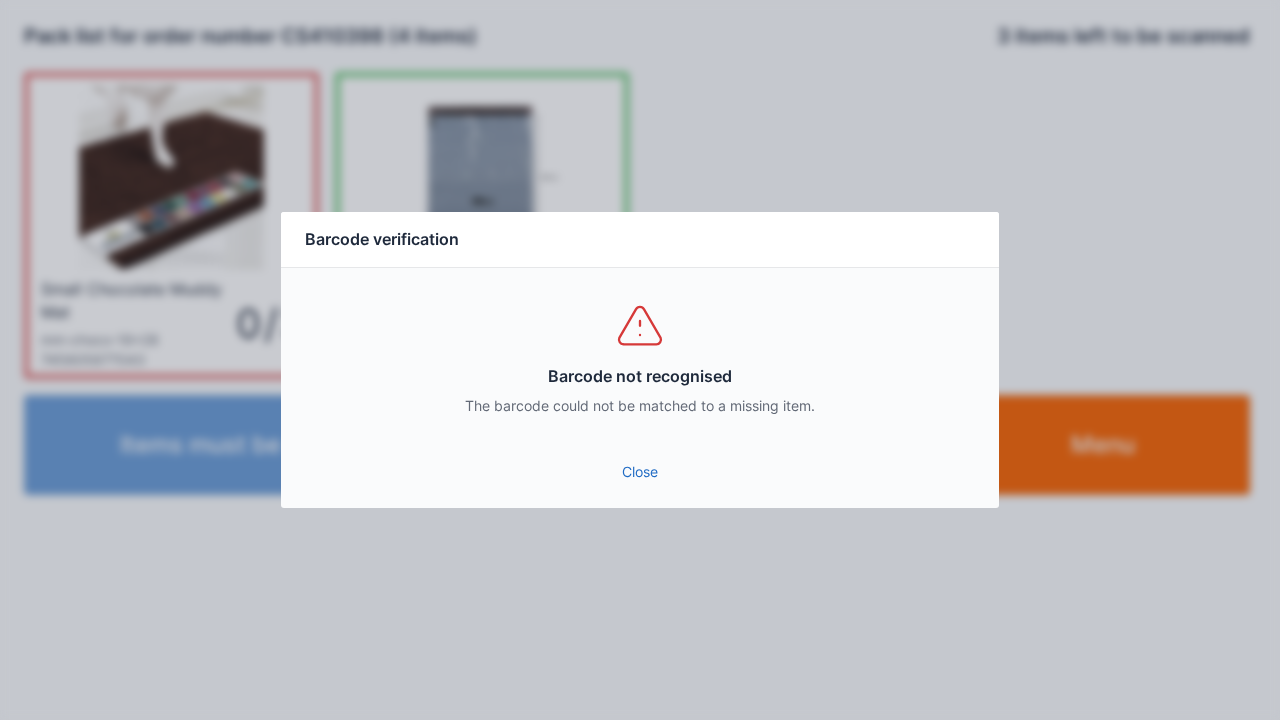click on "Close" at bounding box center [640, 472] 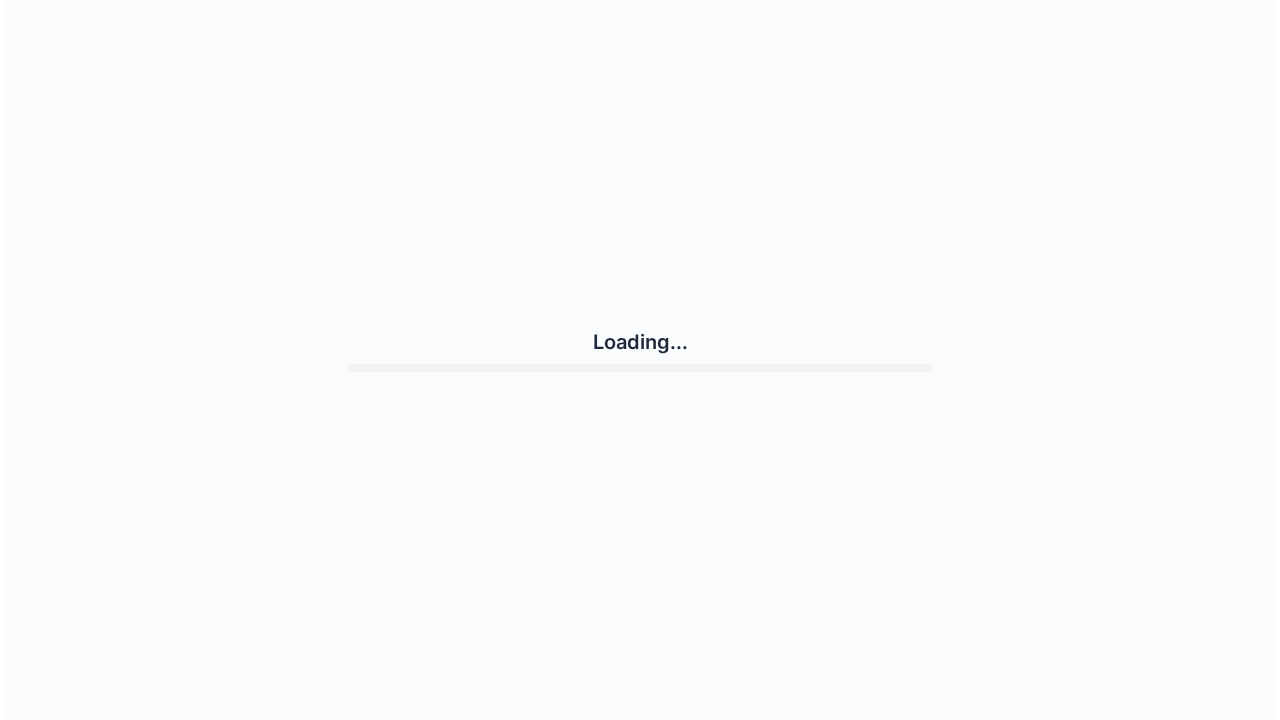 scroll, scrollTop: 0, scrollLeft: 0, axis: both 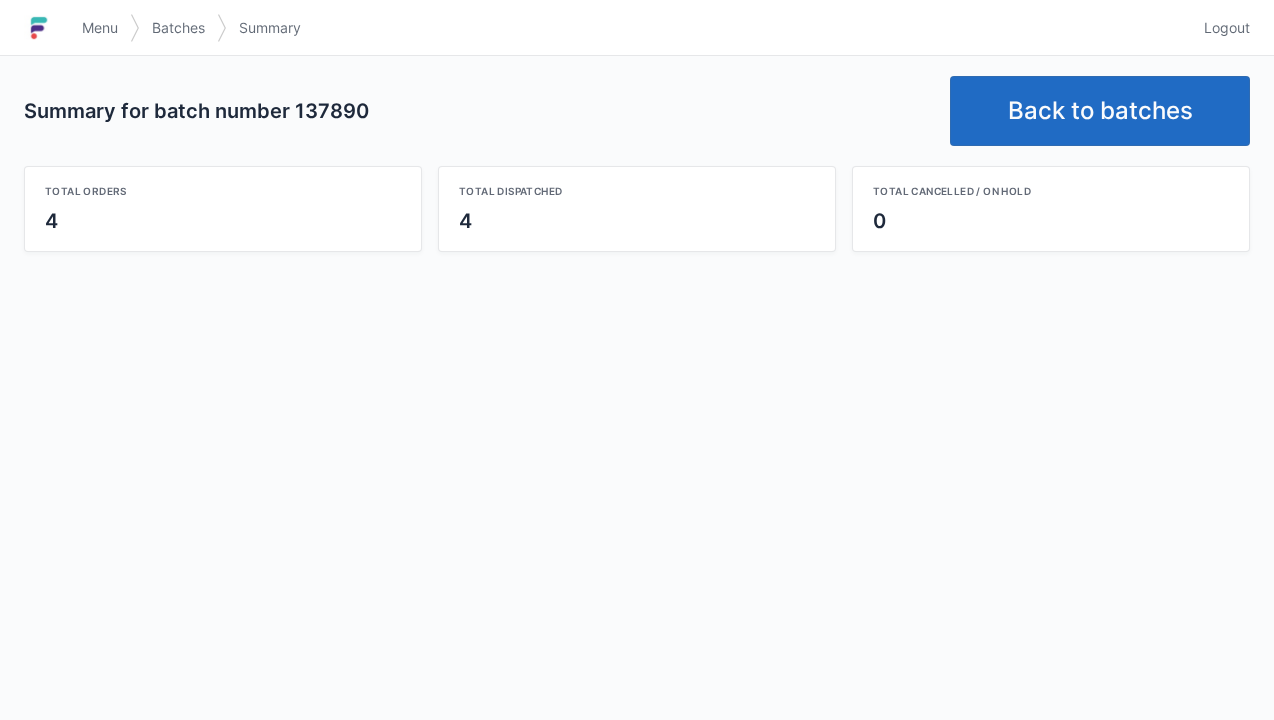 click on "Back to batches" at bounding box center [1100, 111] 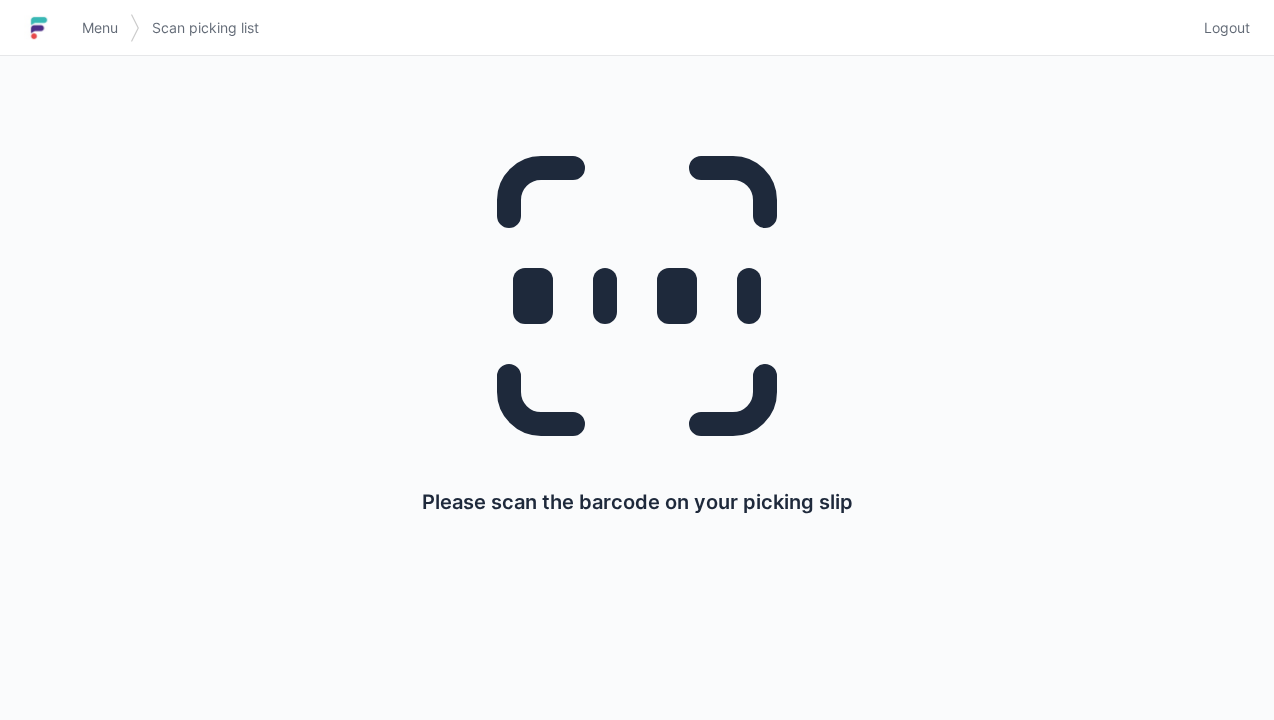 scroll, scrollTop: 0, scrollLeft: 0, axis: both 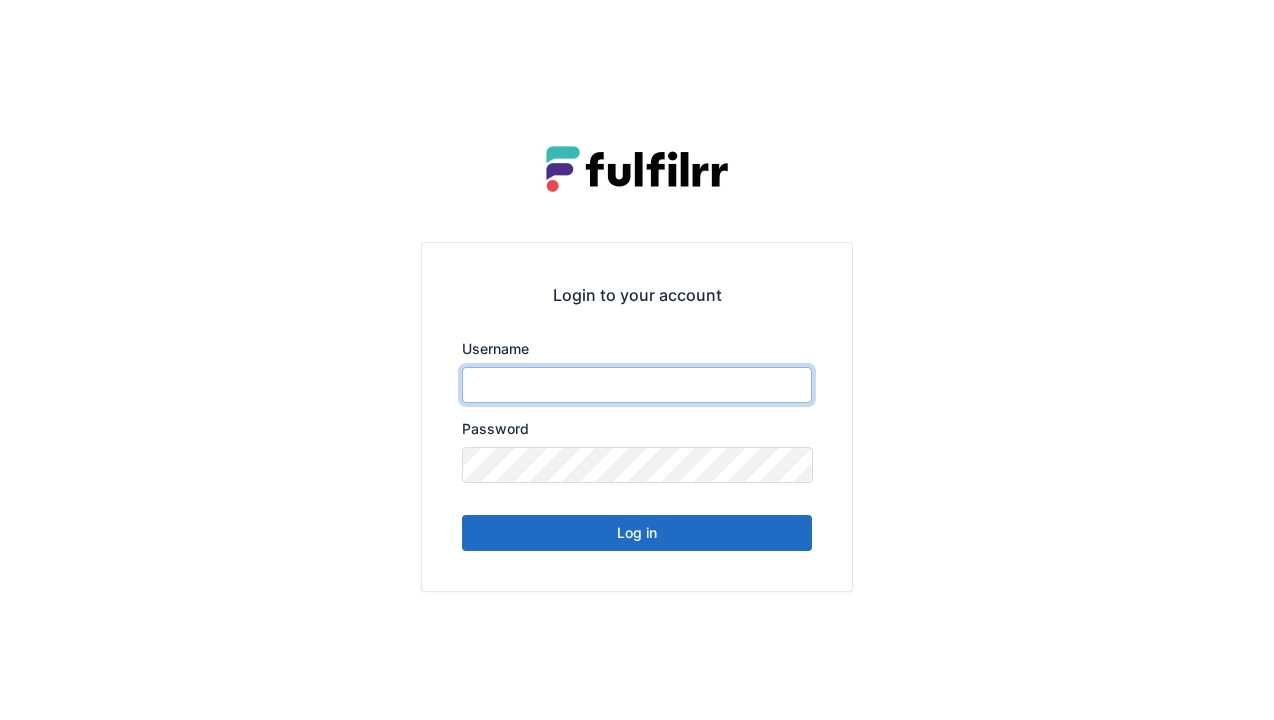 type on "******" 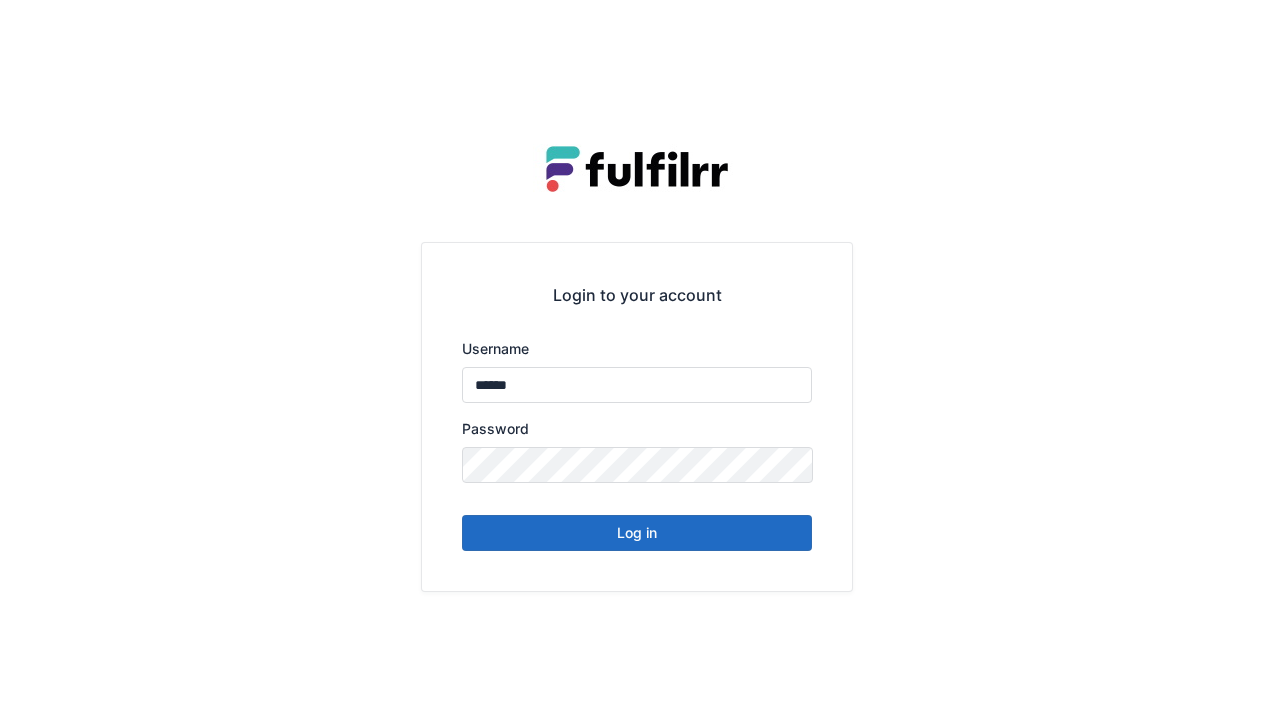 click on "Log in" at bounding box center [637, 533] 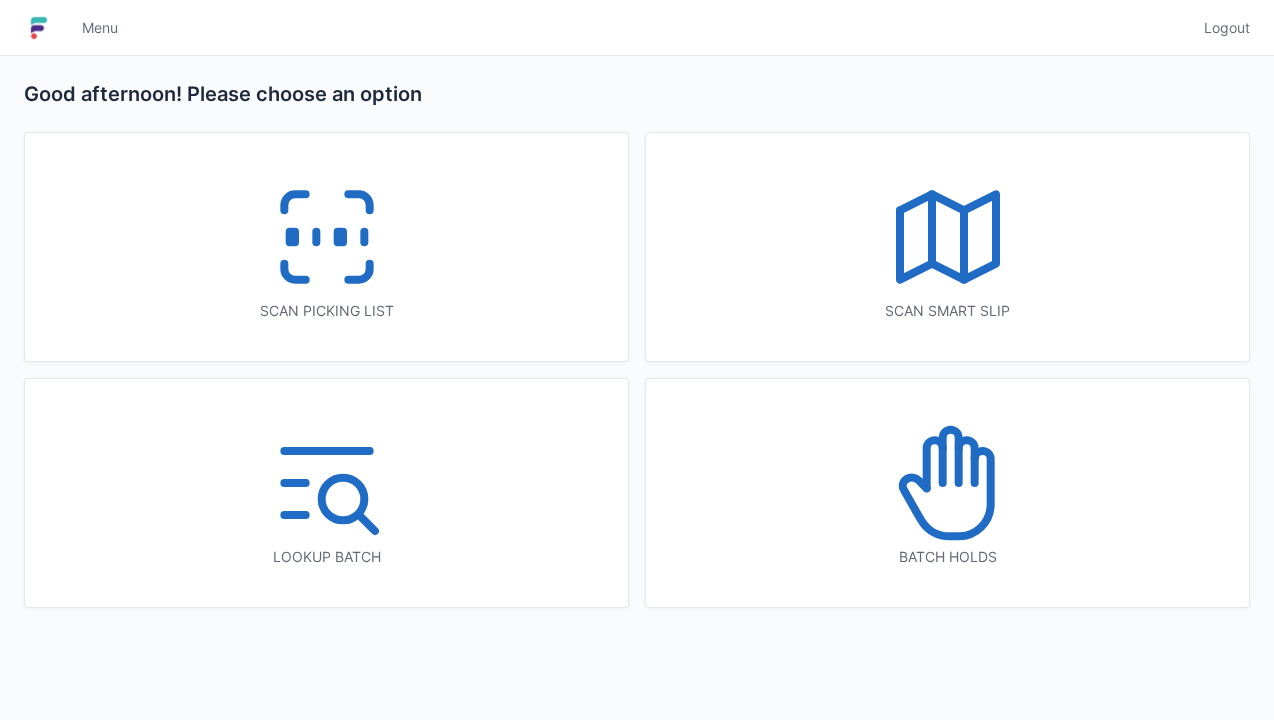 scroll, scrollTop: 0, scrollLeft: 0, axis: both 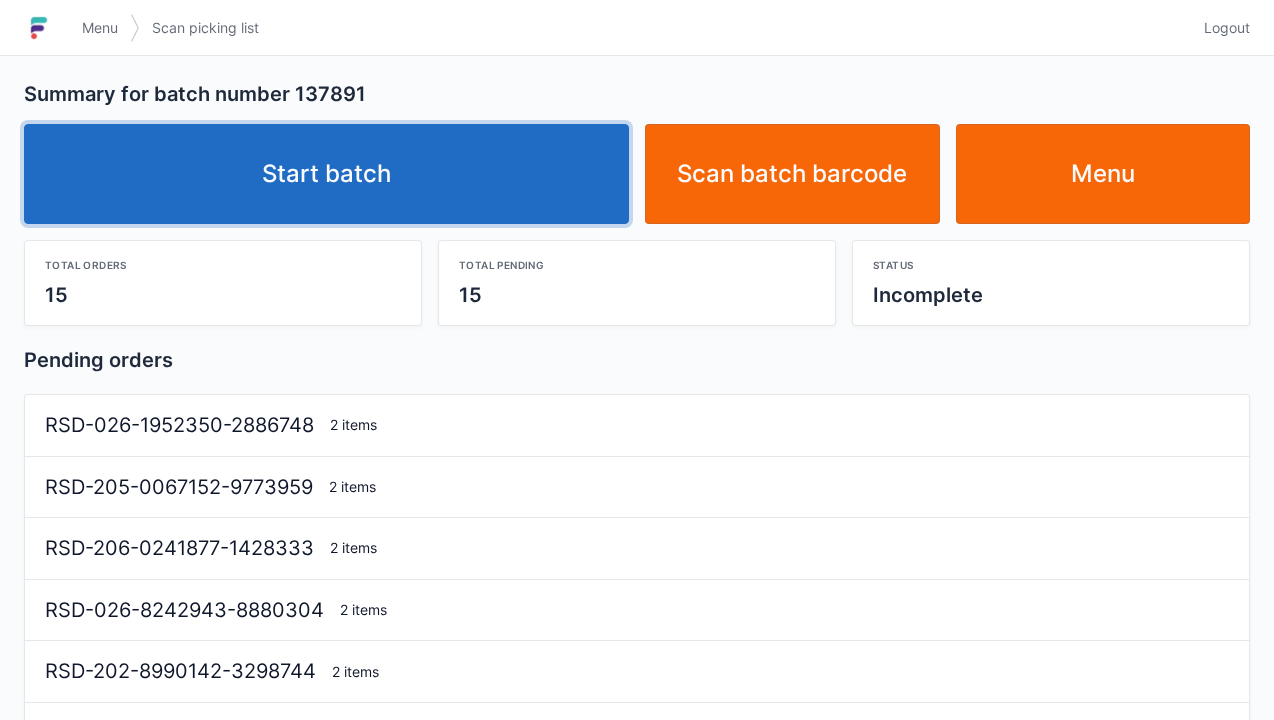click on "Start batch" at bounding box center [326, 174] 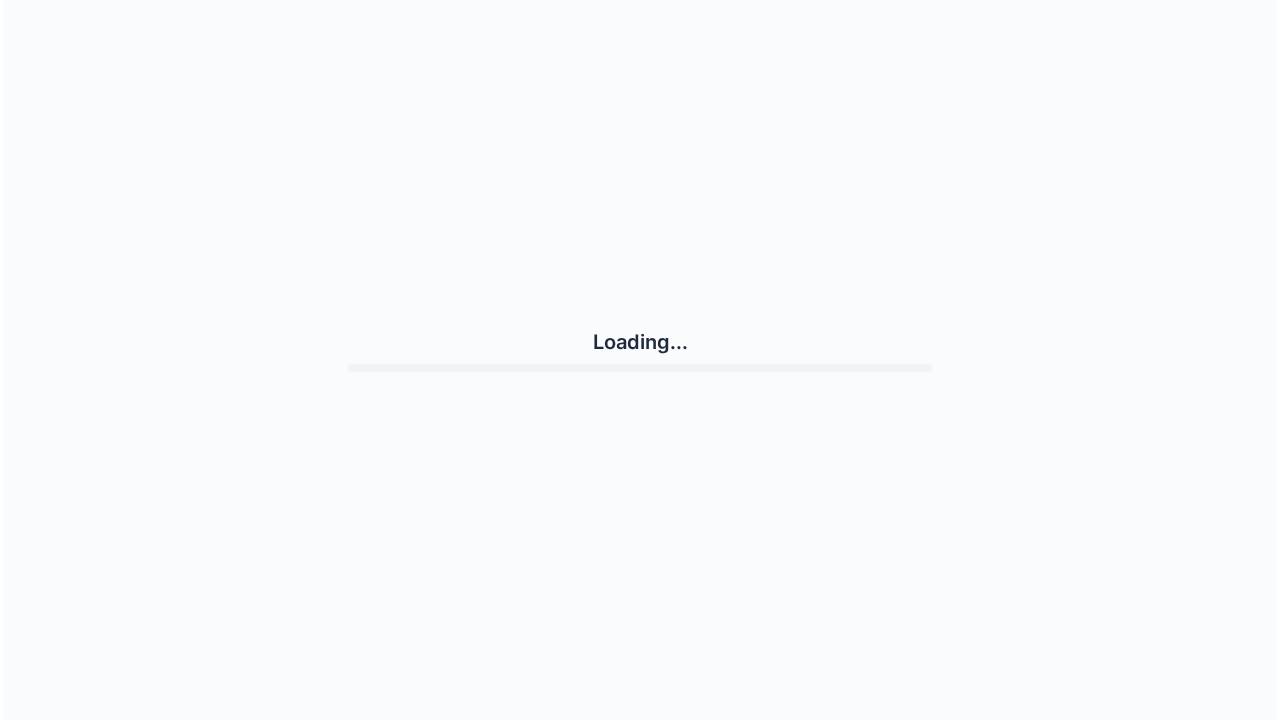 scroll, scrollTop: 0, scrollLeft: 0, axis: both 